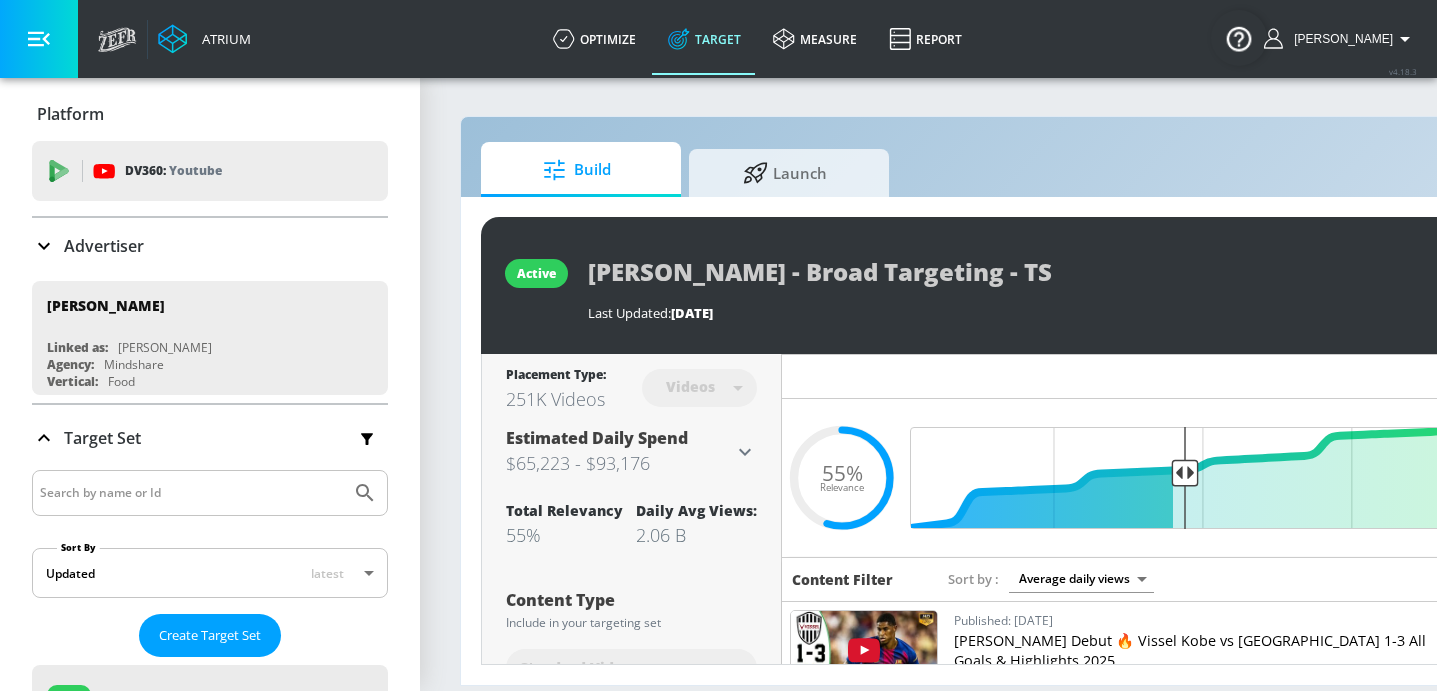 scroll, scrollTop: 0, scrollLeft: 0, axis: both 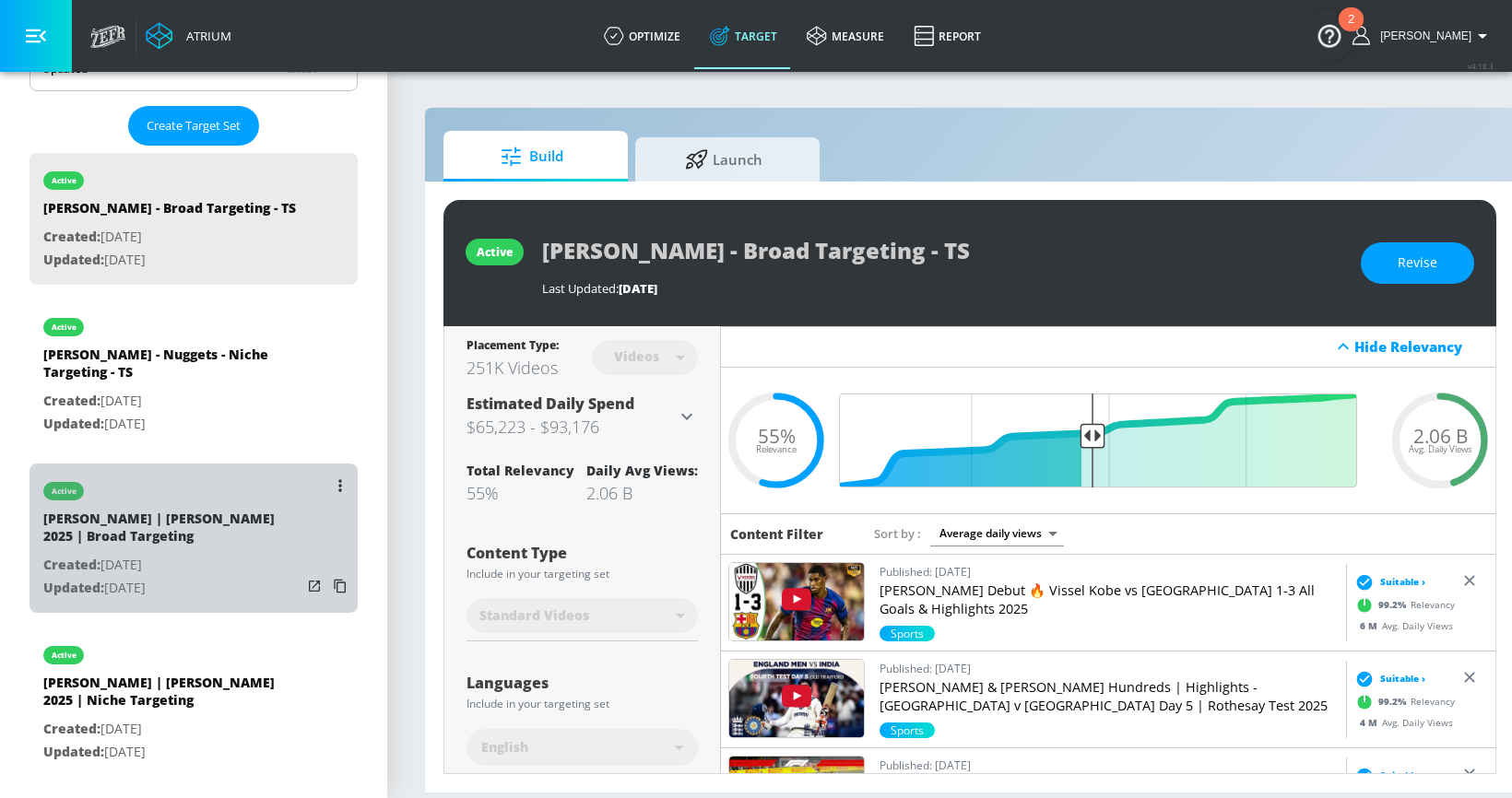 click on "Tyson | Jimmy Dean Sandwiches 2025 | Broad Targeting" at bounding box center (172, 532) 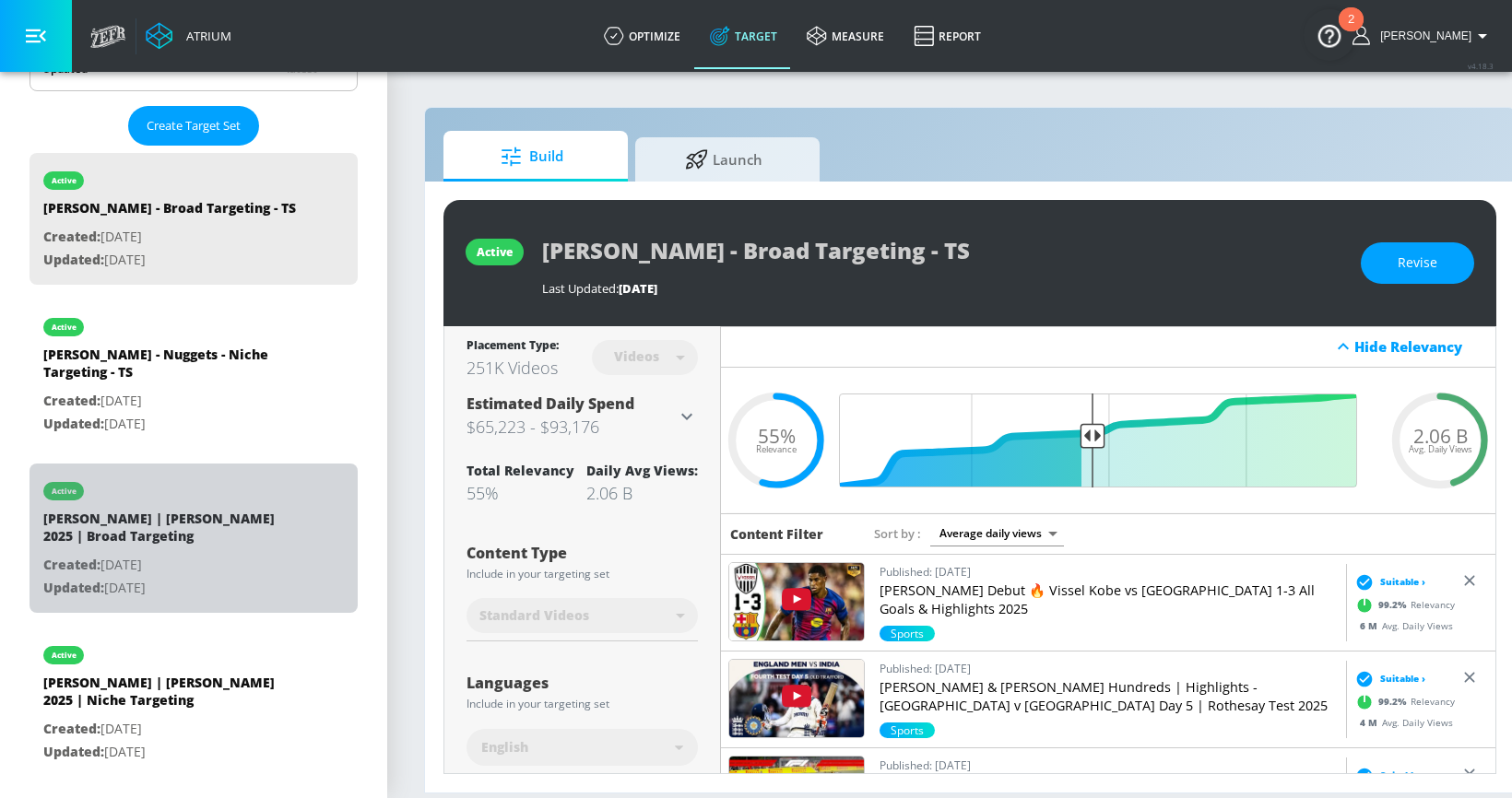 type on "Tyson | Jimmy Dean Sandwiches 2025 | Broad Targeting" 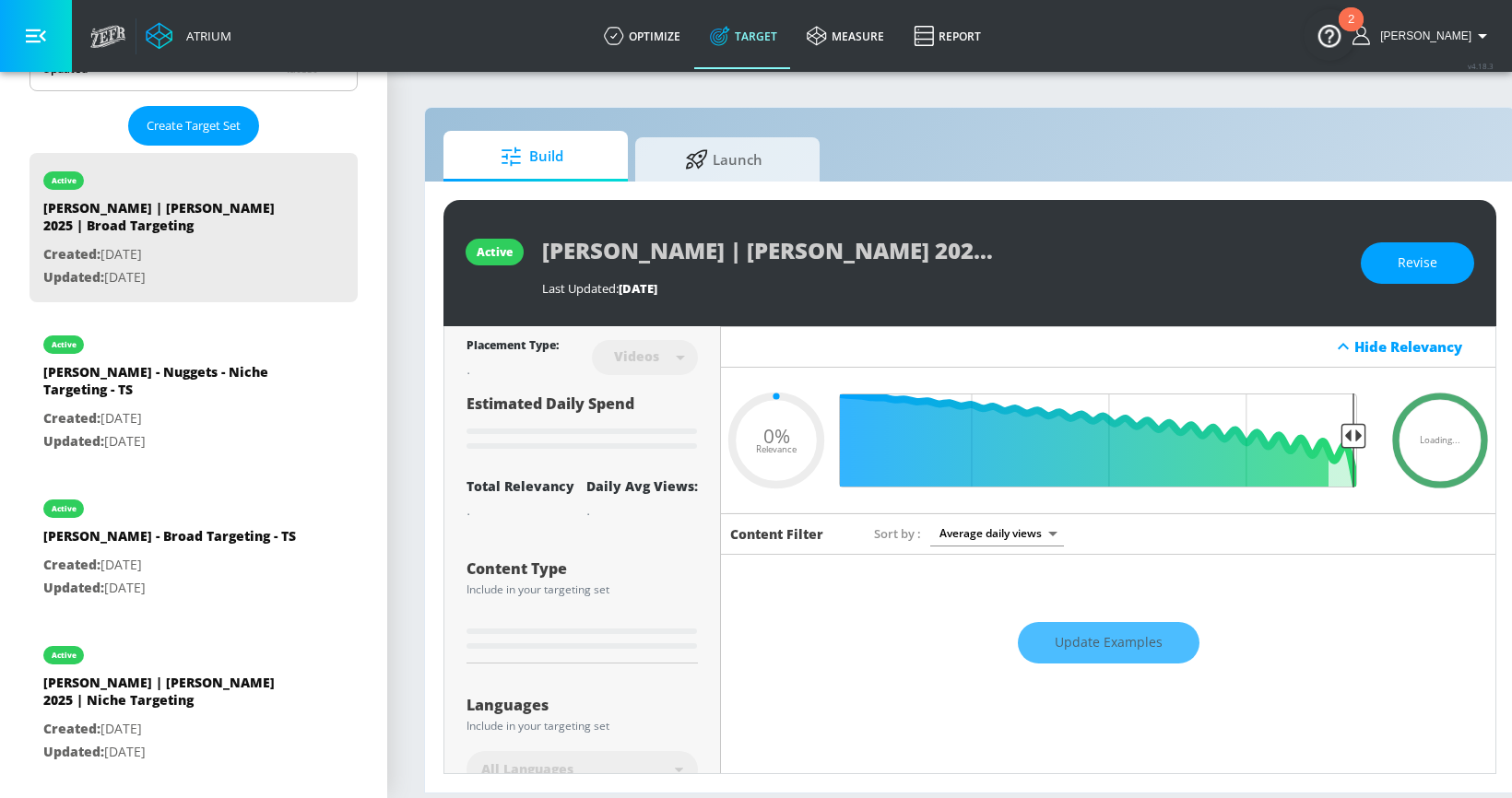 type on "0.5" 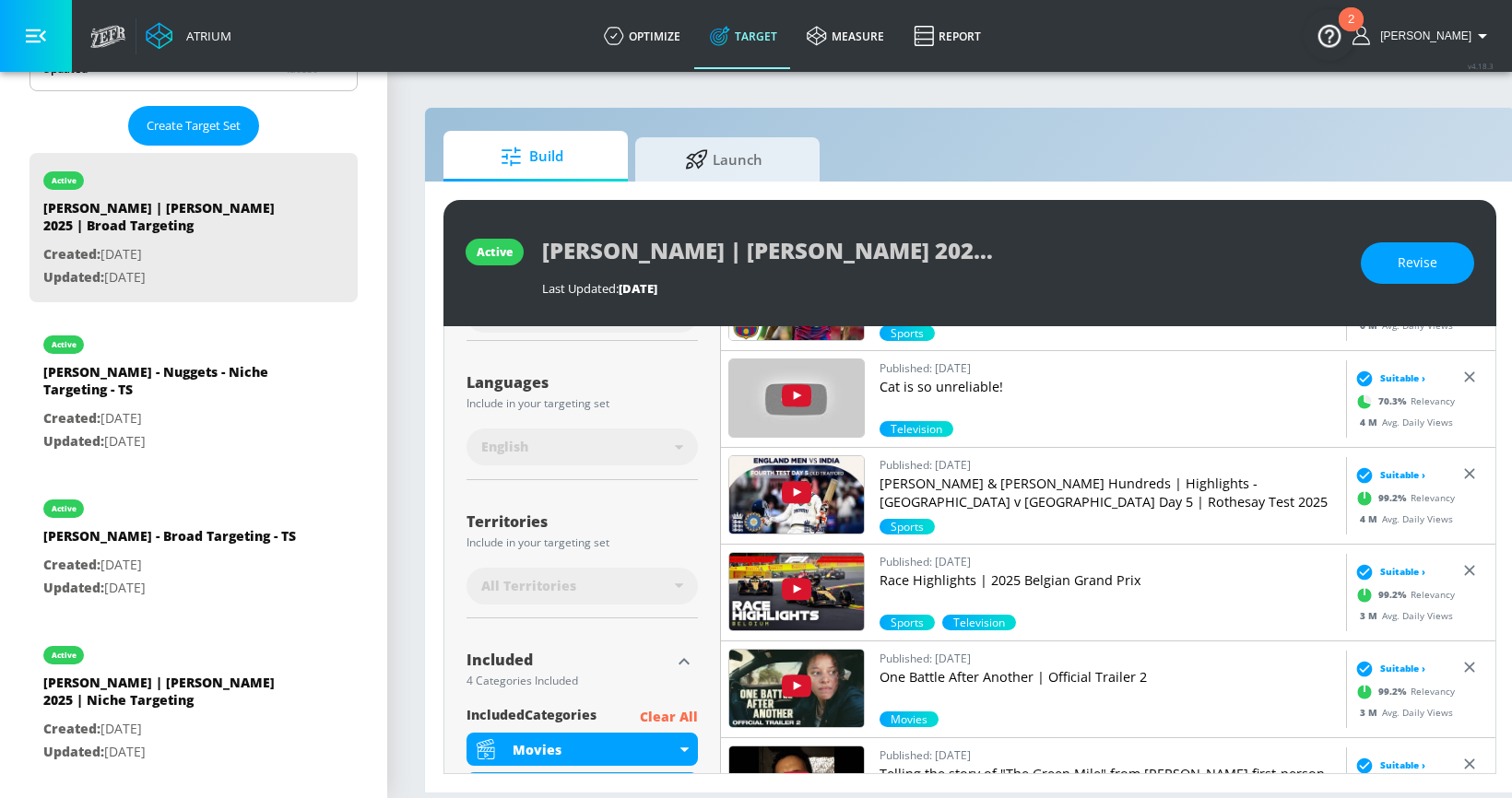 scroll, scrollTop: 0, scrollLeft: 0, axis: both 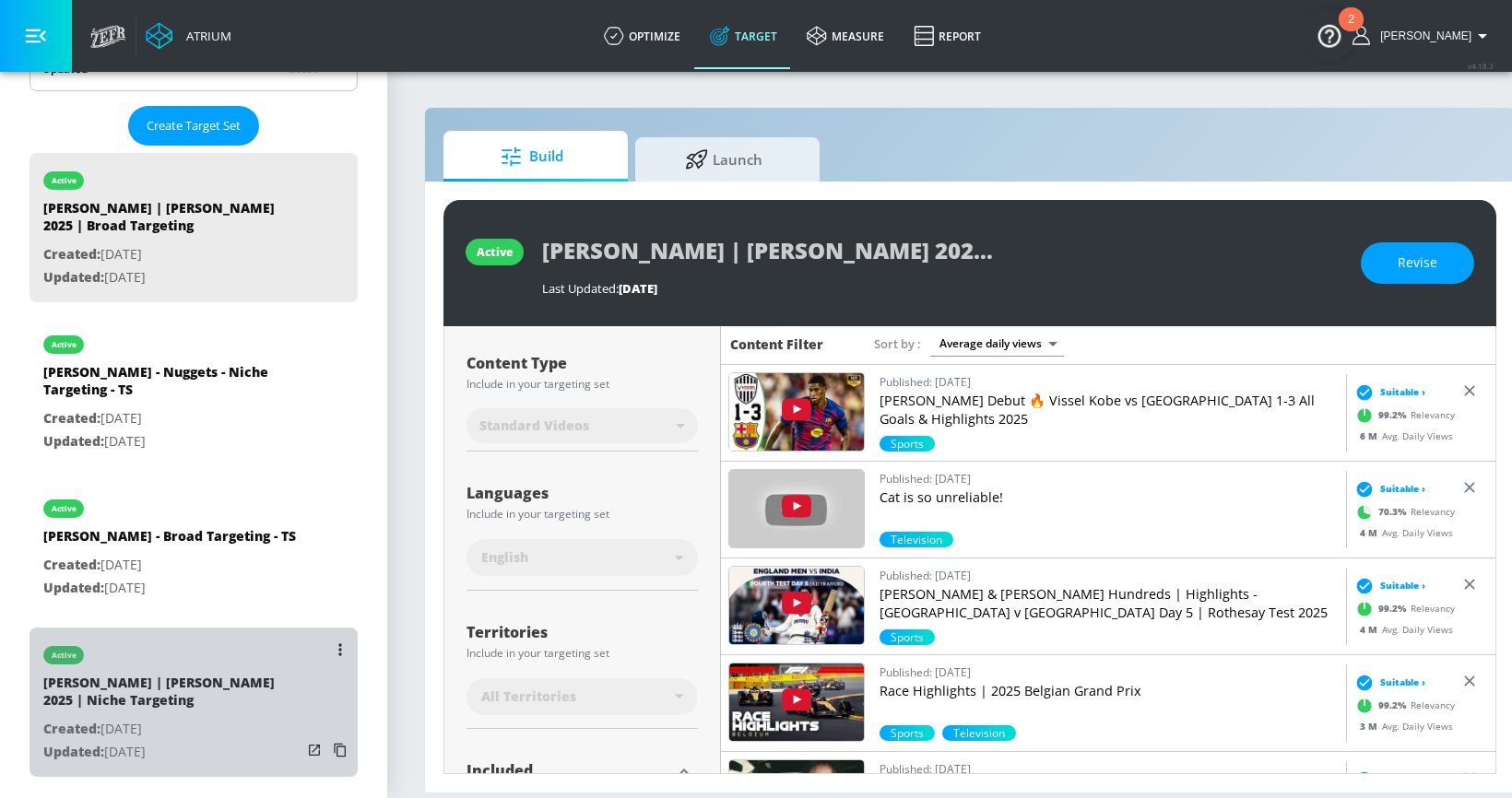 click on "Tyson | Jimmy Dean Sandwiches 2025 | Niche Targeting" at bounding box center (172, 696) 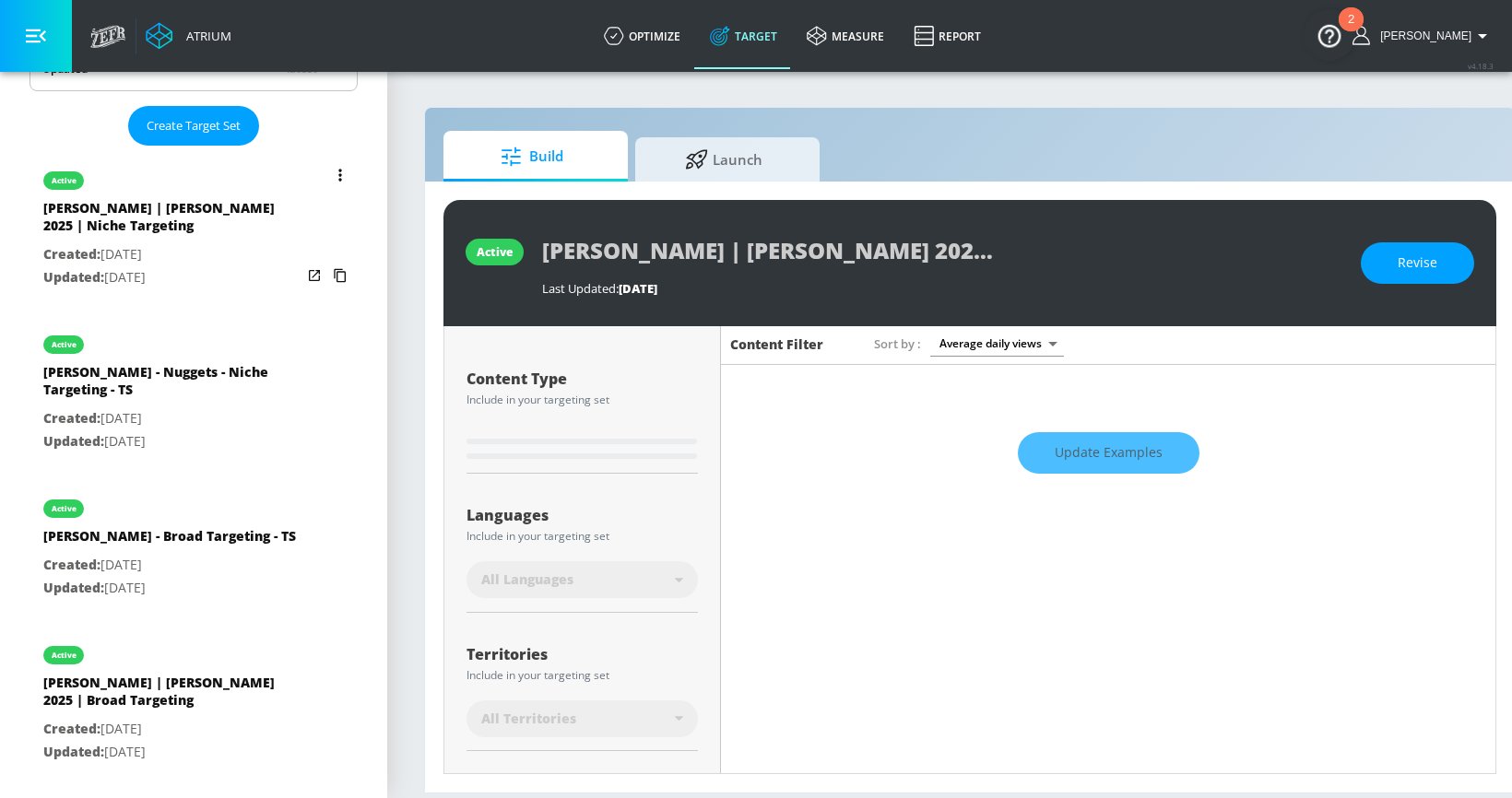 scroll, scrollTop: 205, scrollLeft: 0, axis: vertical 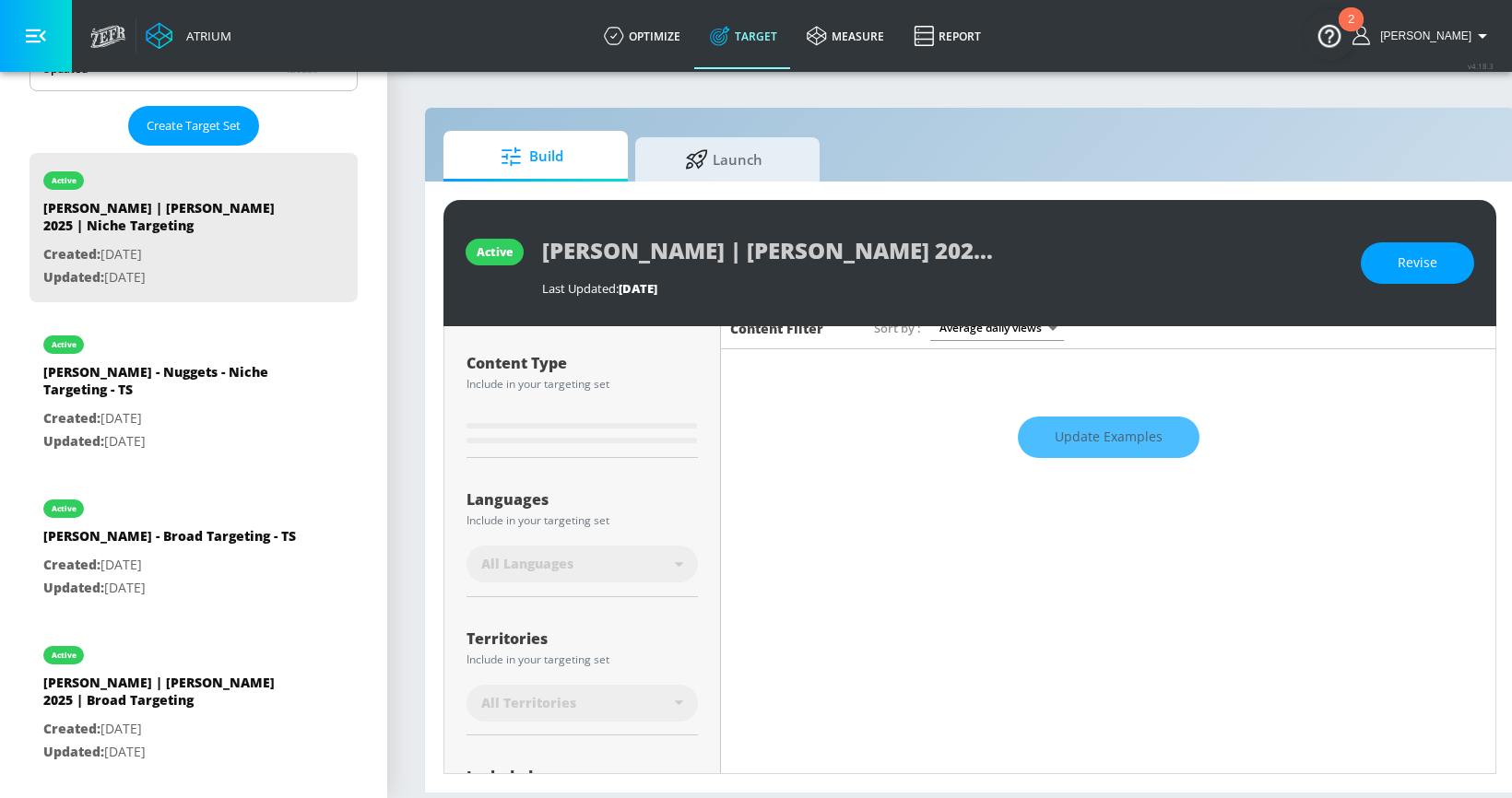 type on "0.5" 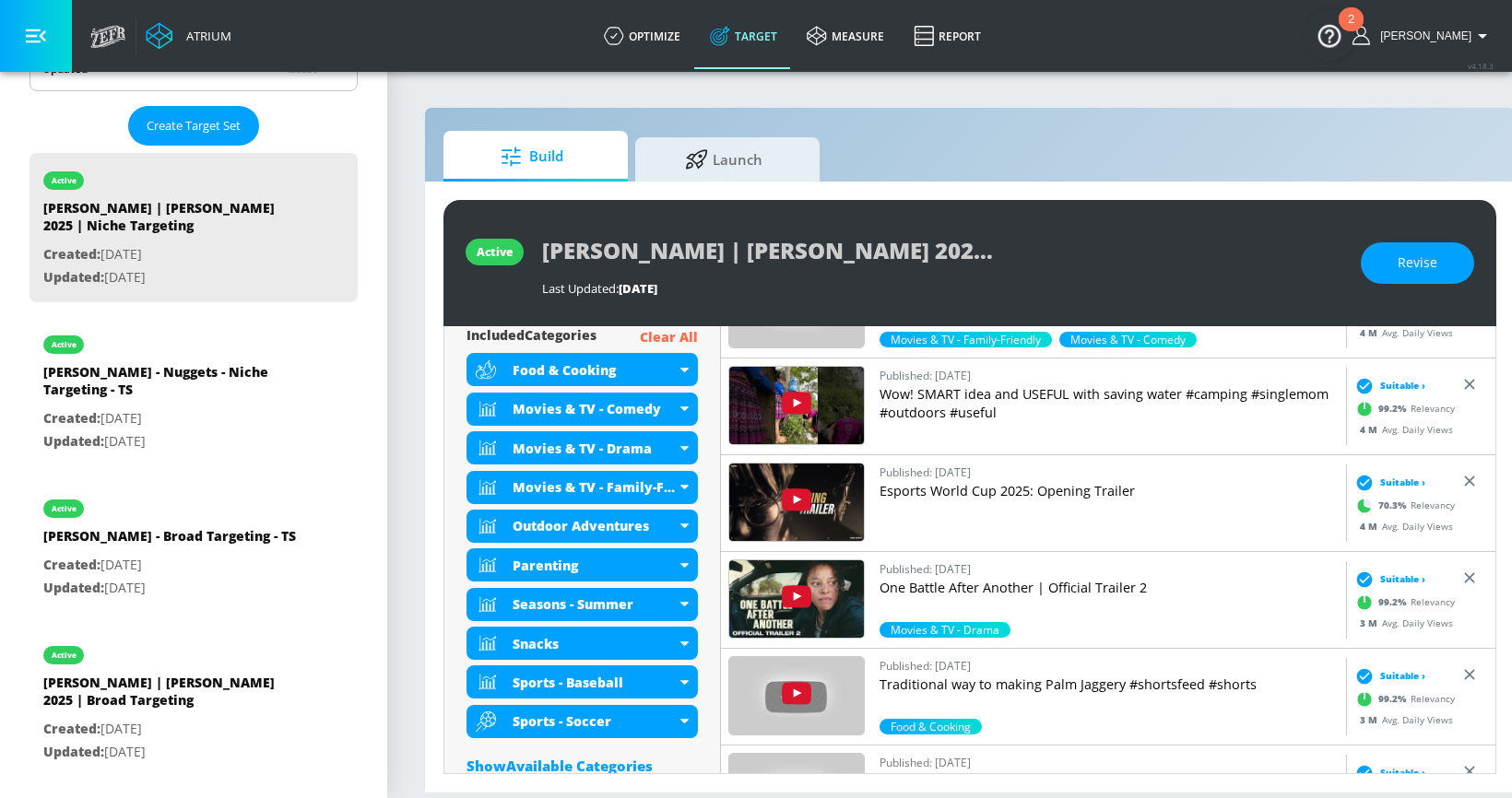 scroll, scrollTop: 681, scrollLeft: 0, axis: vertical 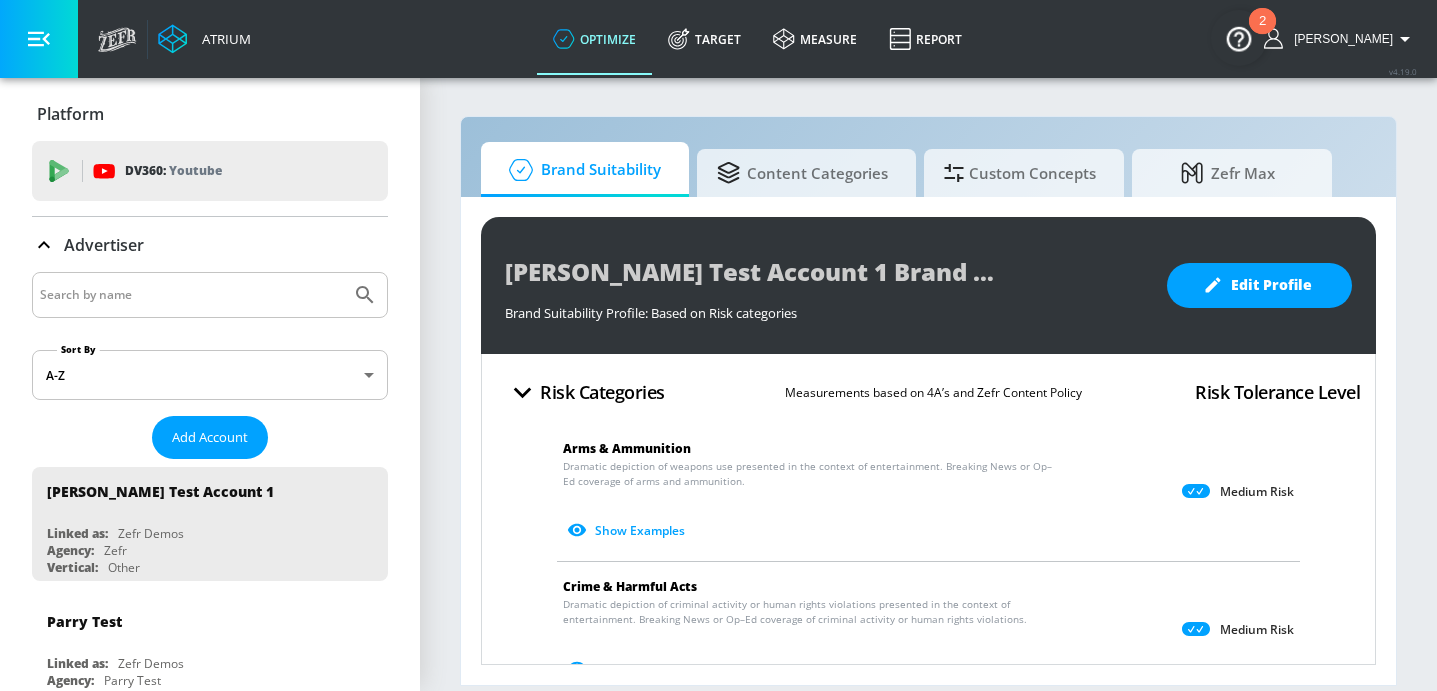 click at bounding box center [191, 295] 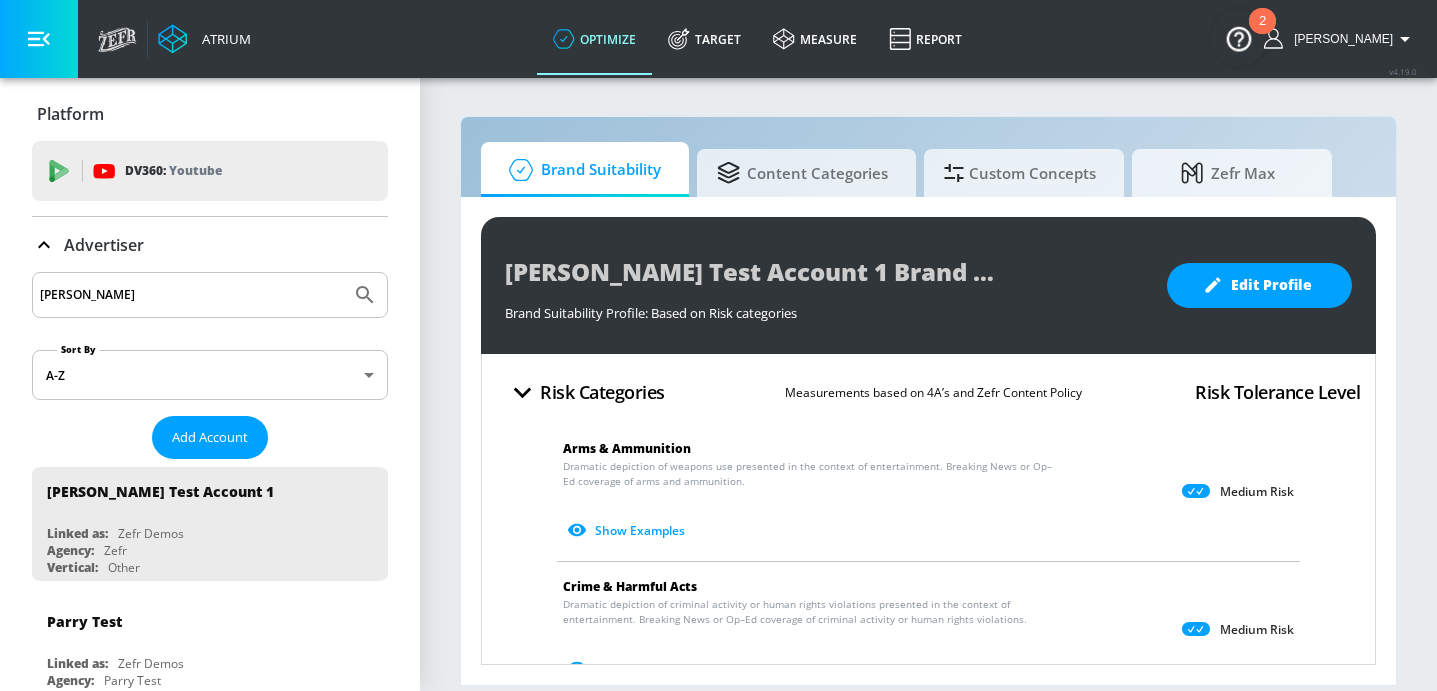 type on "[PERSON_NAME]" 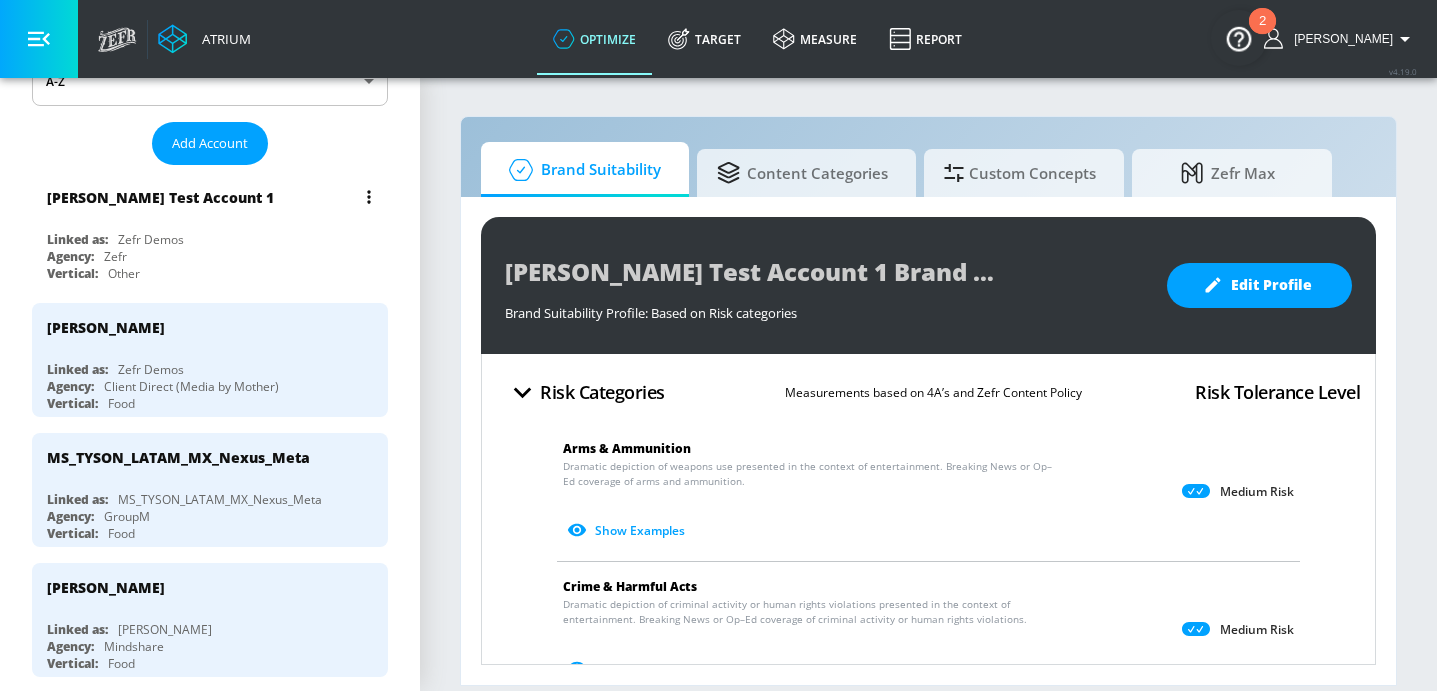 scroll, scrollTop: 356, scrollLeft: 0, axis: vertical 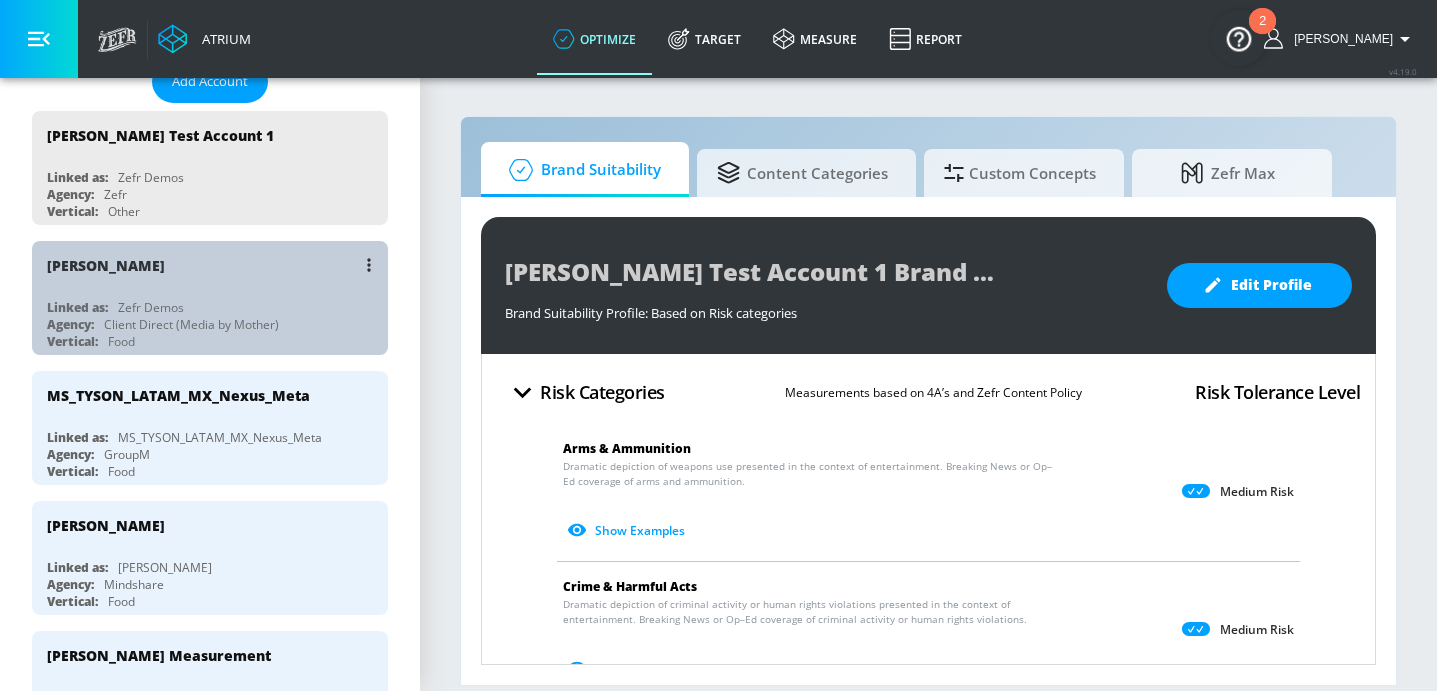 click on "[PERSON_NAME] Linked as: Zefr Demos Agency: Client Direct (Media by Mother) Vertical: Food" at bounding box center [210, 298] 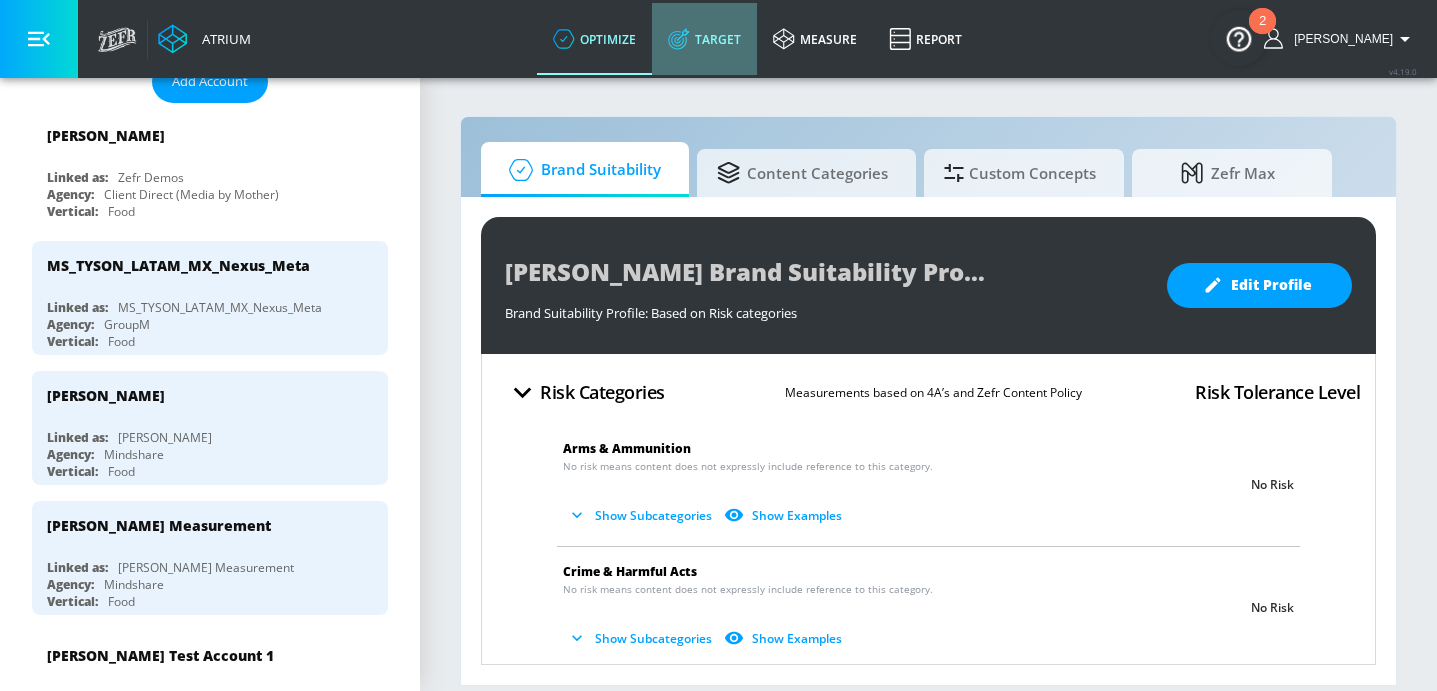 click on "Target" at bounding box center (704, 39) 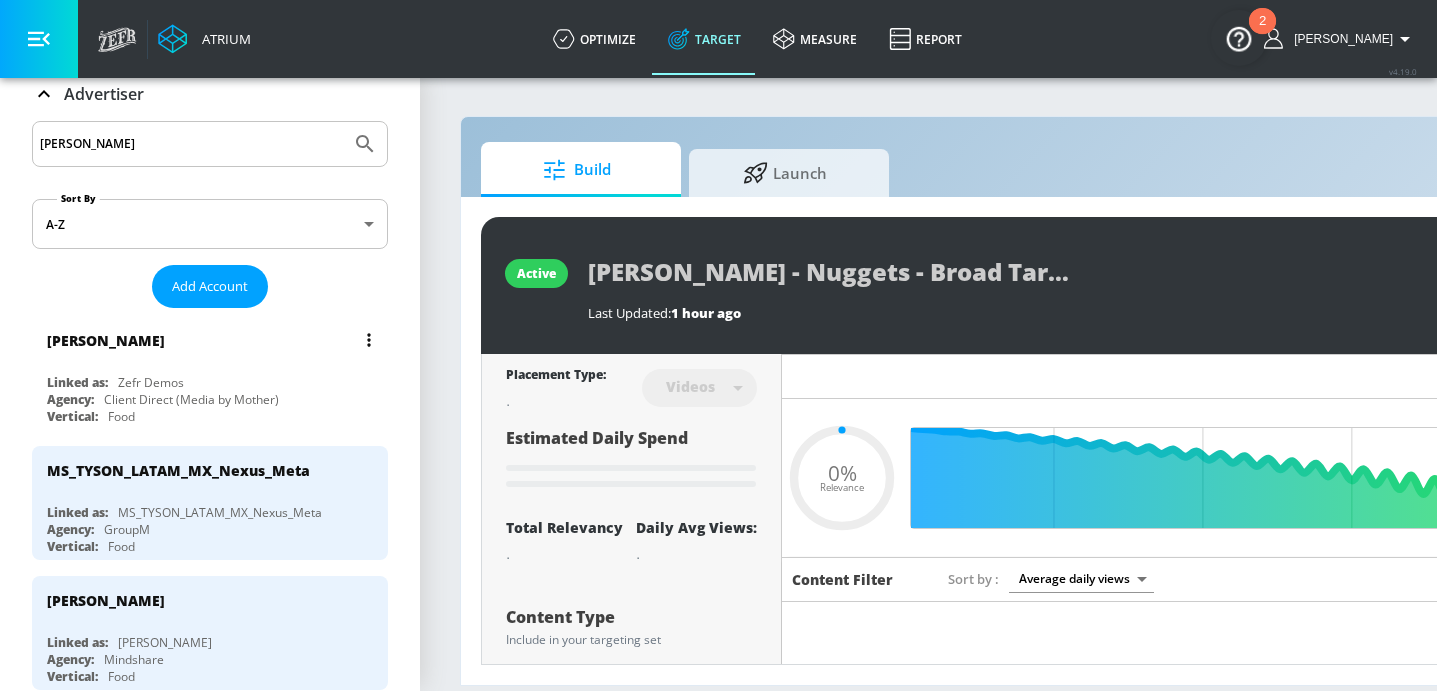 scroll, scrollTop: 0, scrollLeft: 0, axis: both 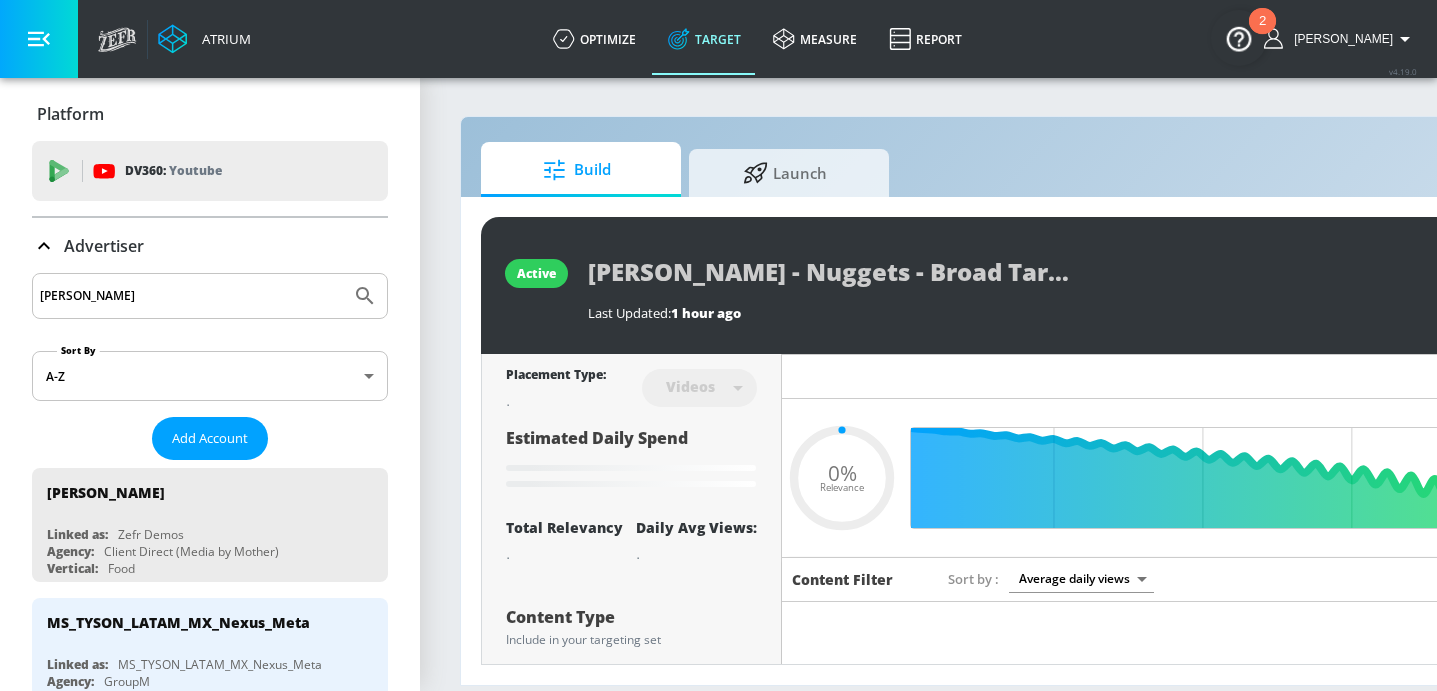 click 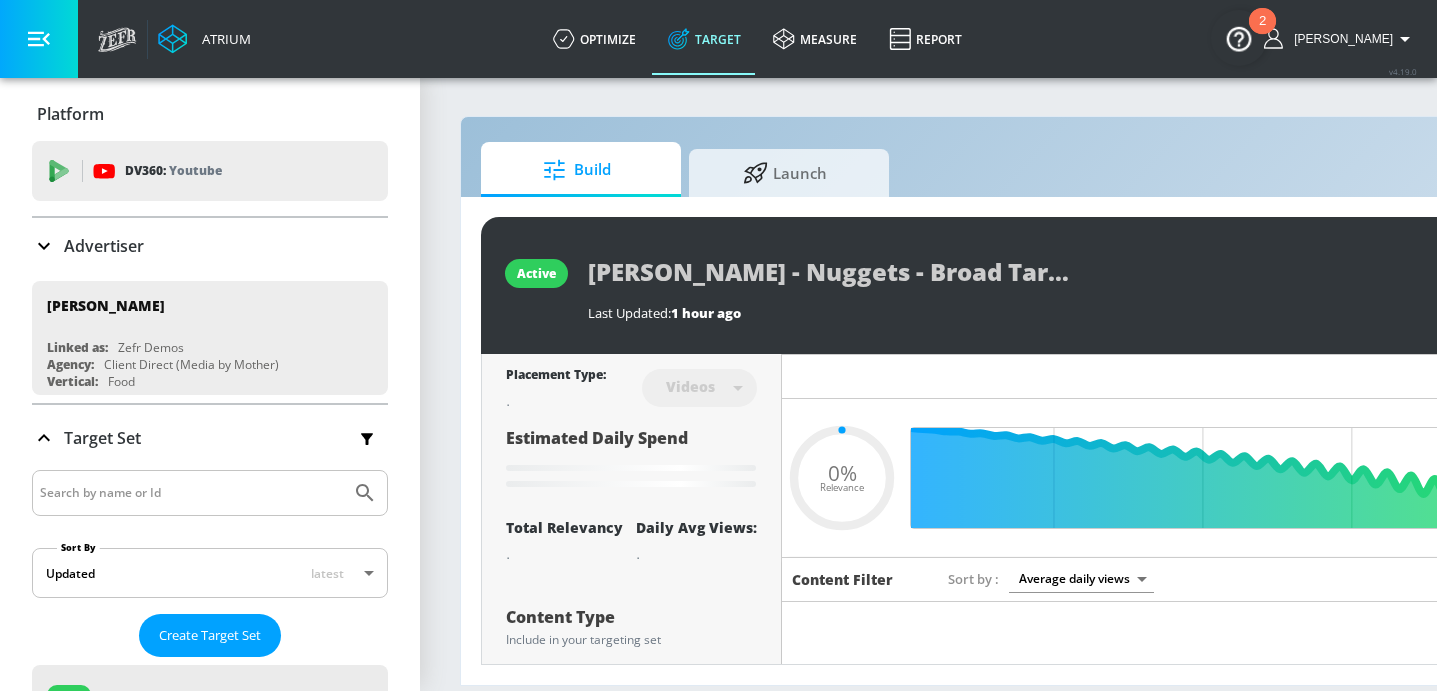 type on "0.55" 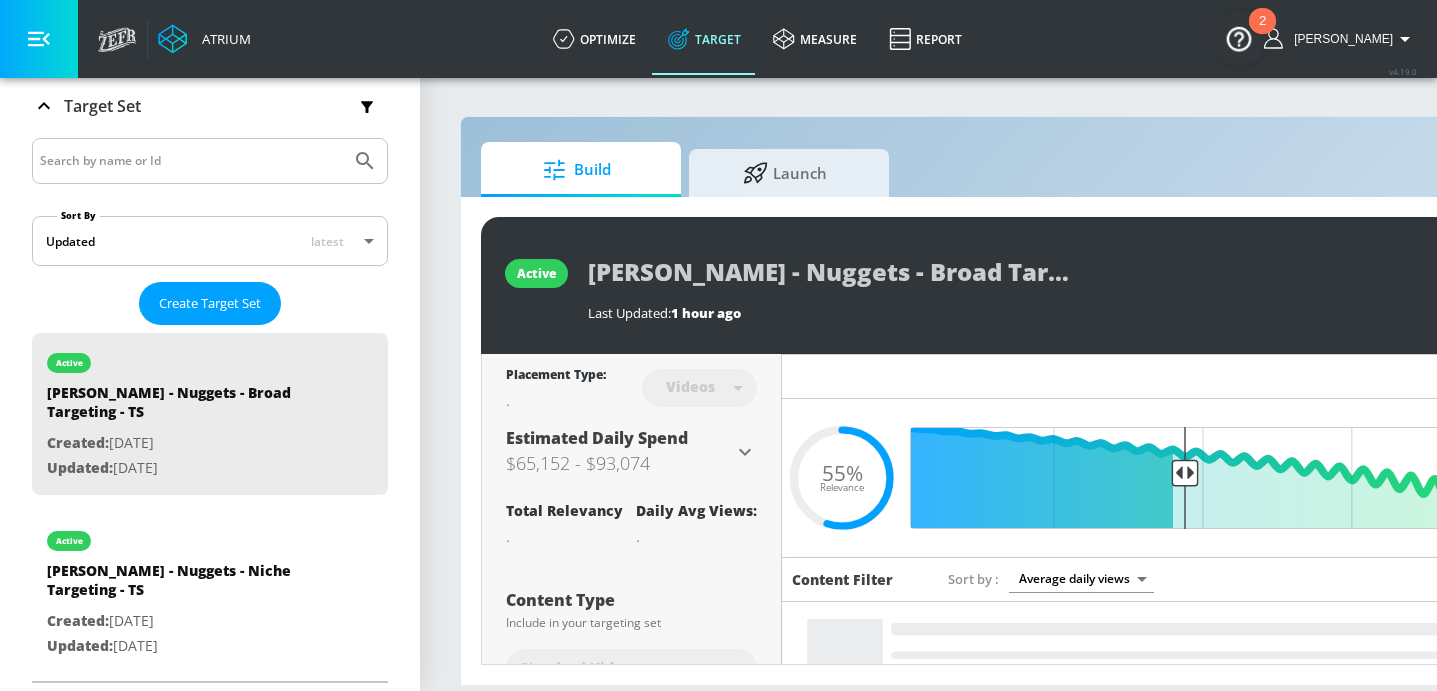 scroll, scrollTop: 325, scrollLeft: 0, axis: vertical 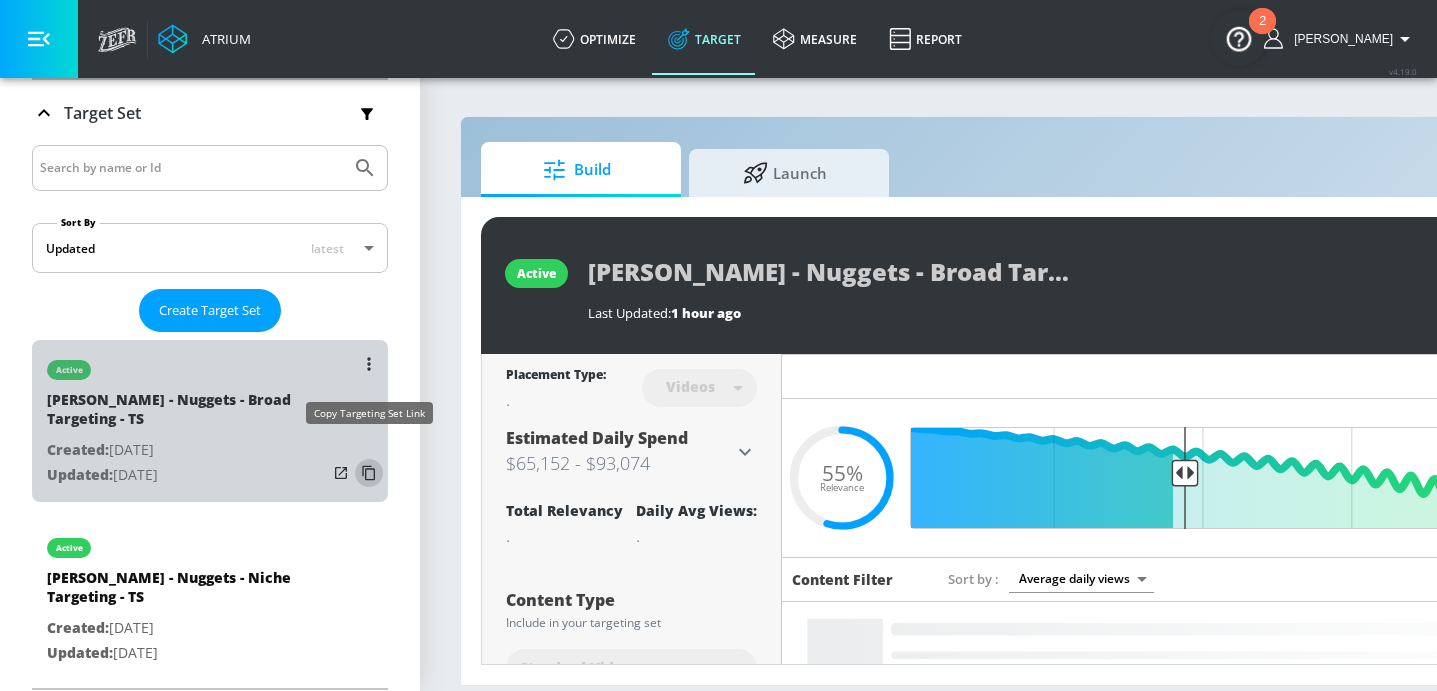 click 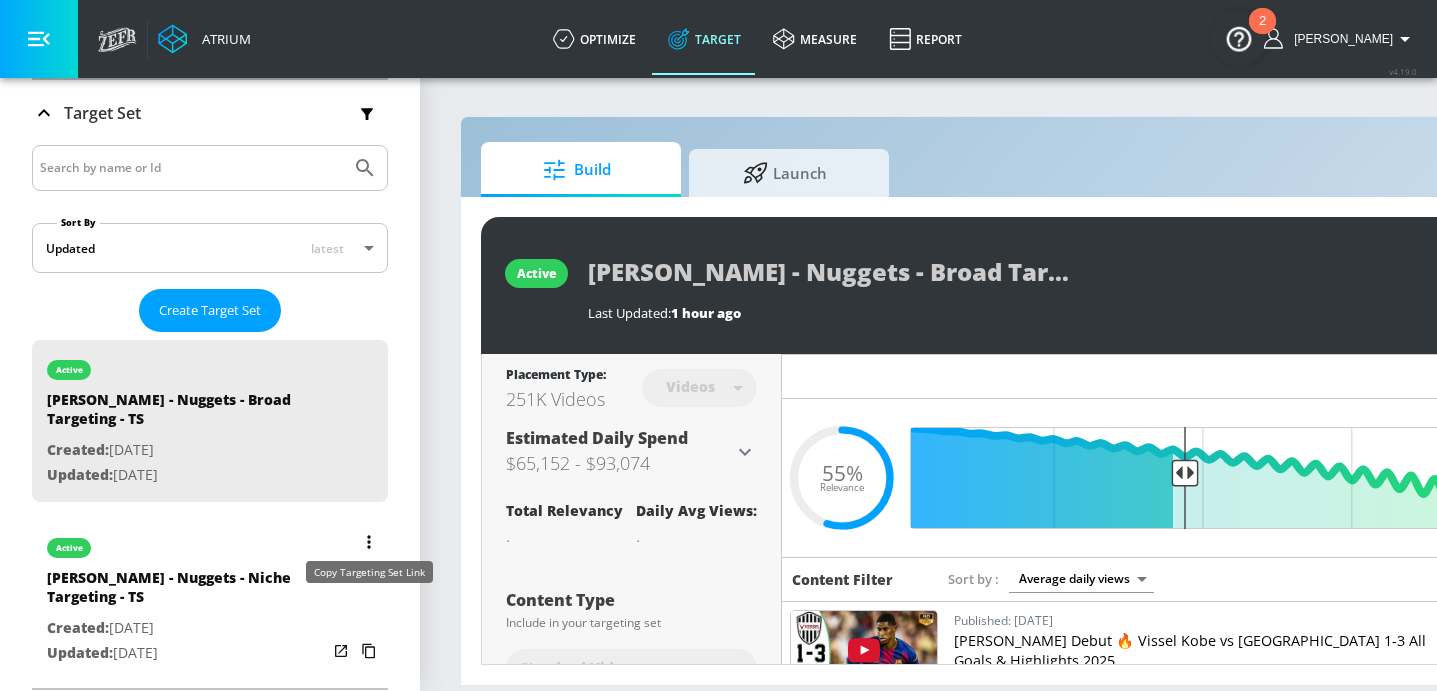 click 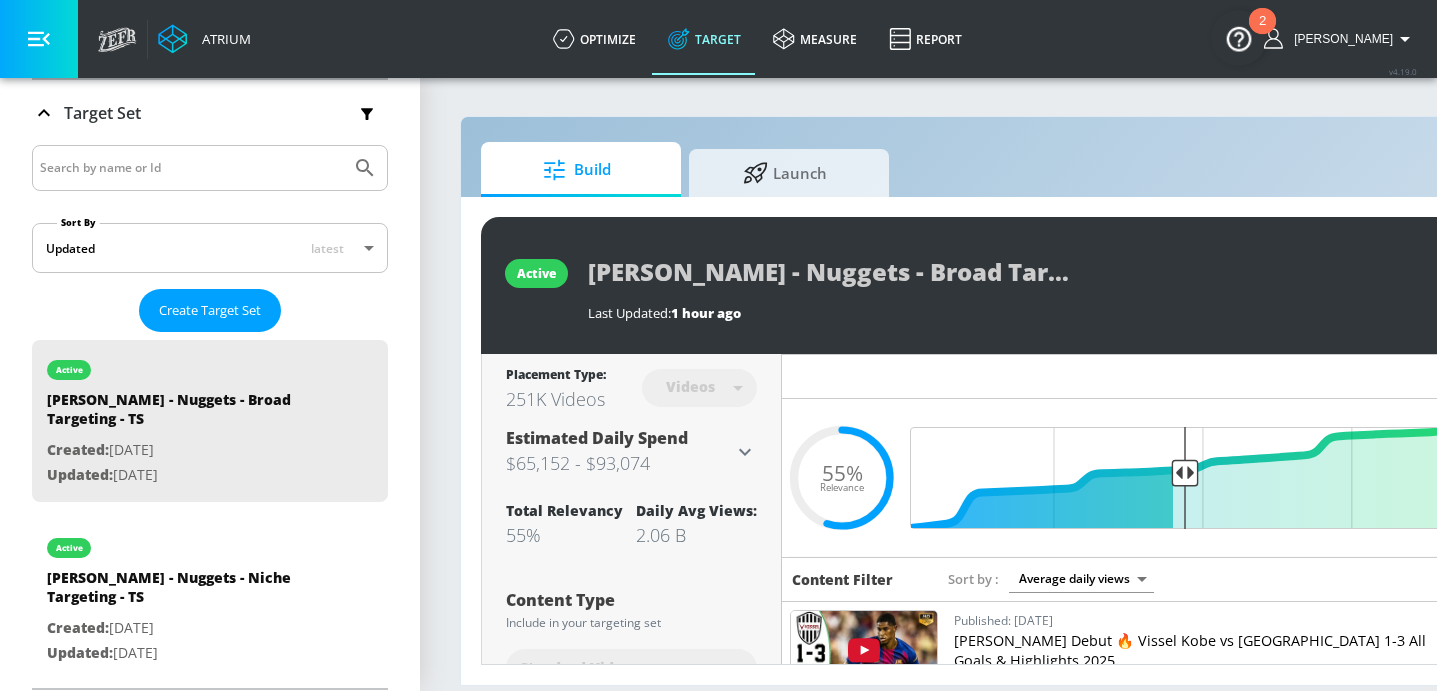 click on "Atrium optimize Target measure Report optimize Target measure Report v 4.19.0 [PERSON_NAME] Platform DV360:   Youtube DV360:   Youtube Advertiser tyson Sort By A-Z asc ​ Add Account [PERSON_NAME] Linked as: Zefr Demos Agency: Client Direct (Media by Mother) Vertical: Food MS_TYSON_LATAM_MX_Nexus_Meta Linked as: MS_TYSON_LATAM_MX_Nexus_Meta Agency: GroupM Vertical: Food [PERSON_NAME] Linked as: Tyson Agency: Mindshare Vertical: Food [PERSON_NAME] Measurement Linked as: [PERSON_NAME] Measurement Agency: Mindshare Vertical: Food [PERSON_NAME] Test Account 1 Linked as: Zefr Demos Agency: Zefr Vertical: Other Parry Test Linked as: Zefr Demos Agency: Parry Test Vertical: Music alicyn test Linked as: Zefr Demos Agency: alicyn test Vertical: Healthcare [PERSON_NAME] Test Linked as: Zefr Demos Agency: [PERSON_NAME] Test Vertical: CPG (Consumer Packaged Goods) Test Linked as: Zefr Demos Agency: Test Vertical: Travel [PERSON_NAME] TEST Linked as: Zefr Demos Agency: [PERSON_NAME] TEST Vertical: Other [PERSON_NAME] Test Account Linked as: Zefr Demos Agency: #1 Media Agency in the World QA qa" at bounding box center (718, 345) 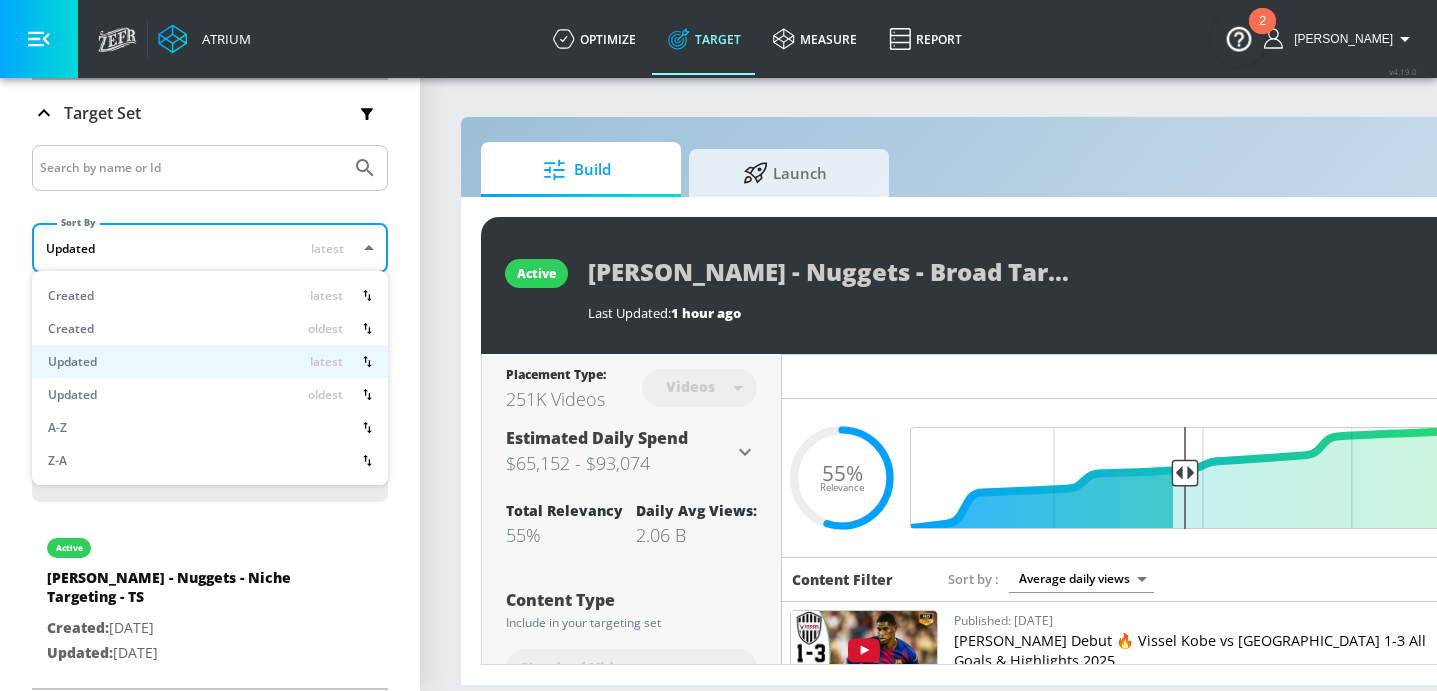 click at bounding box center (718, 345) 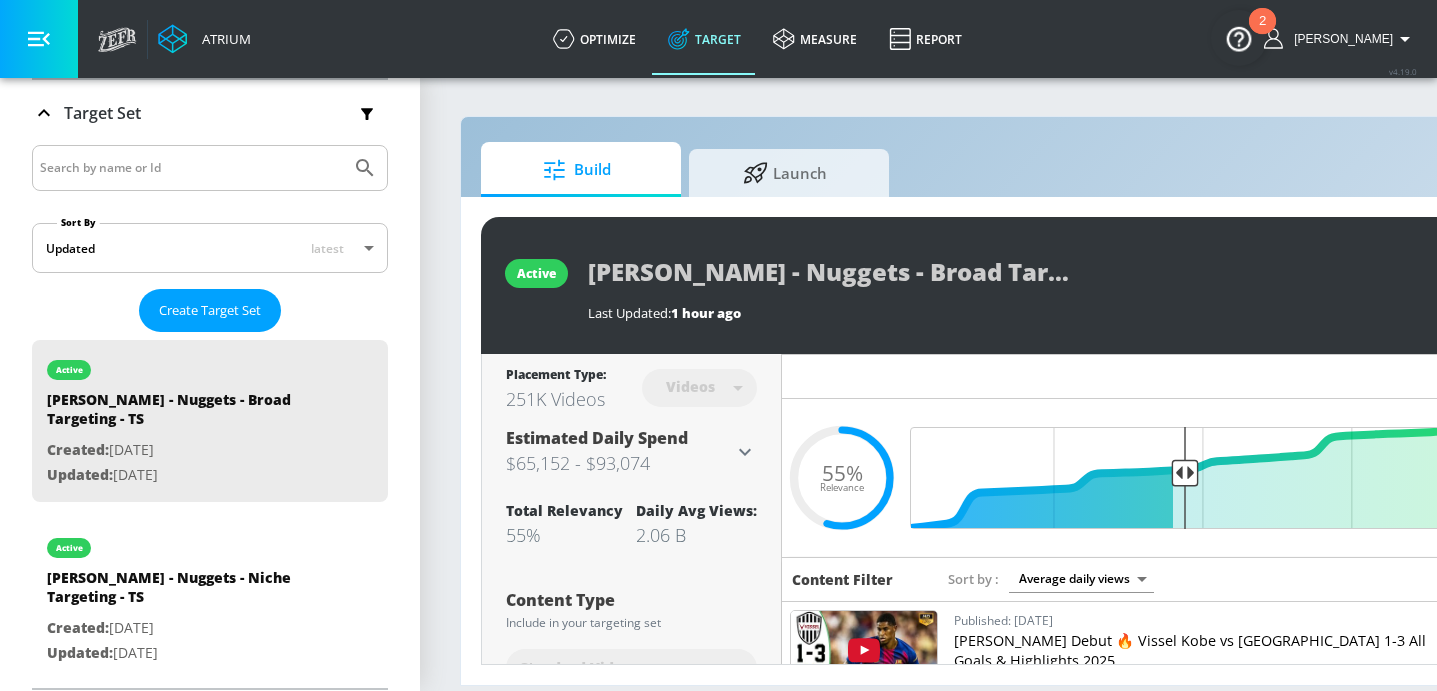 click on "Build Launch active Tyson - Nuggets - Broad Targeting - TS Last Updated:  1 hour ago Revise Placement Type: 251K Videos Videos videos ​ Estimated Daily Spend $65,152 - $93,074 Activation Platform Google Ads Age Any Devices Any Gender Any Ad Type No Preference Number of Ad Groups 0 Edit Total Relevancy 55% Daily Avg Views: 2.06 B Content Type Include in your targeting set Standard Videos standard ​ Languages Include in your targeting set English Territories Include in your targeting set All Territories Included 4 Categories Included included  Categories Clear All
Movies
Music
Sports
Television Show  Available Categories Excluded 4 Categories Excluded excluded  Categories Clear All
Children's Arts & Crafts
Children's Toys
Gaming - Shooters
Infant/Toddler Content Show  Available Categories Placement Exclusions Create Placement Exclusions › Hide Relevancy 2.06 B Avg. Daily Views   55% Relevance Content Filter" at bounding box center (1052, 401) 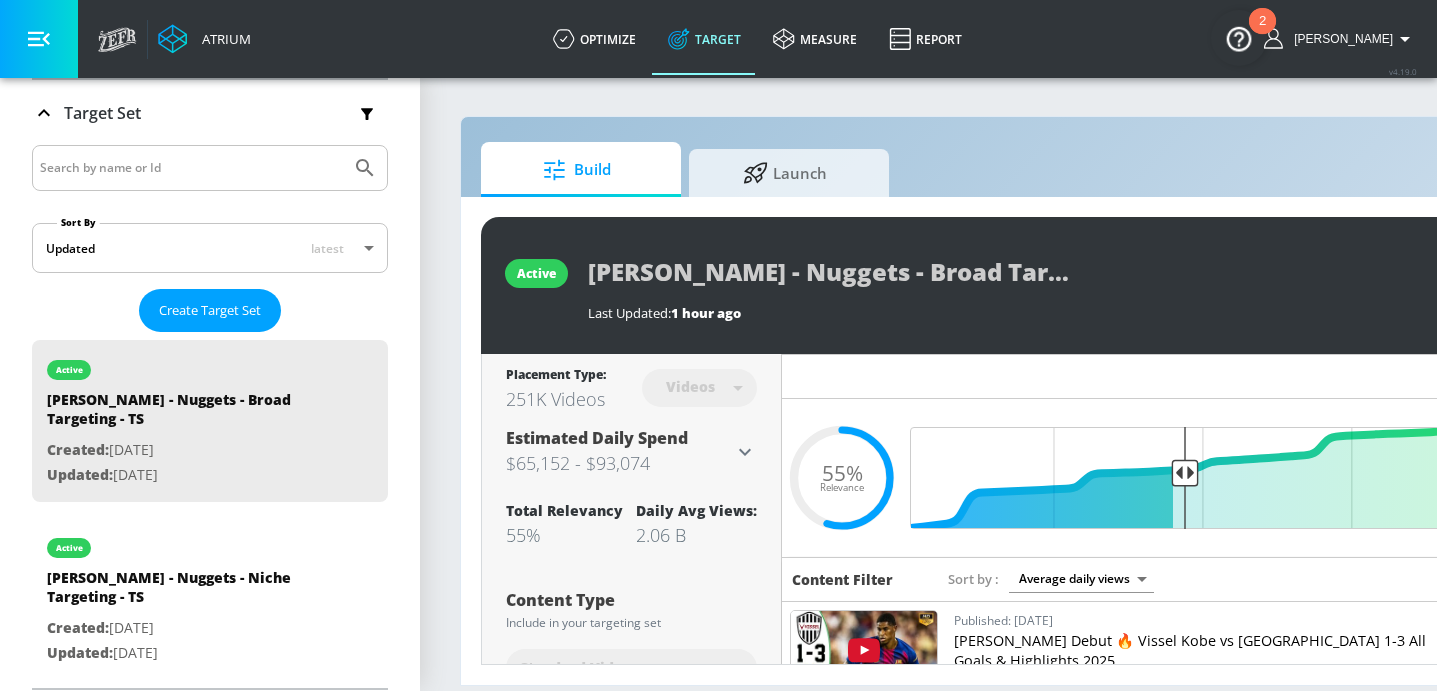 click on "Create Target Set" at bounding box center [210, 310] 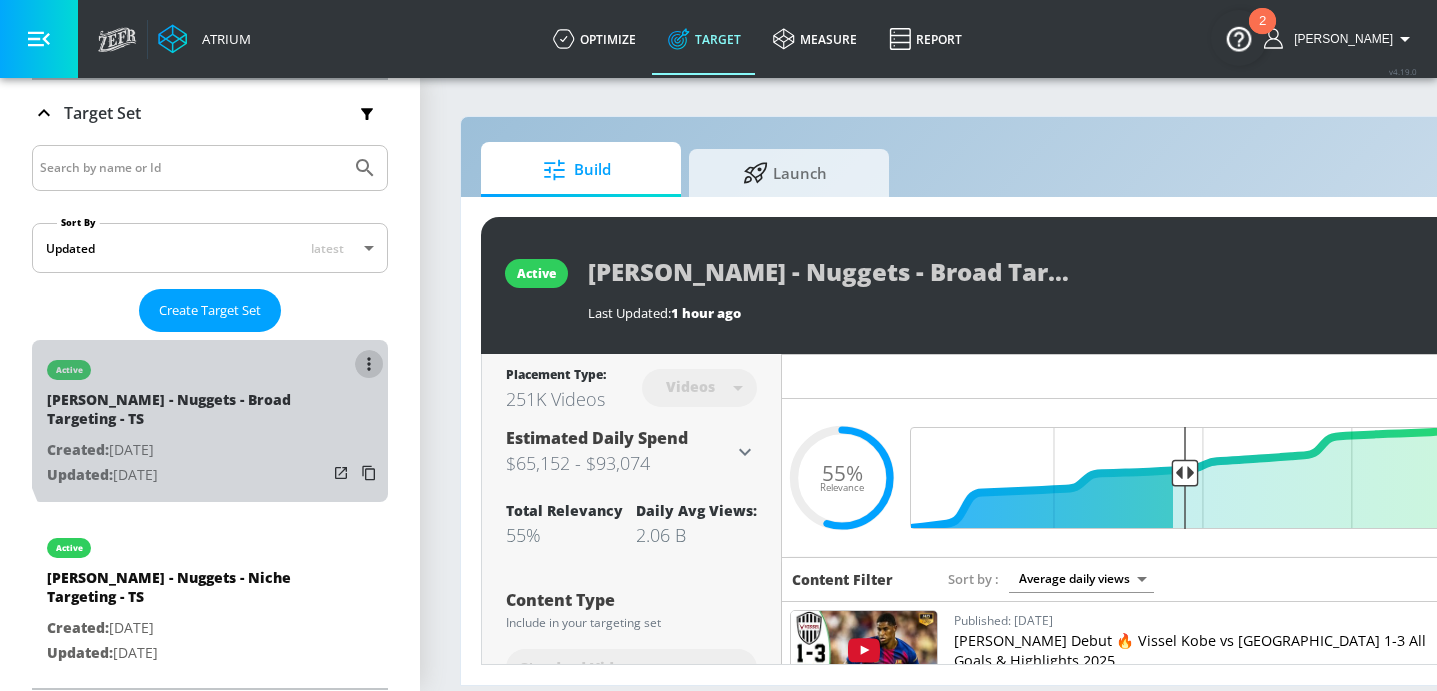 click 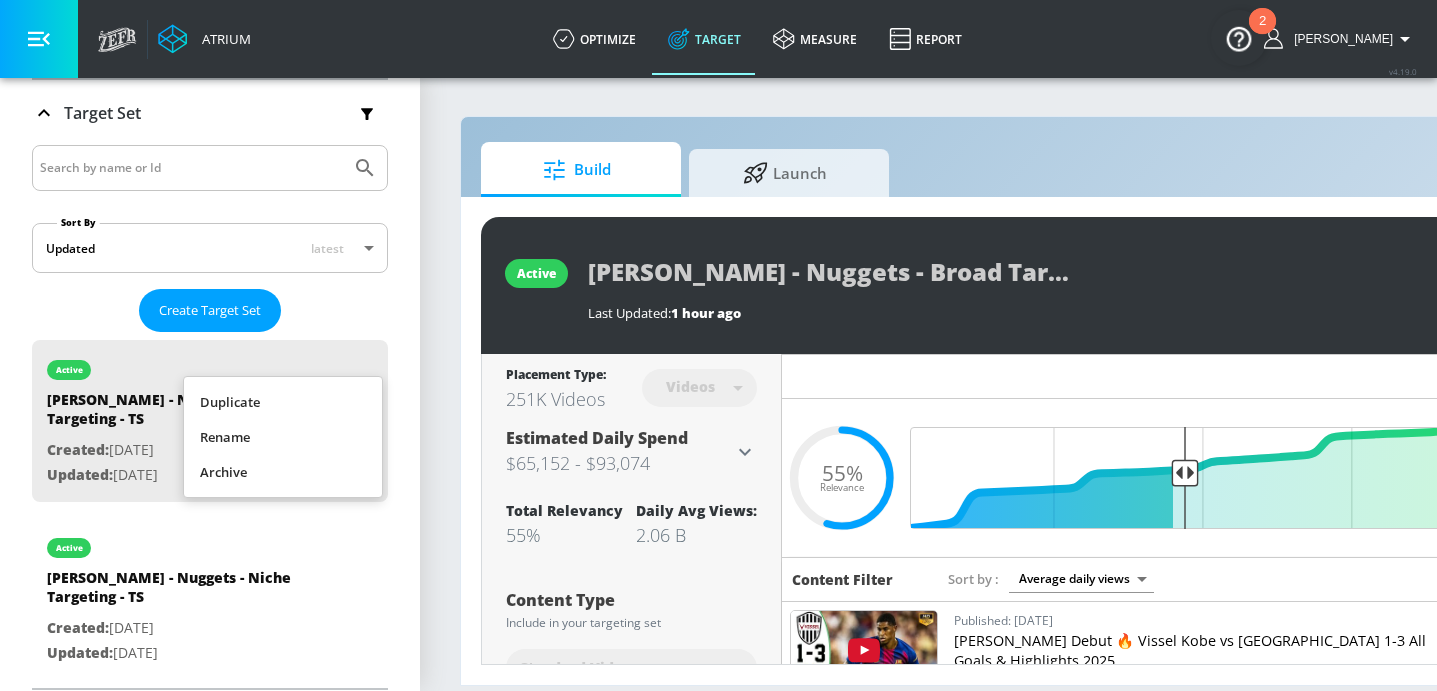 click on "Duplicate" at bounding box center [283, 402] 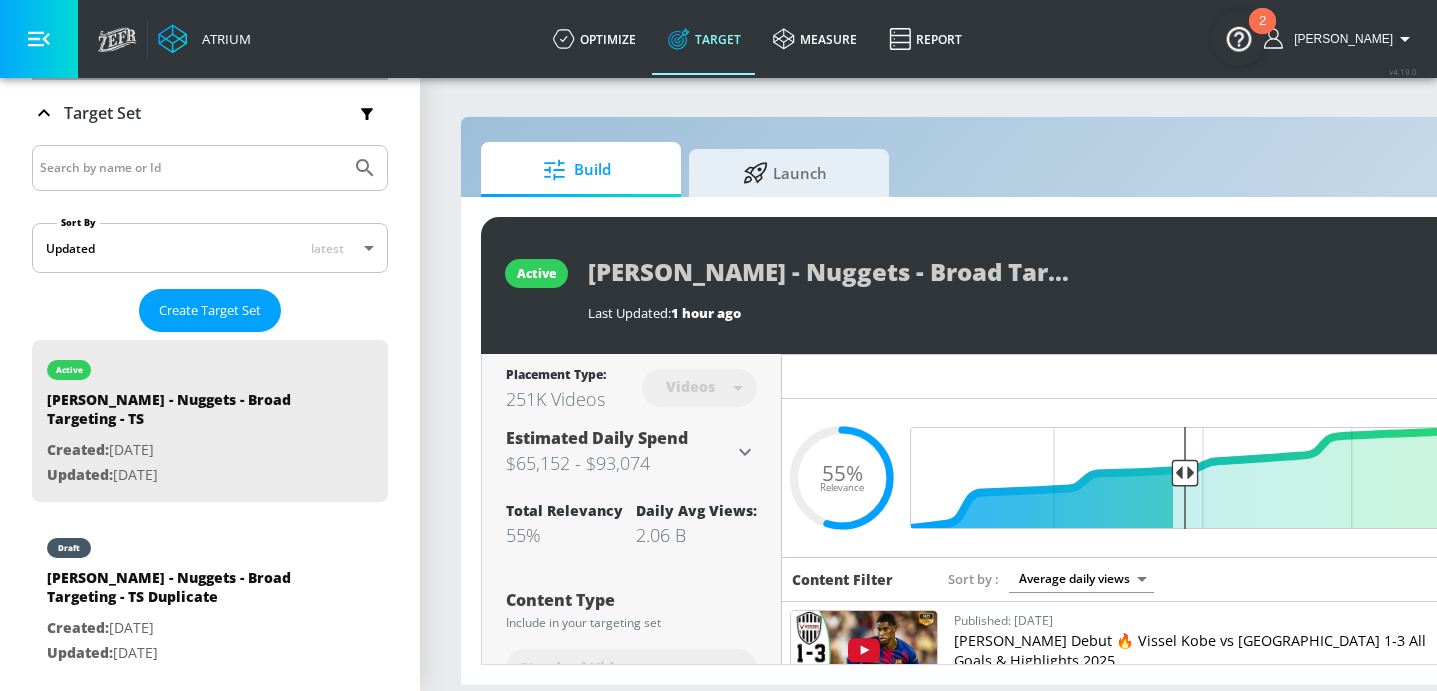 scroll, scrollTop: 470, scrollLeft: 0, axis: vertical 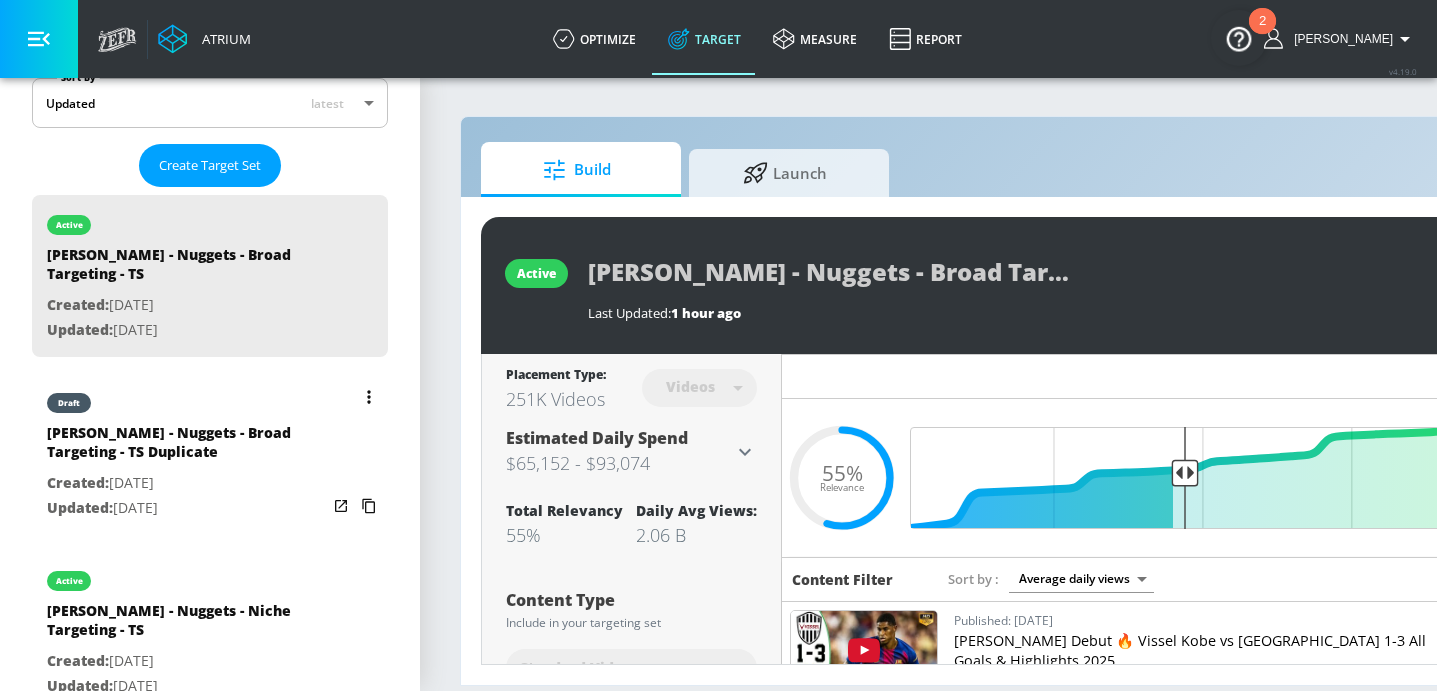click on "[PERSON_NAME] - Nuggets - Broad Targeting - TS Duplicate" at bounding box center [187, 447] 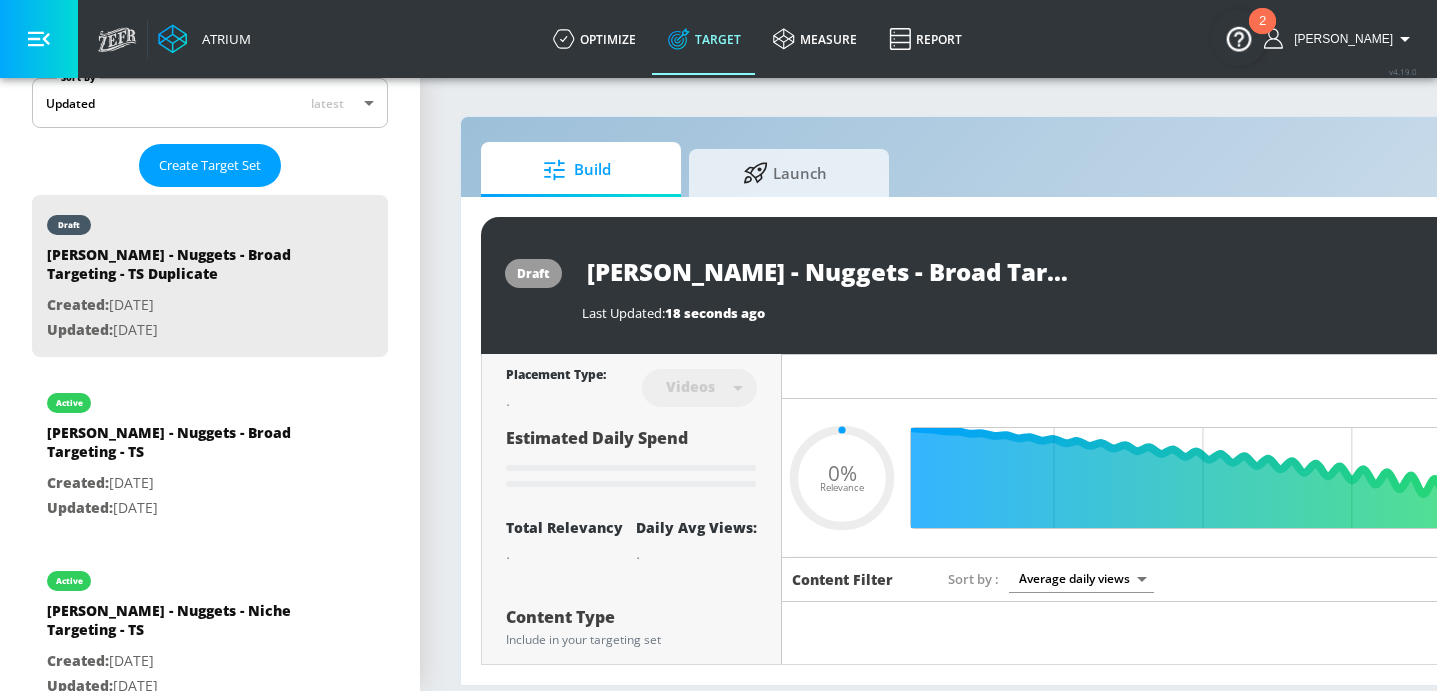 click on "[PERSON_NAME] - Nuggets - Broad Targeting - TS Duplicate" at bounding box center [832, 271] 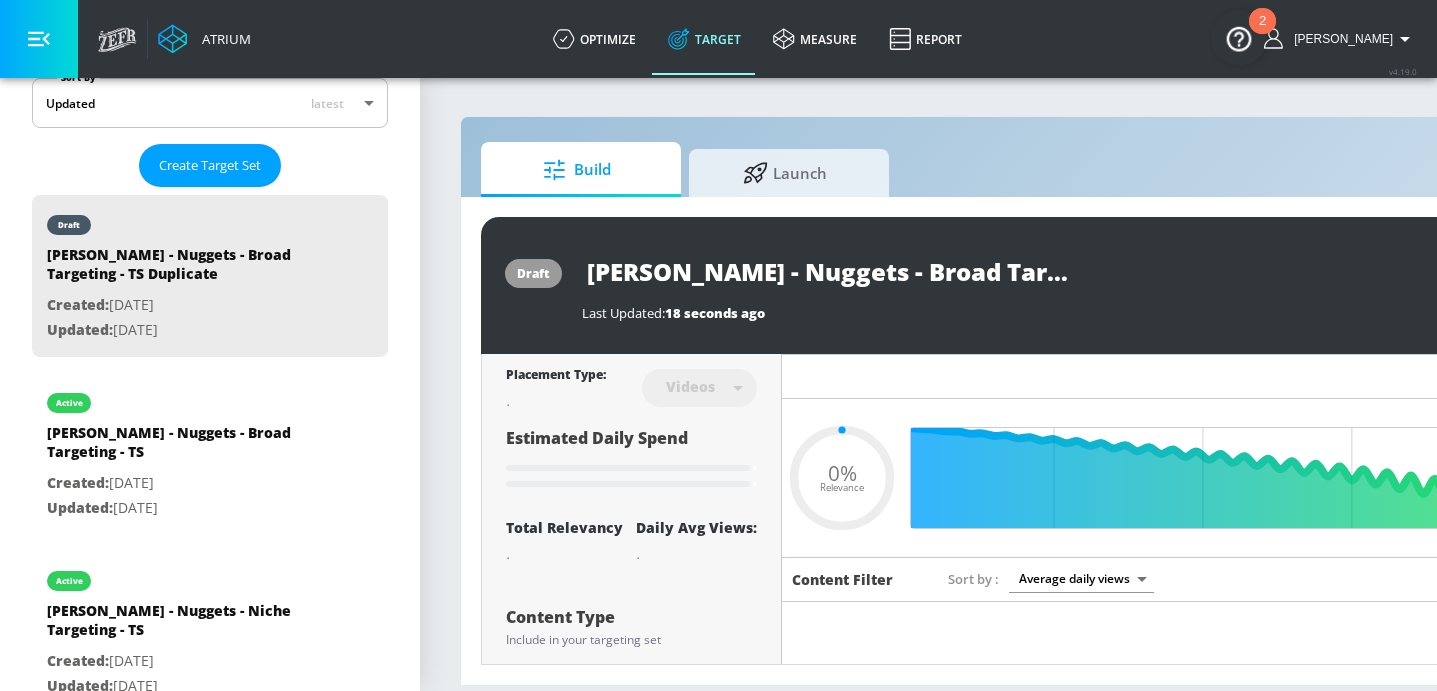 click on "[PERSON_NAME] - Nuggets - Broad Targeting - TS Duplicate" at bounding box center (832, 271) 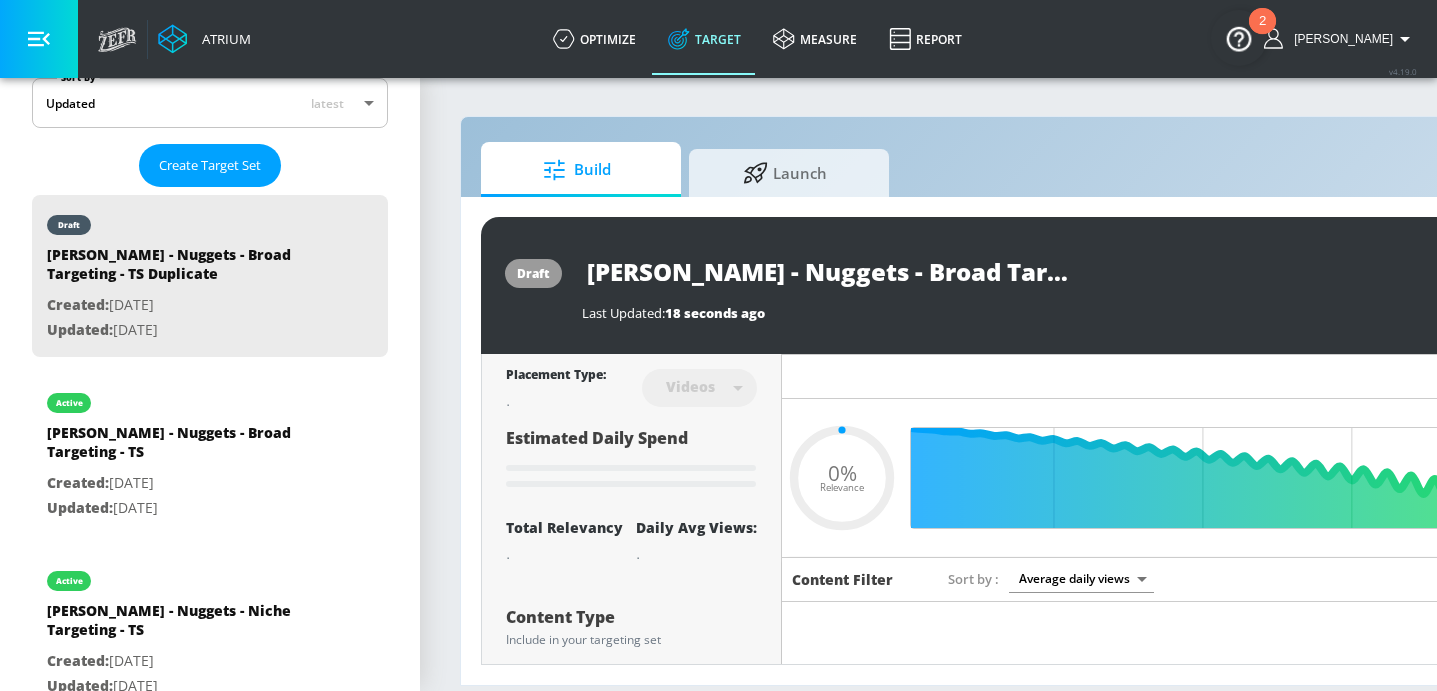 type on "[PERSON_NAME] - J - Broad Targeting - TS Duplicate" 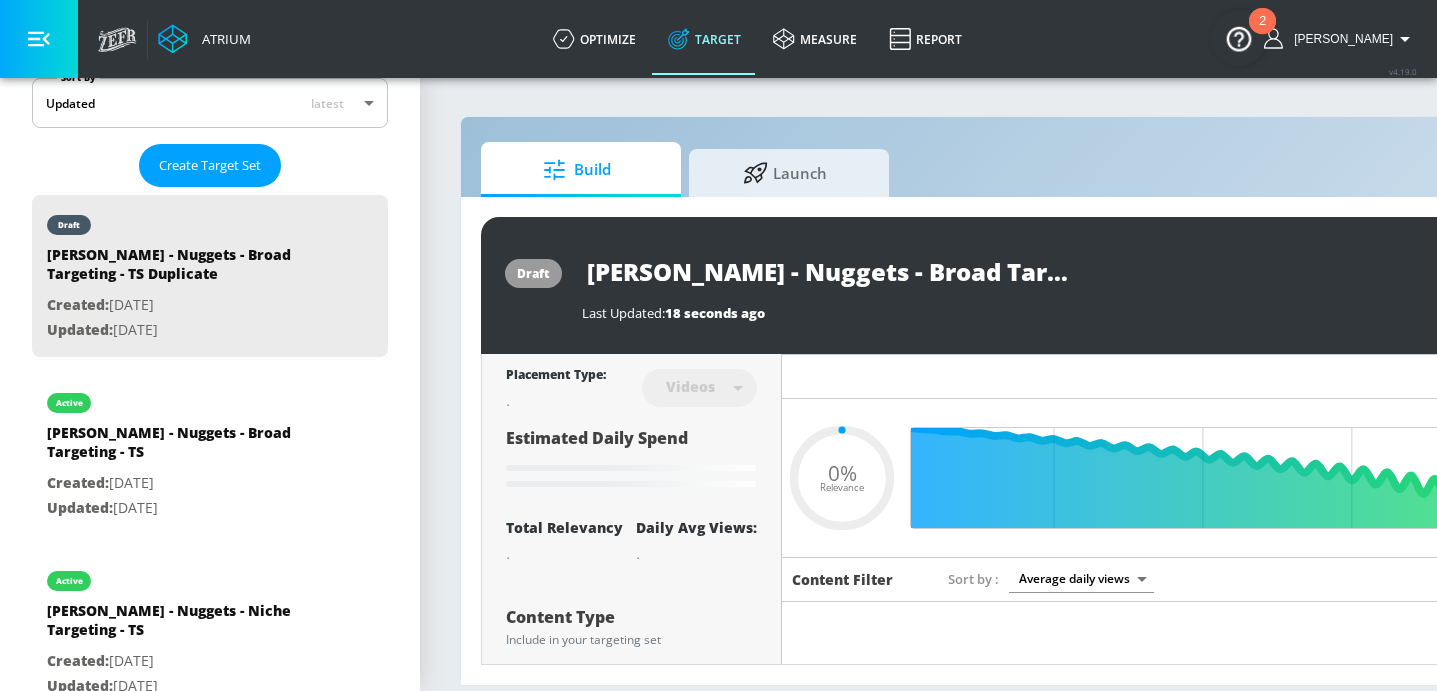type on "0.05" 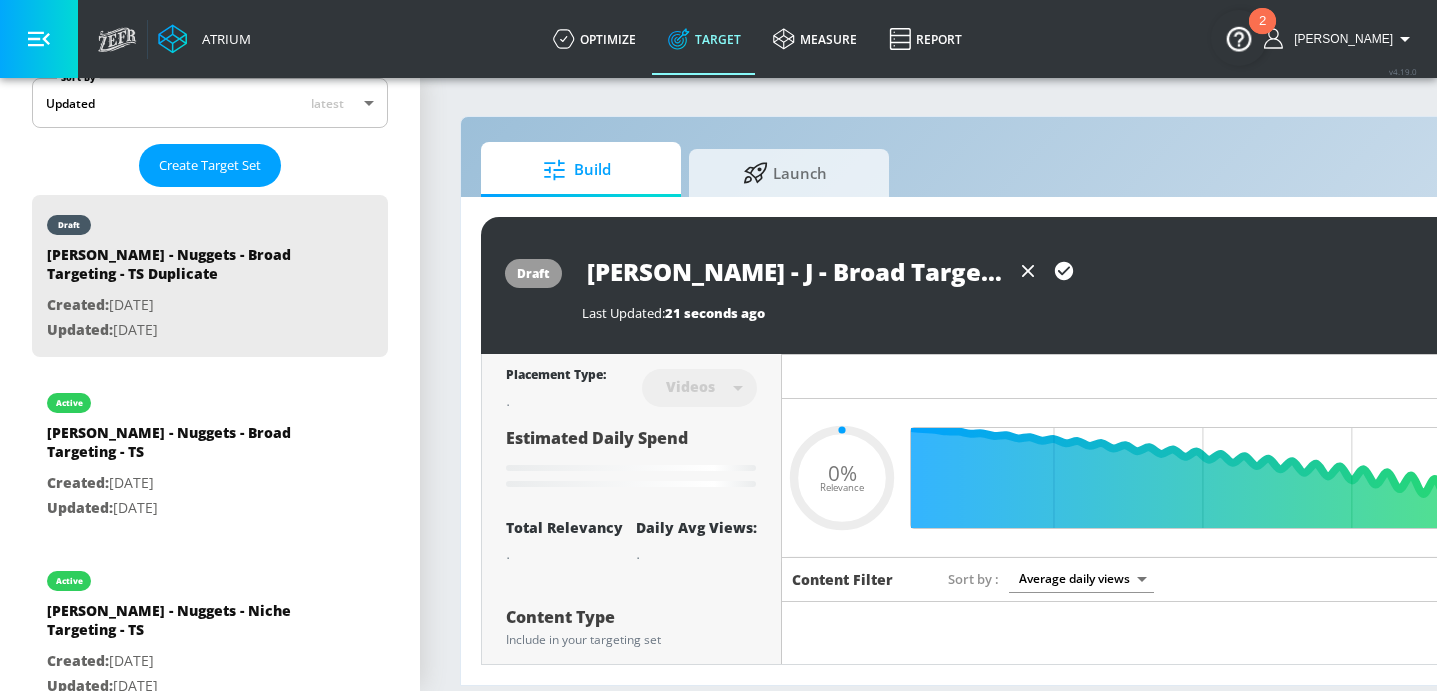 type on "[PERSON_NAME] - Broad Targeting - TS Duplicate" 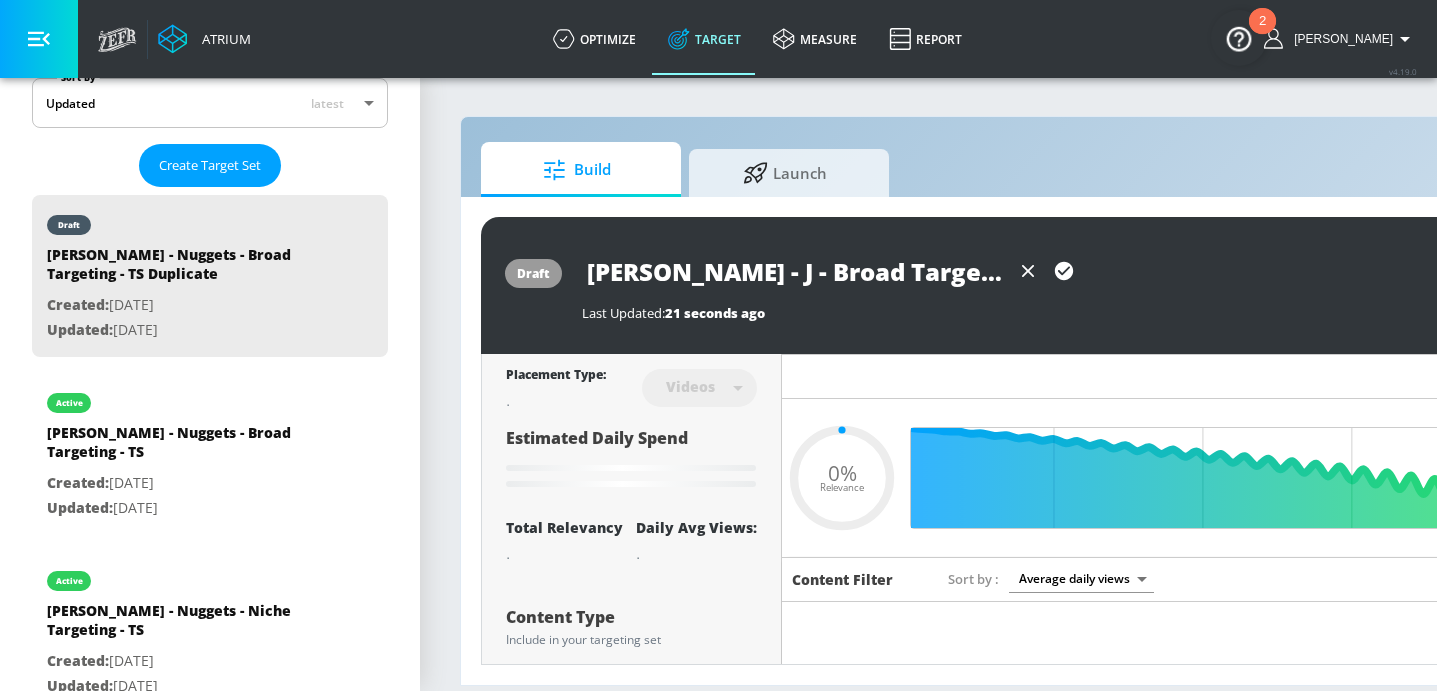 type on "0.05" 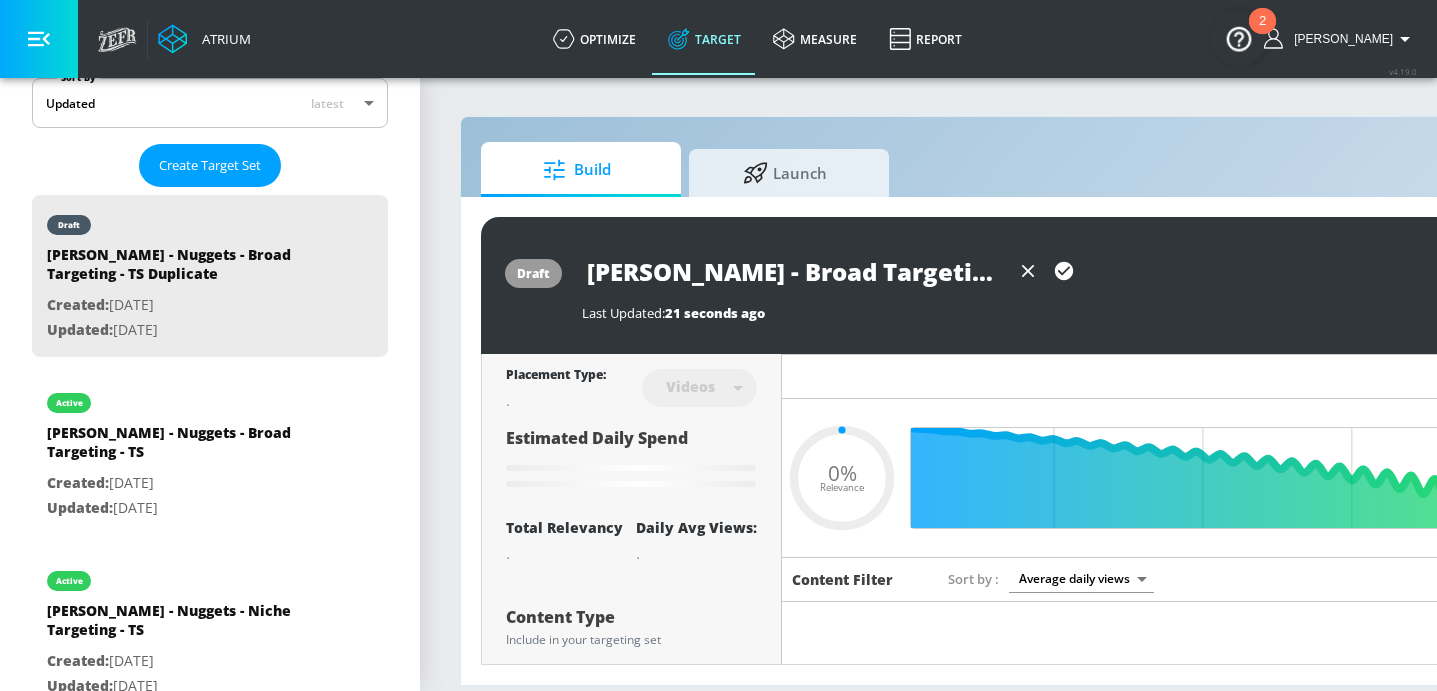 type on "[PERSON_NAME] - Broad Targeting - TS Duplicate" 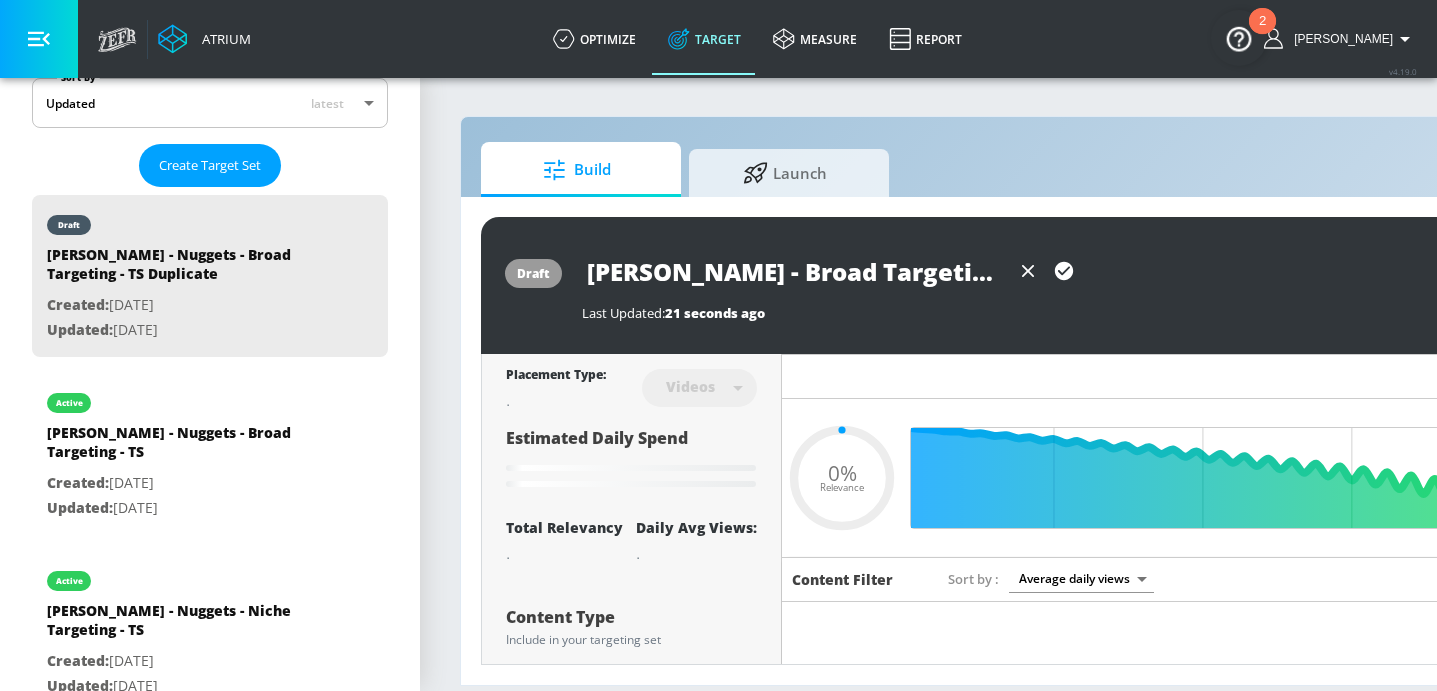 type on "0.05" 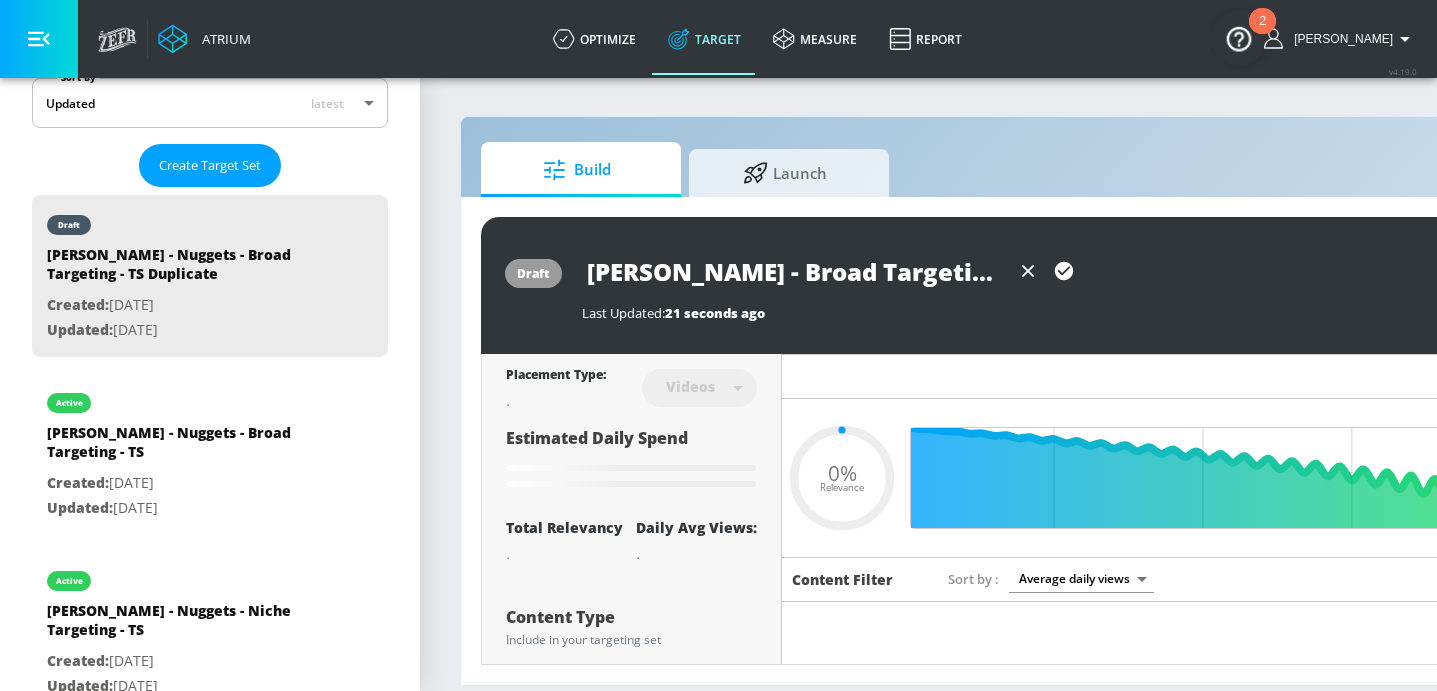 type on "[PERSON_NAME] - Broad Targeting - TS Duplicate" 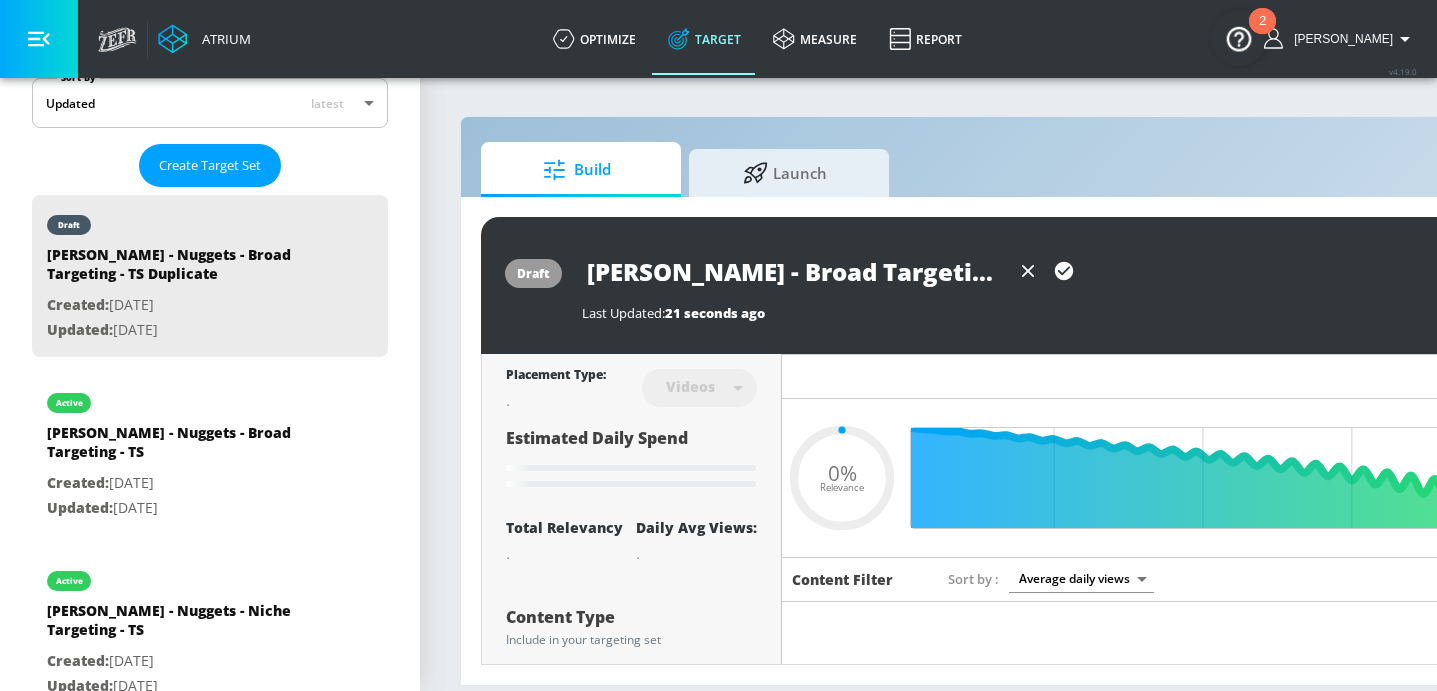 type on "0.05" 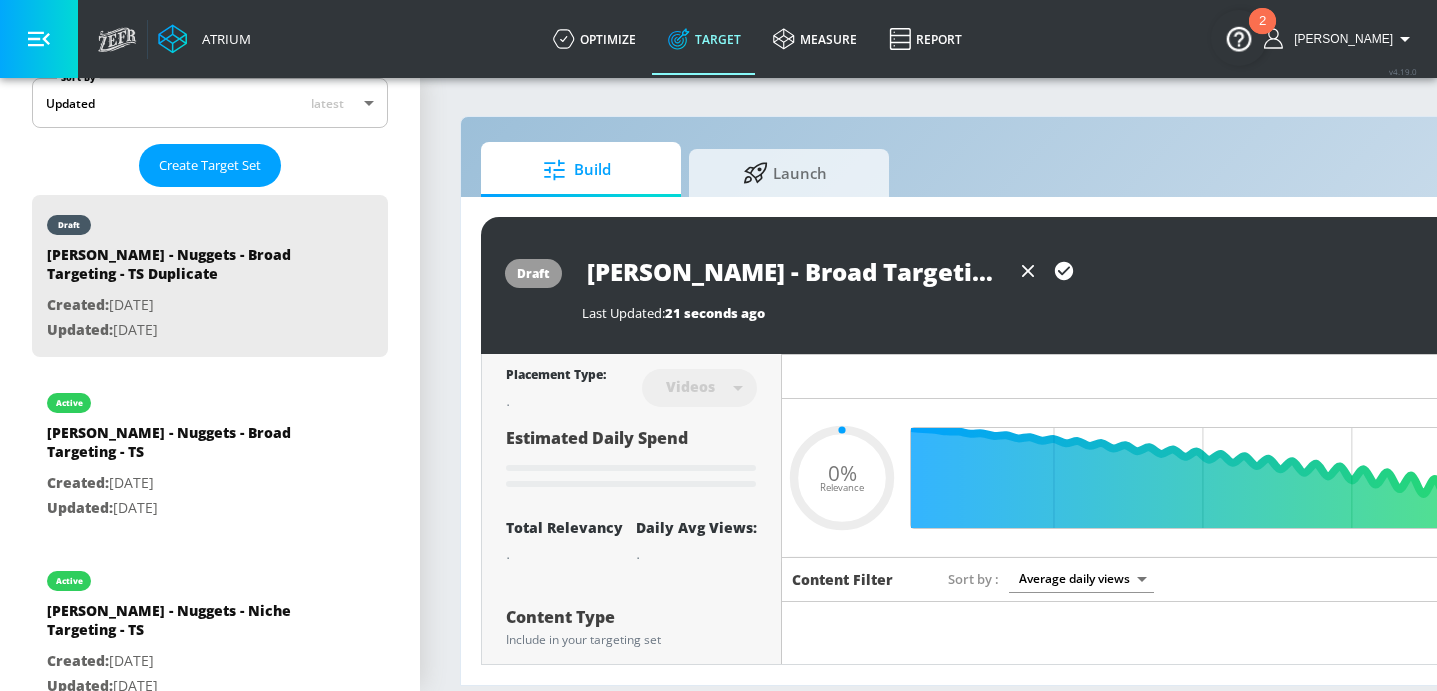 type on "[PERSON_NAME] - Broad Targeting - TS Duplicate" 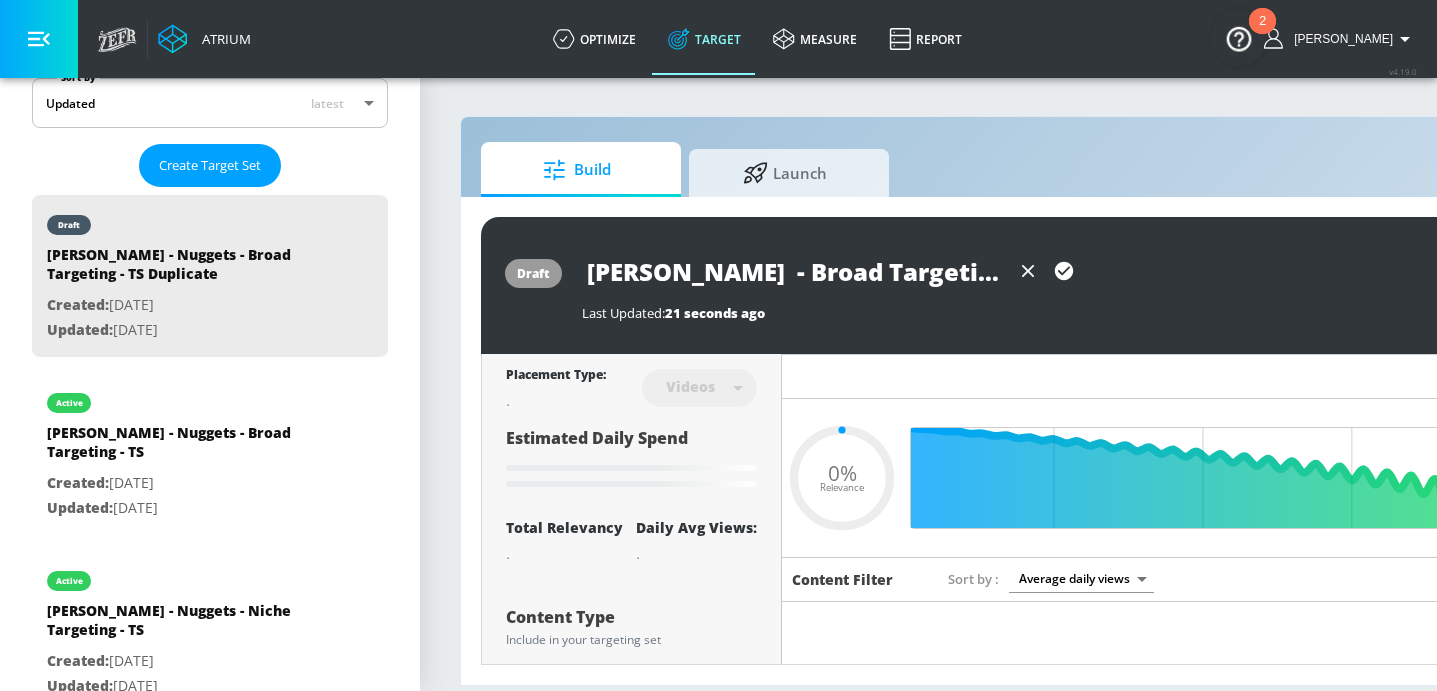 type on "[PERSON_NAME] - Broad Targeting - TS Duplicate" 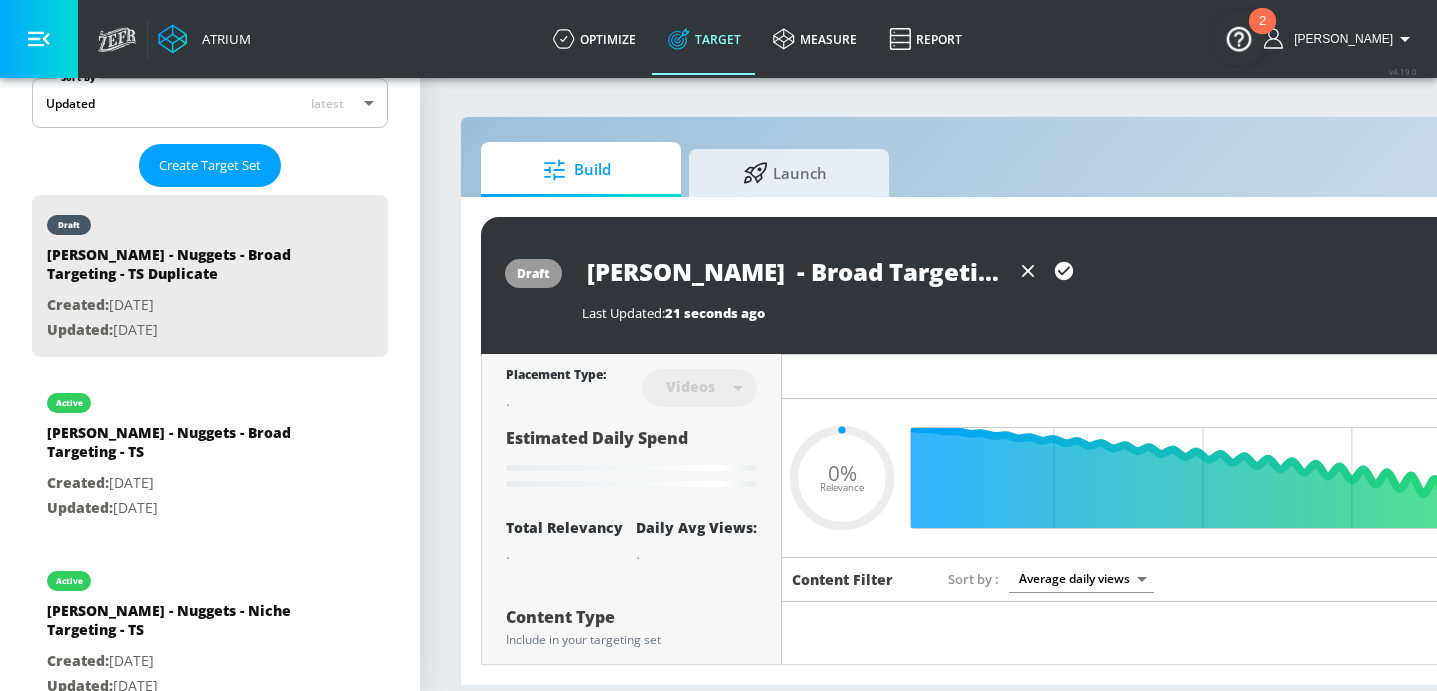 type on "0.05" 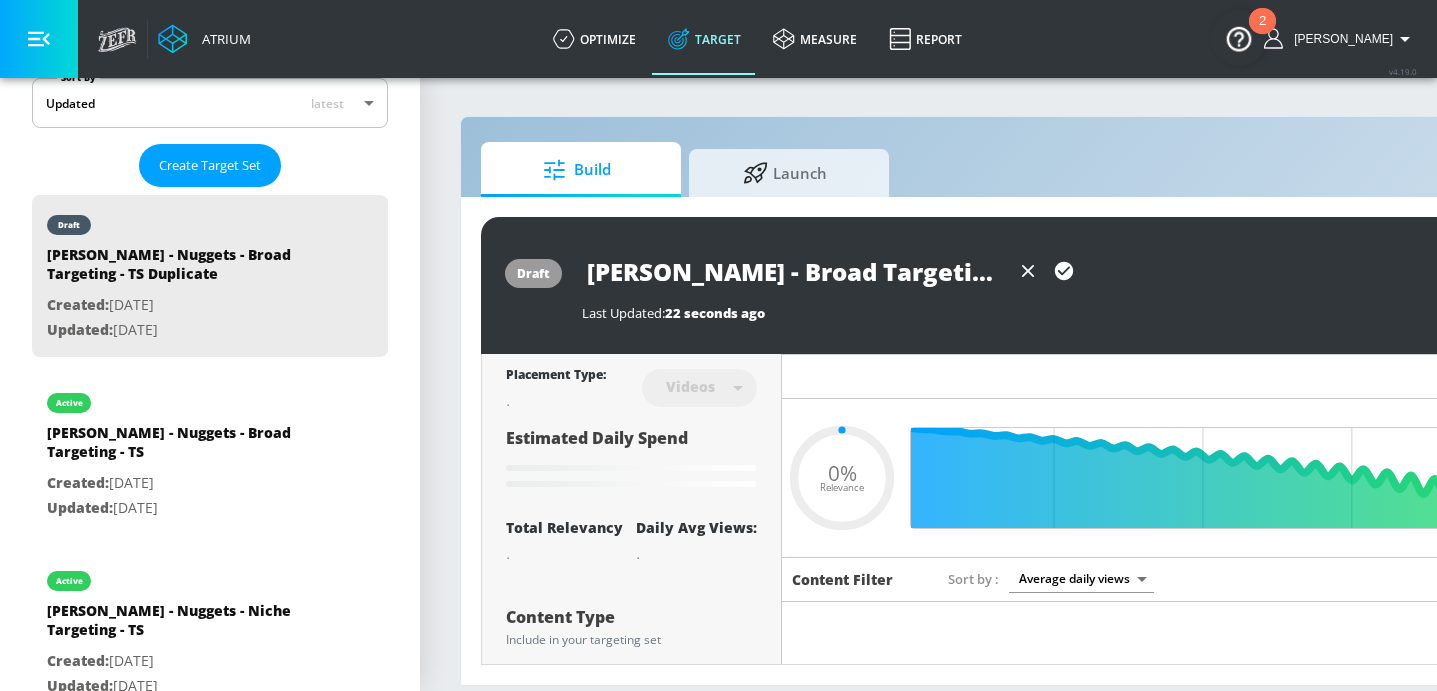 type on "[PERSON_NAME] - Broad Targeting - TS Duplicate" 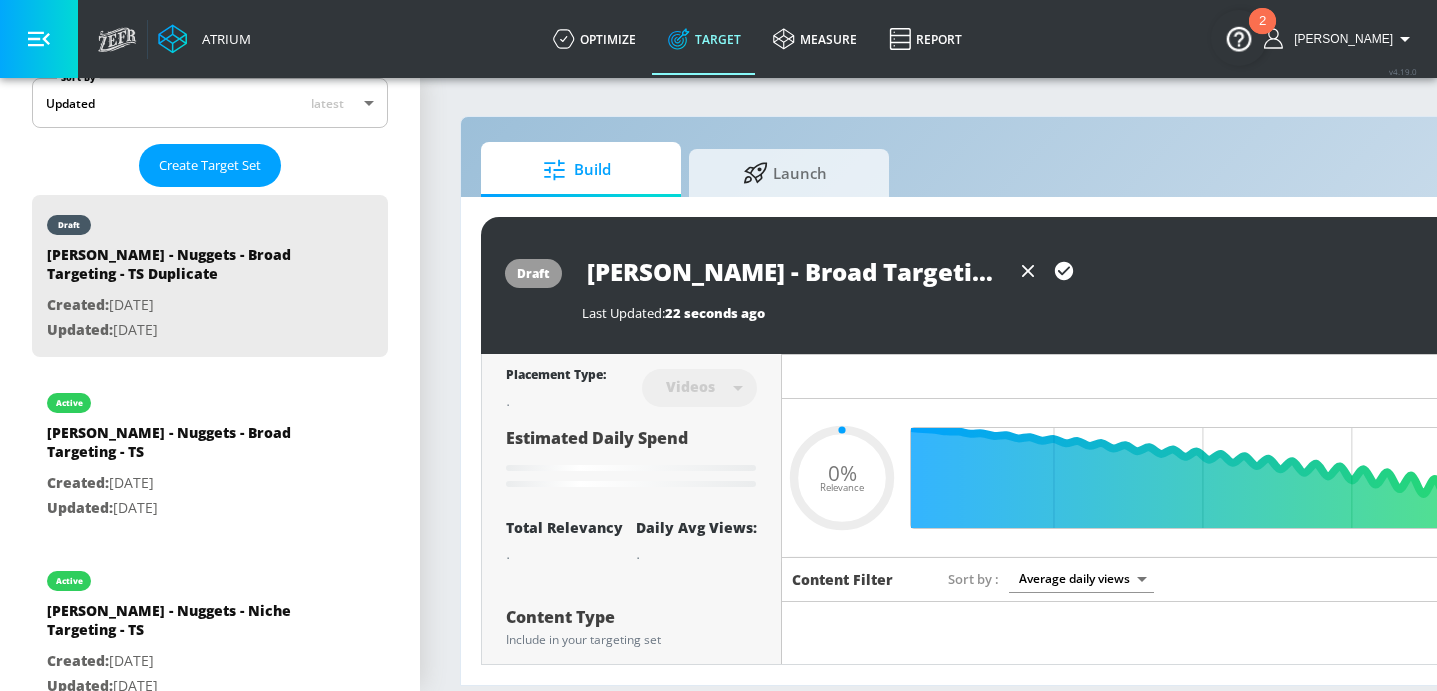 type on "0.05" 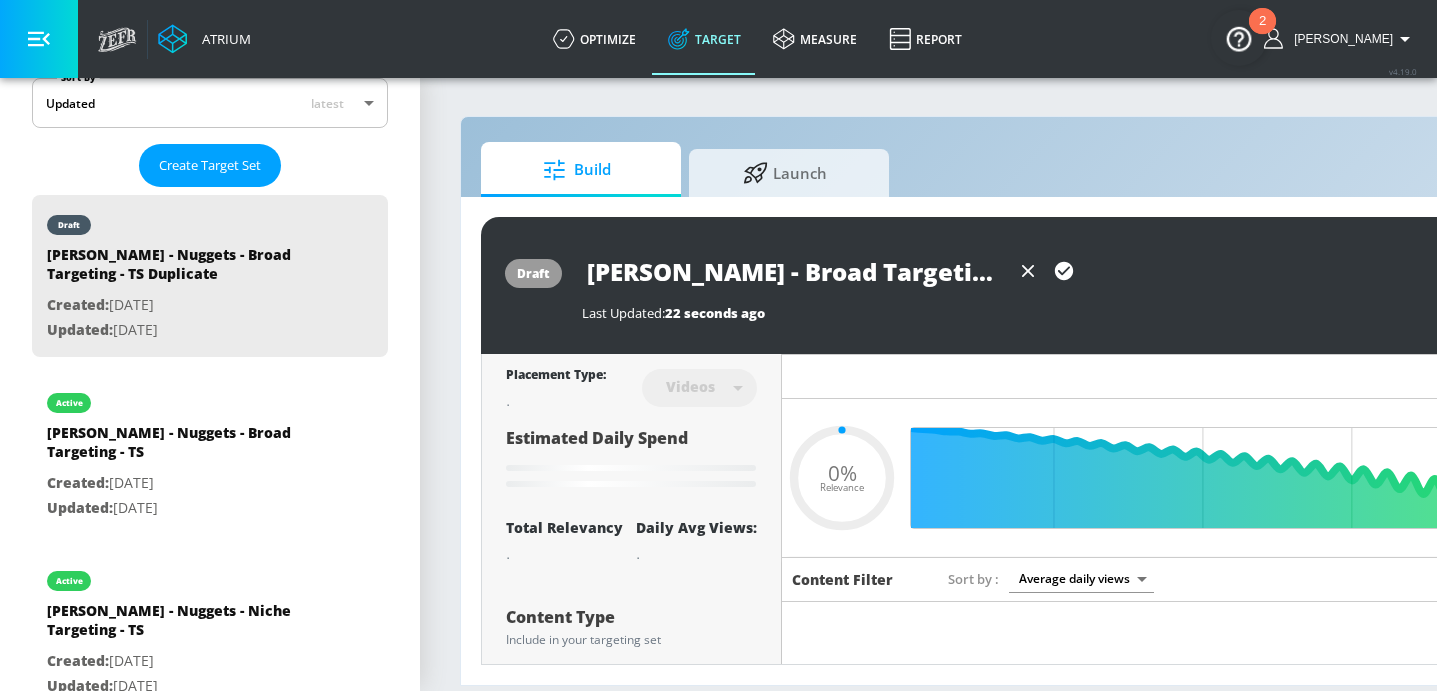 type on "[PERSON_NAME] - [PERSON_NAME] - Broad Targeting - TS Duplicate" 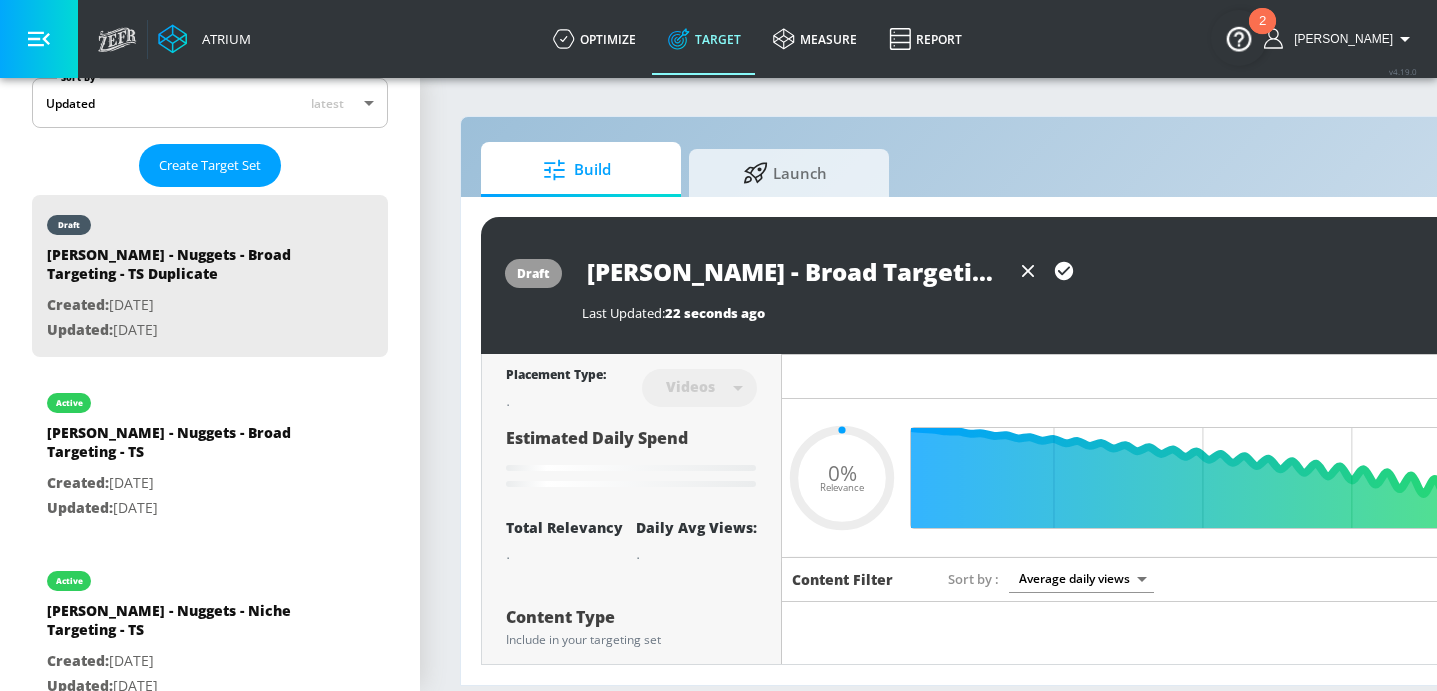 type on "0.05" 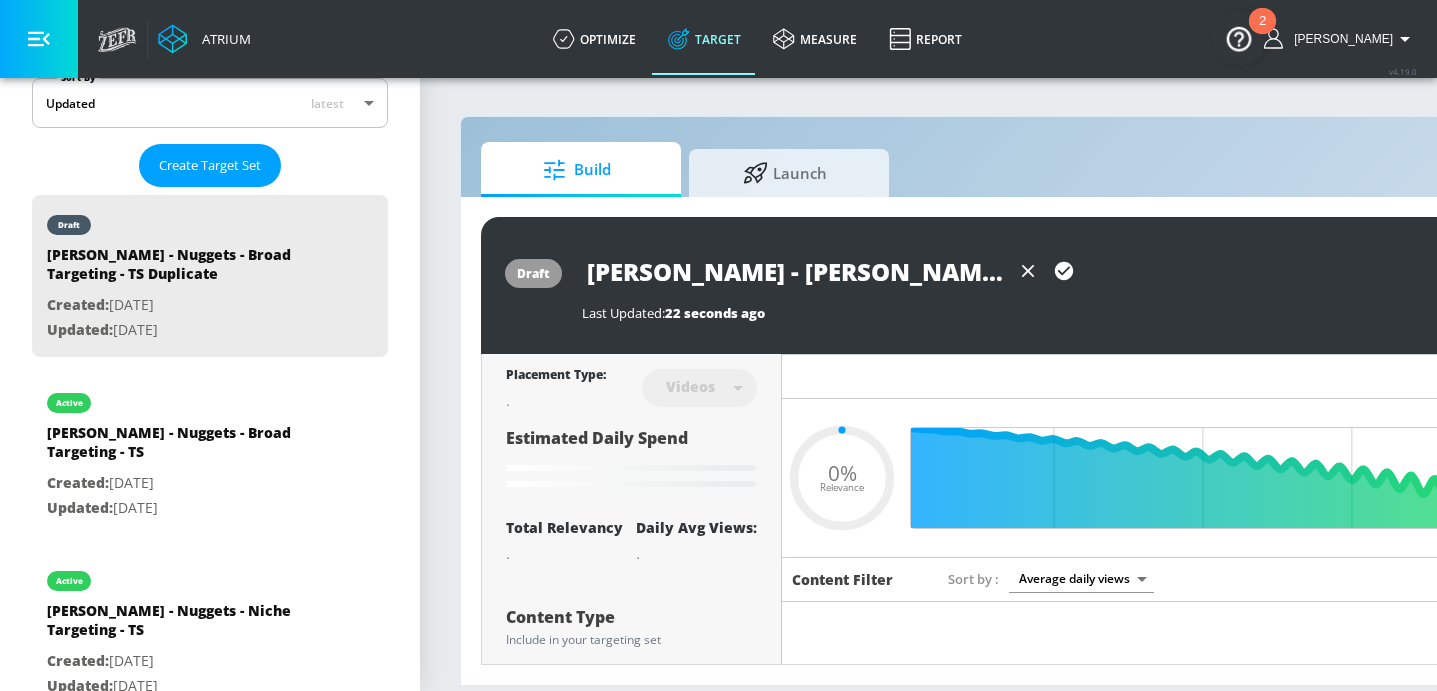 type on "[PERSON_NAME] - [PERSON_NAME] - Broad Targeting - TS Duplicate" 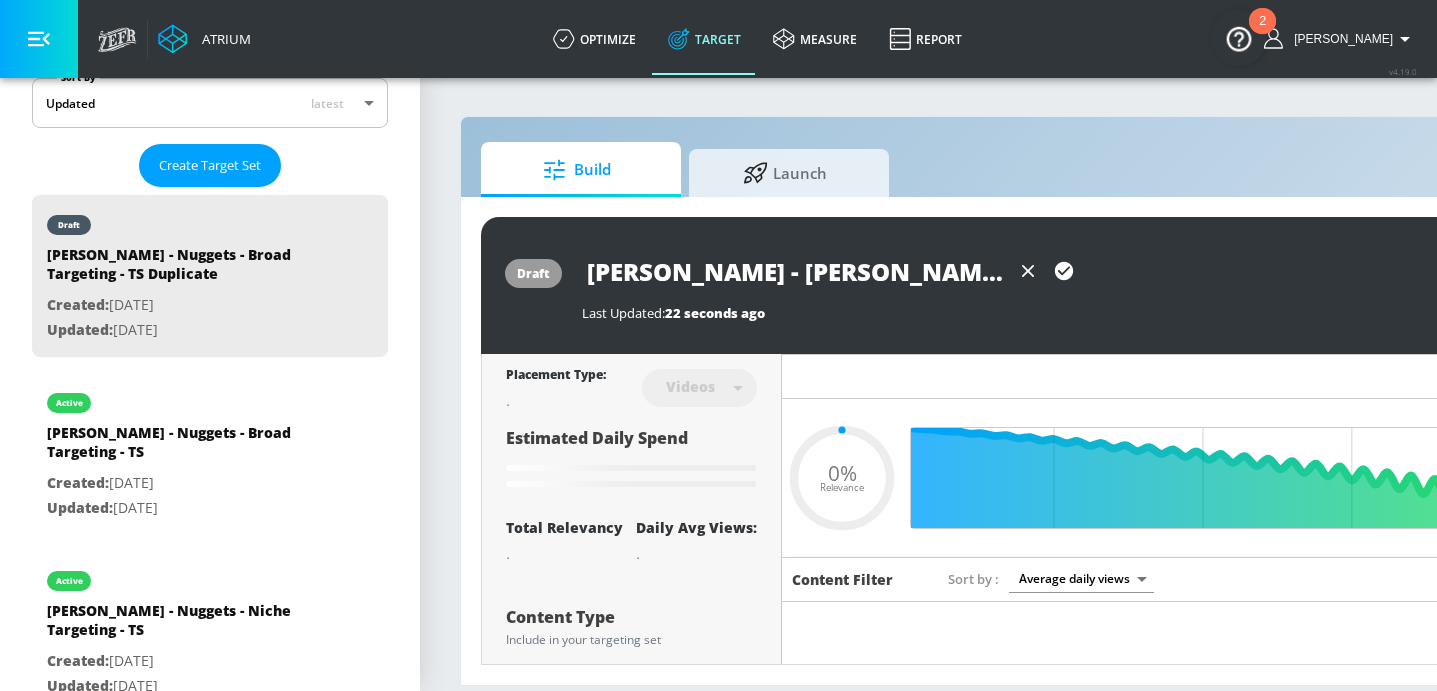 type on "0.05" 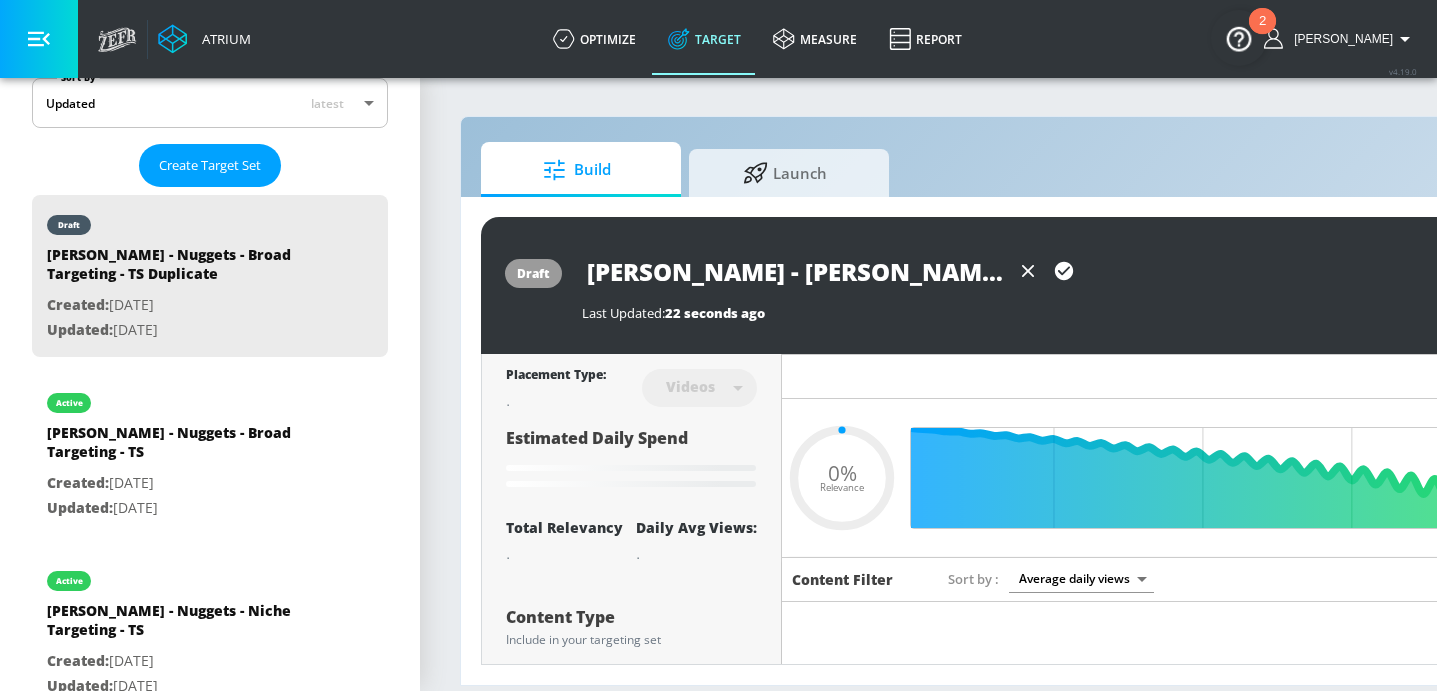 type on "[PERSON_NAME] - [PERSON_NAME]  - Broad Targeting - TS Duplicate" 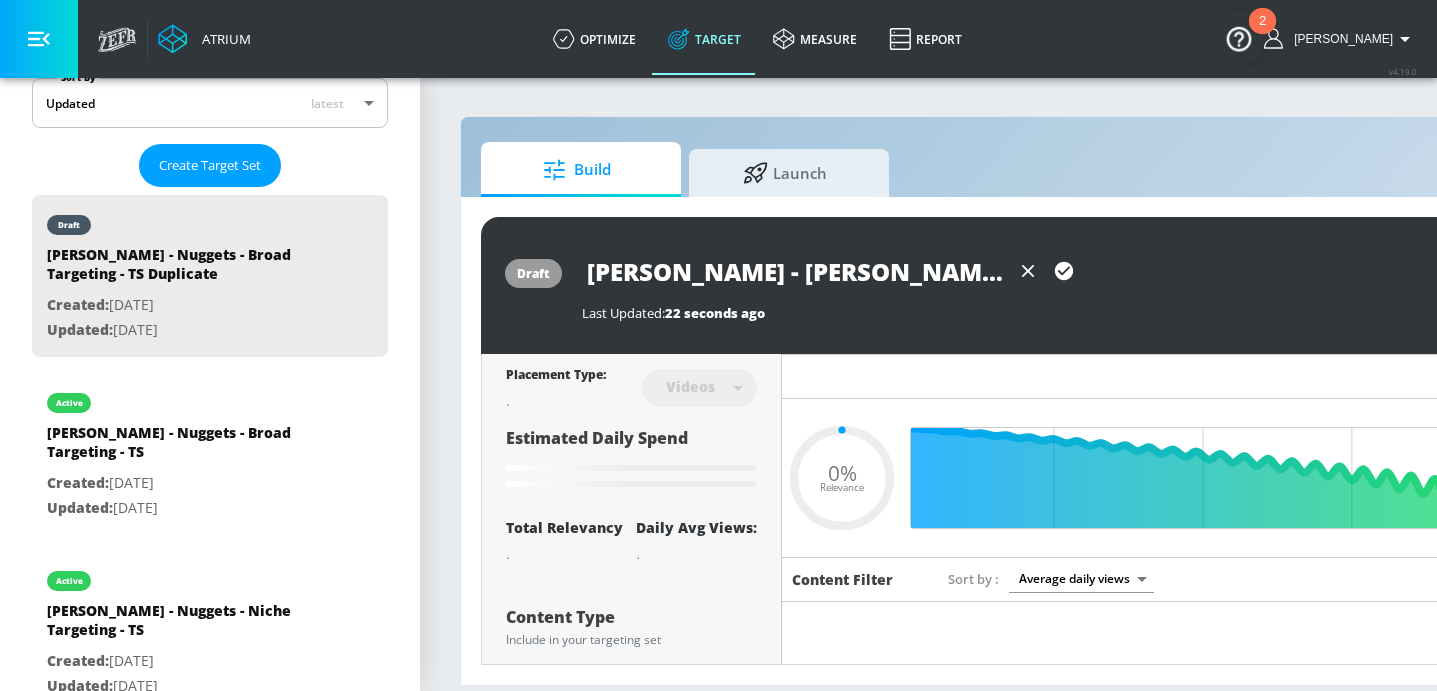 type on "0.05" 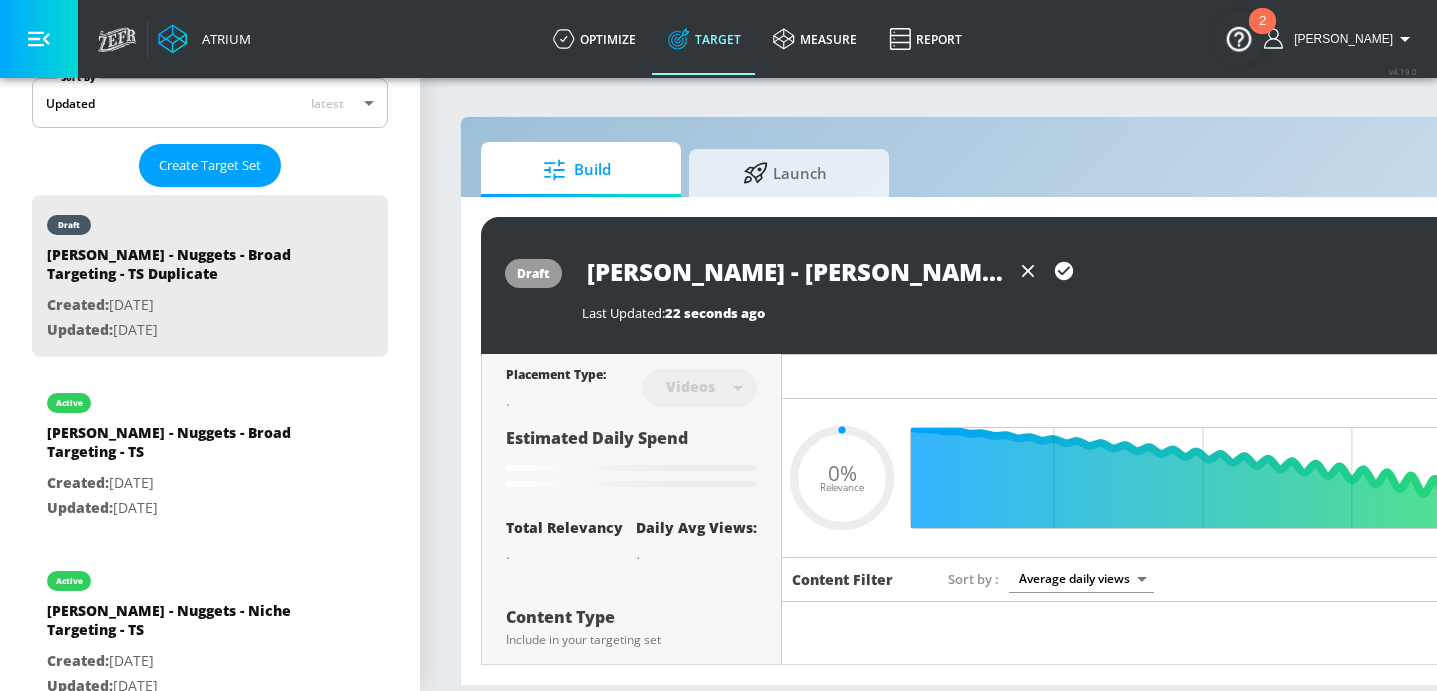 type on "[PERSON_NAME] - [PERSON_NAME] S - Broad Targeting - TS Duplicate" 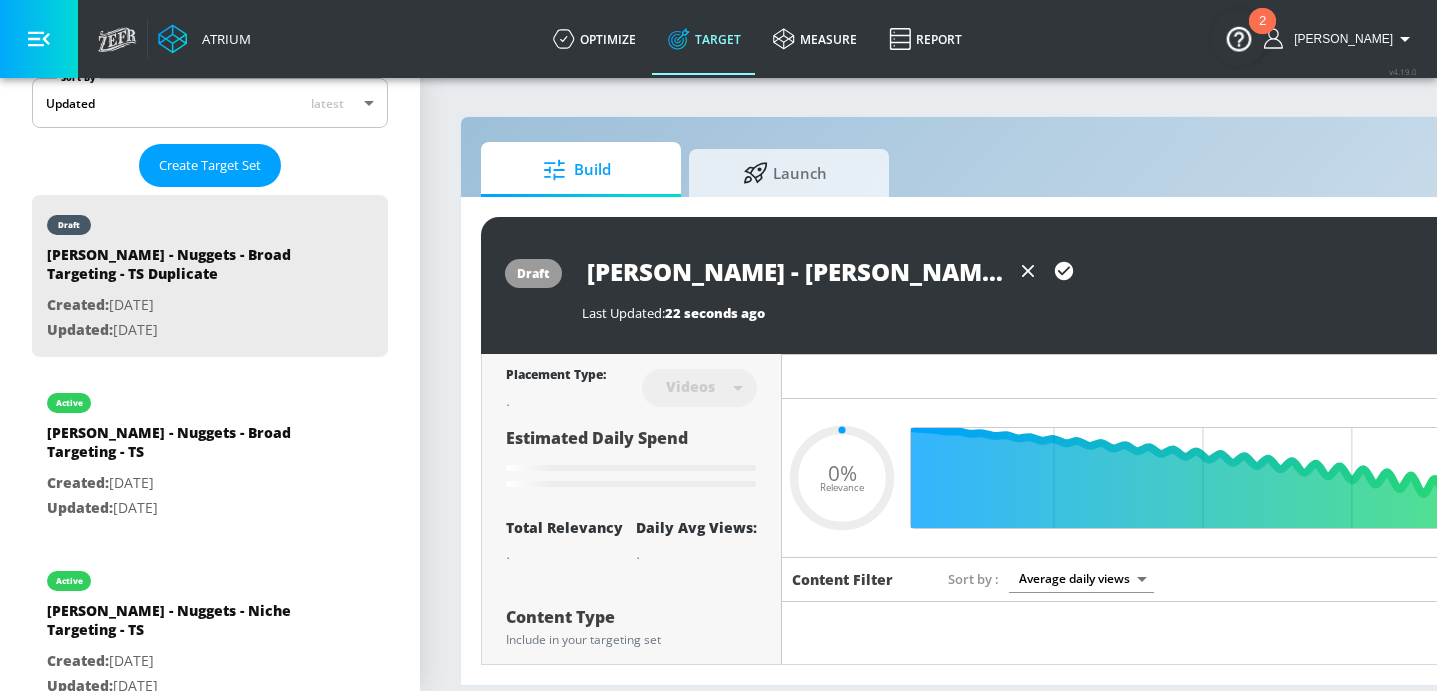 type on "0.05" 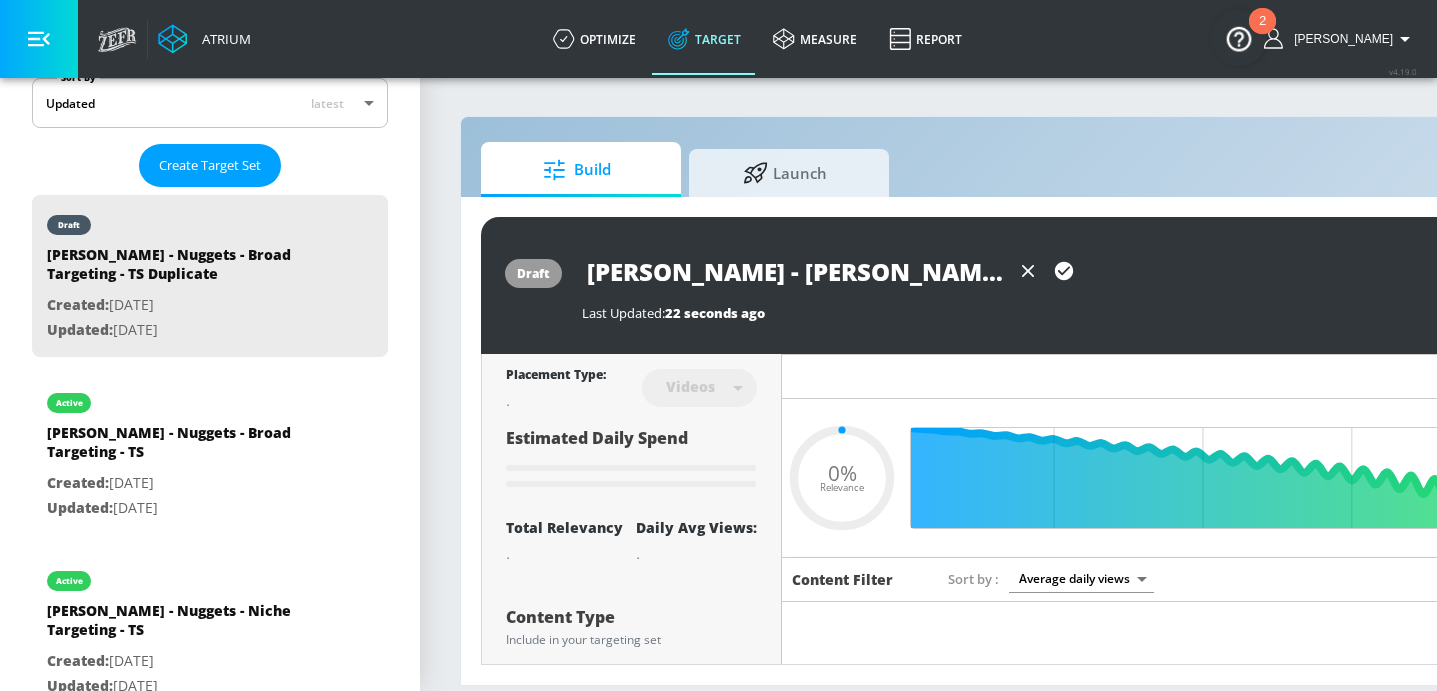 type on "[PERSON_NAME] - [PERSON_NAME] Sa - Broad Targeting - TS Duplicate" 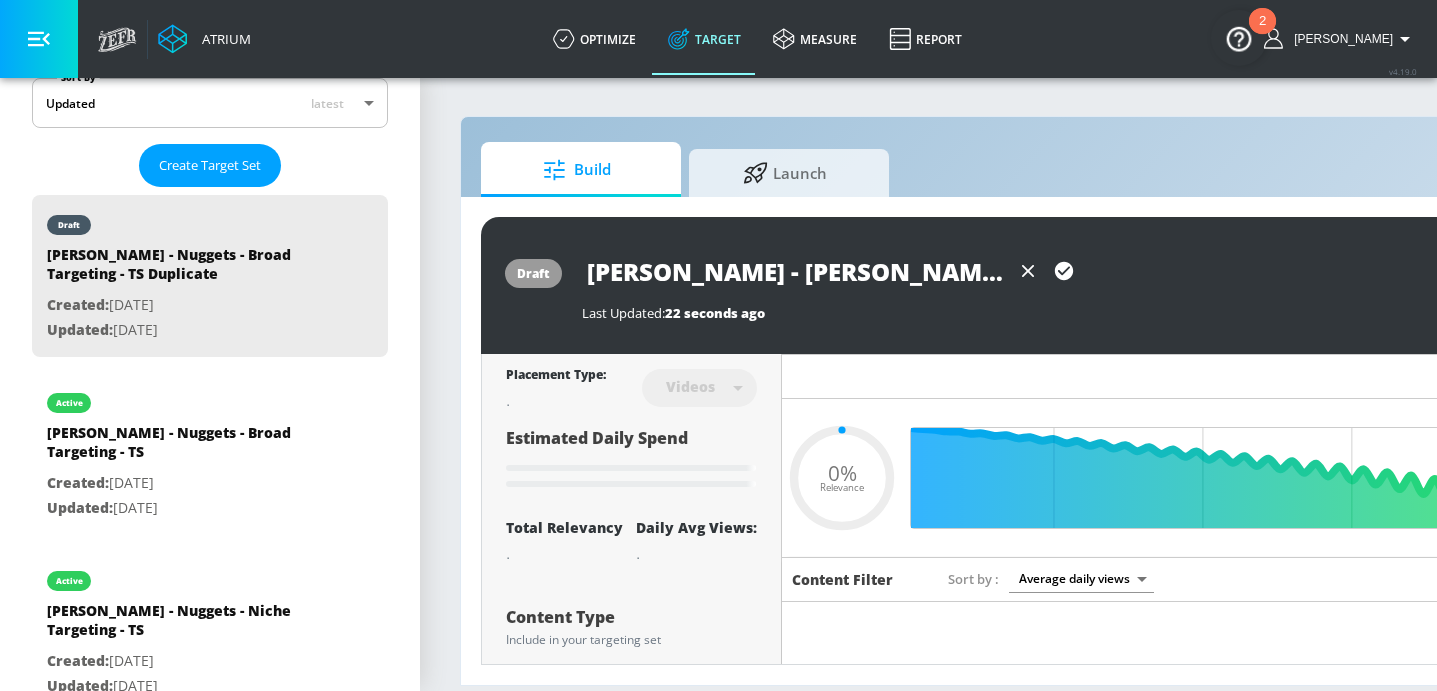 type on "0.05" 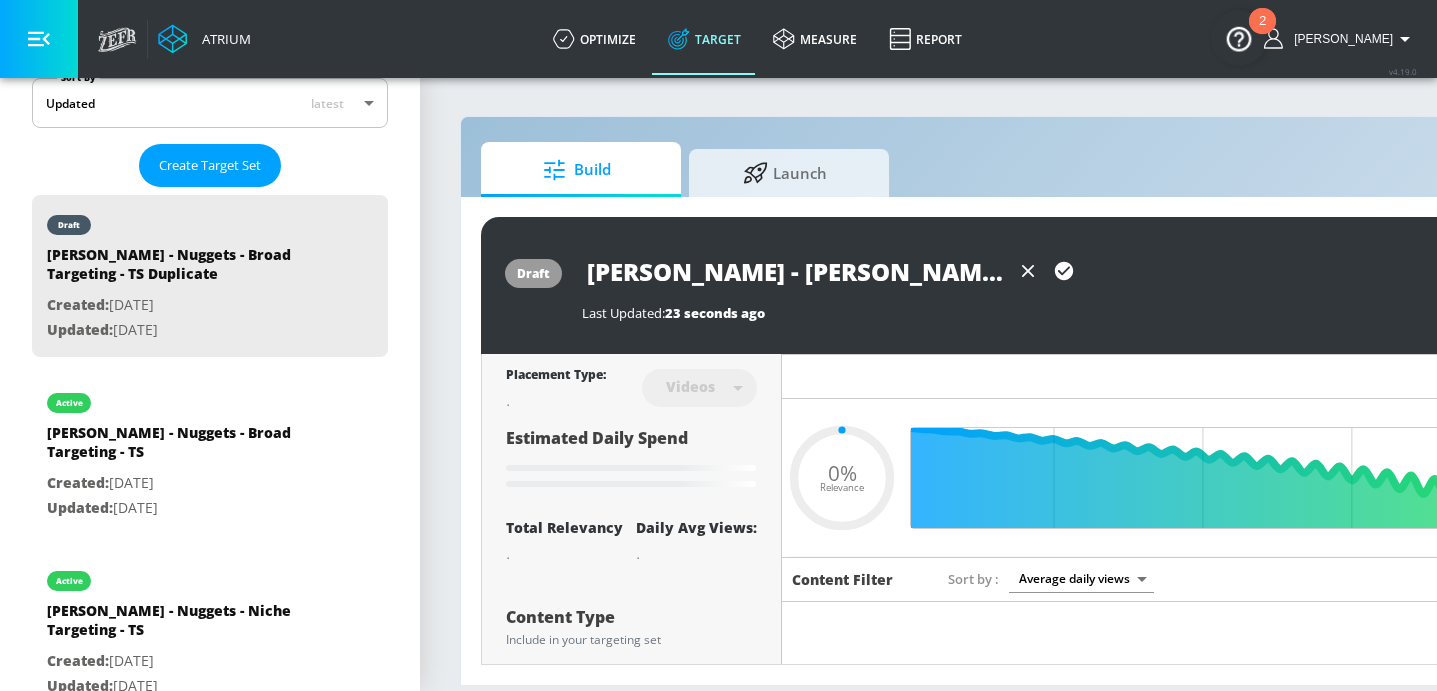 type on "[PERSON_NAME] - [PERSON_NAME] - Broad Targeting - TS Duplicate" 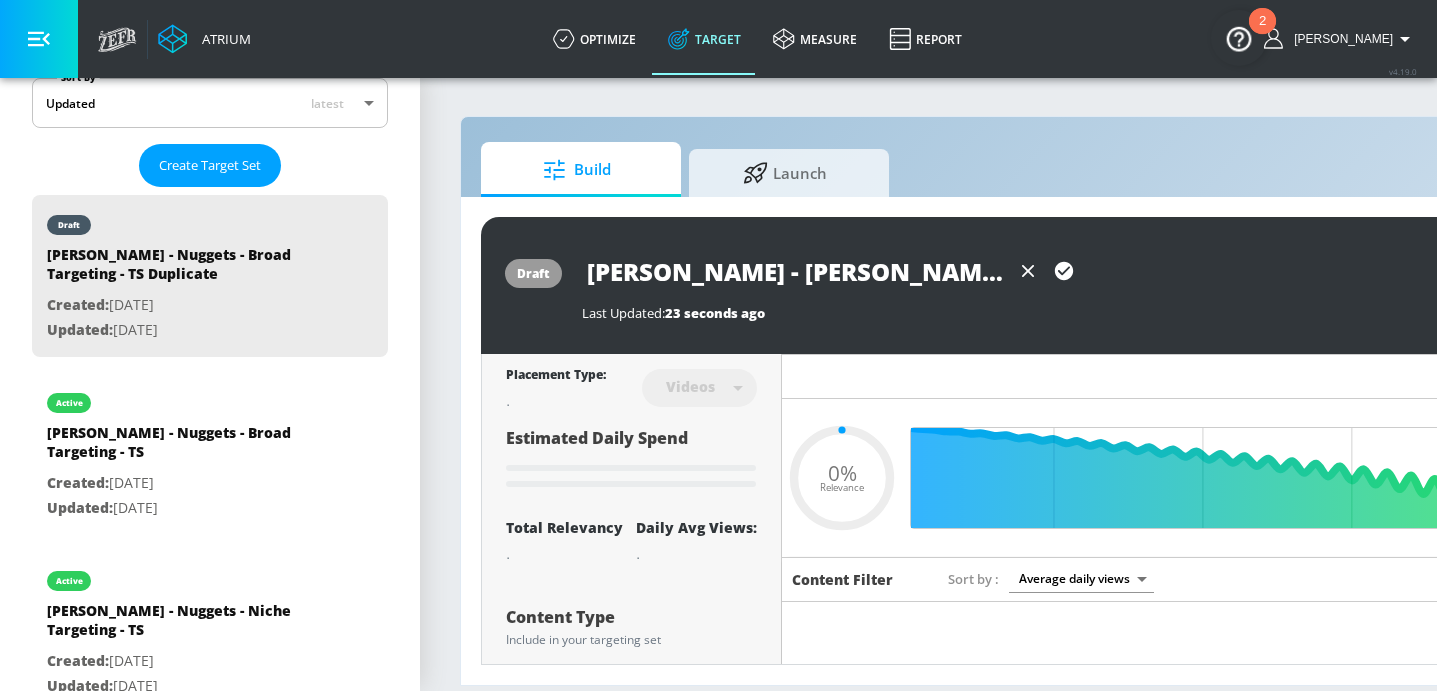 type on "0.05" 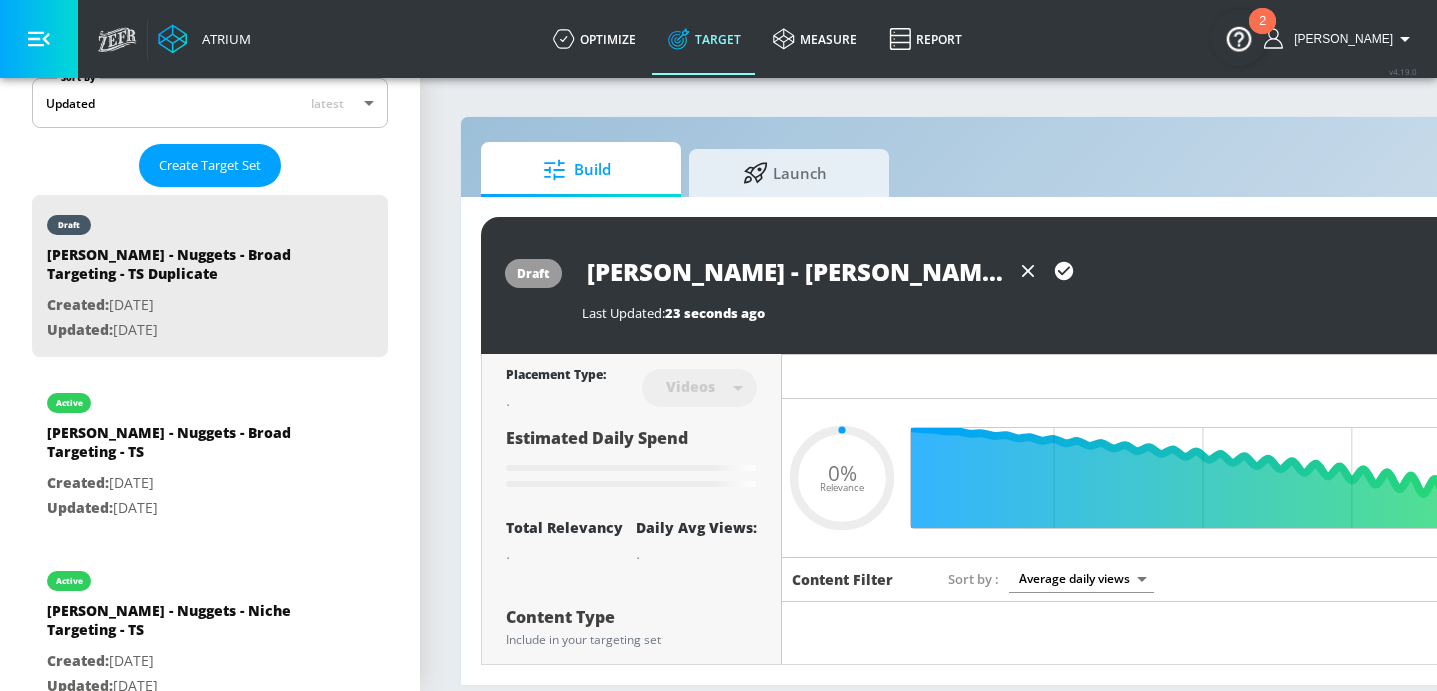 type on "[PERSON_NAME] - [PERSON_NAME] - Broad Targeting - TS Duplicate" 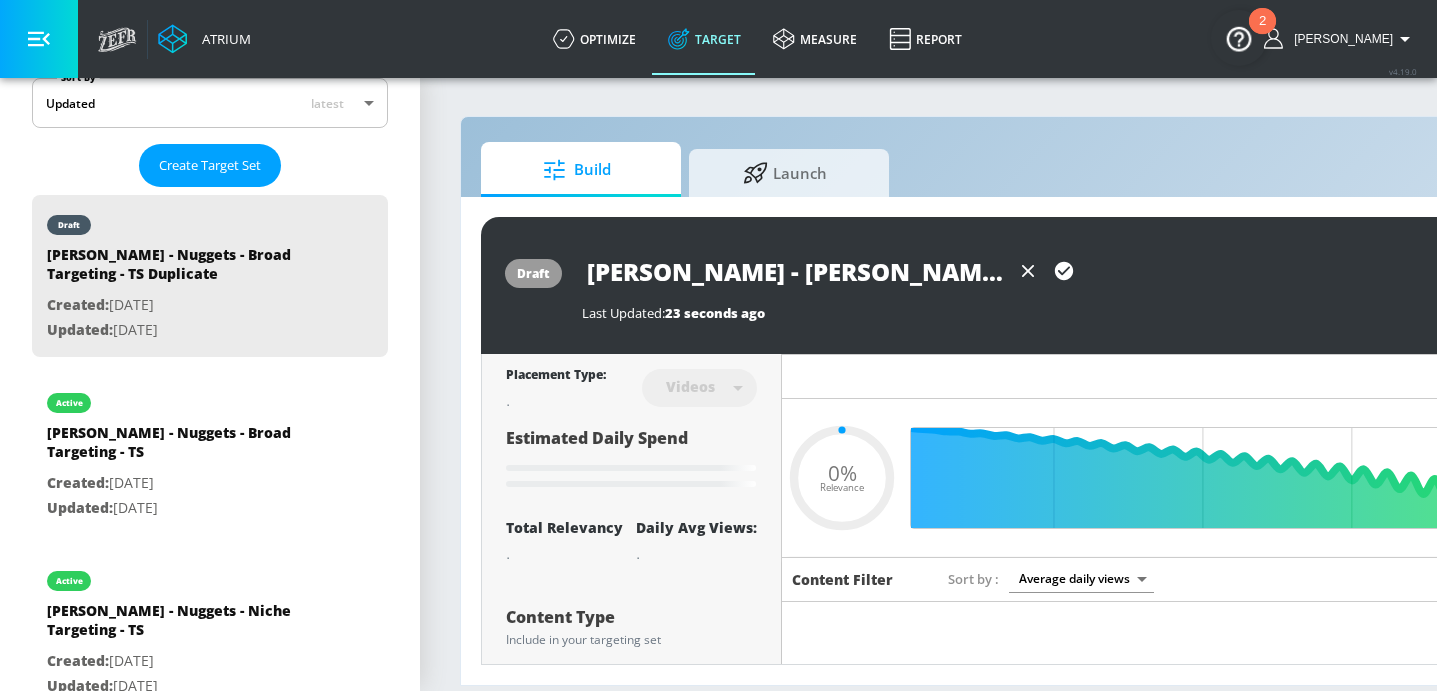 type on "0.05" 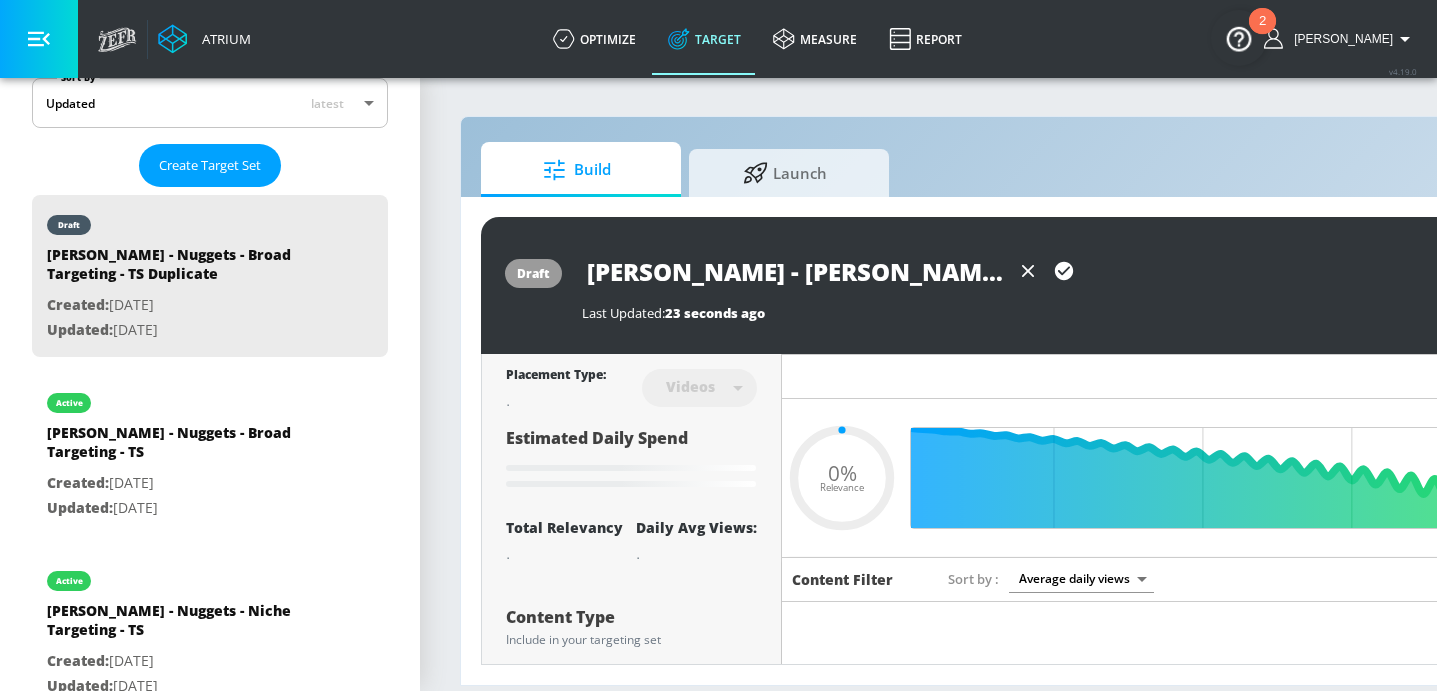 type on "[PERSON_NAME] - [PERSON_NAME] Sandwiches - Broad Targeting - TS Duplicate" 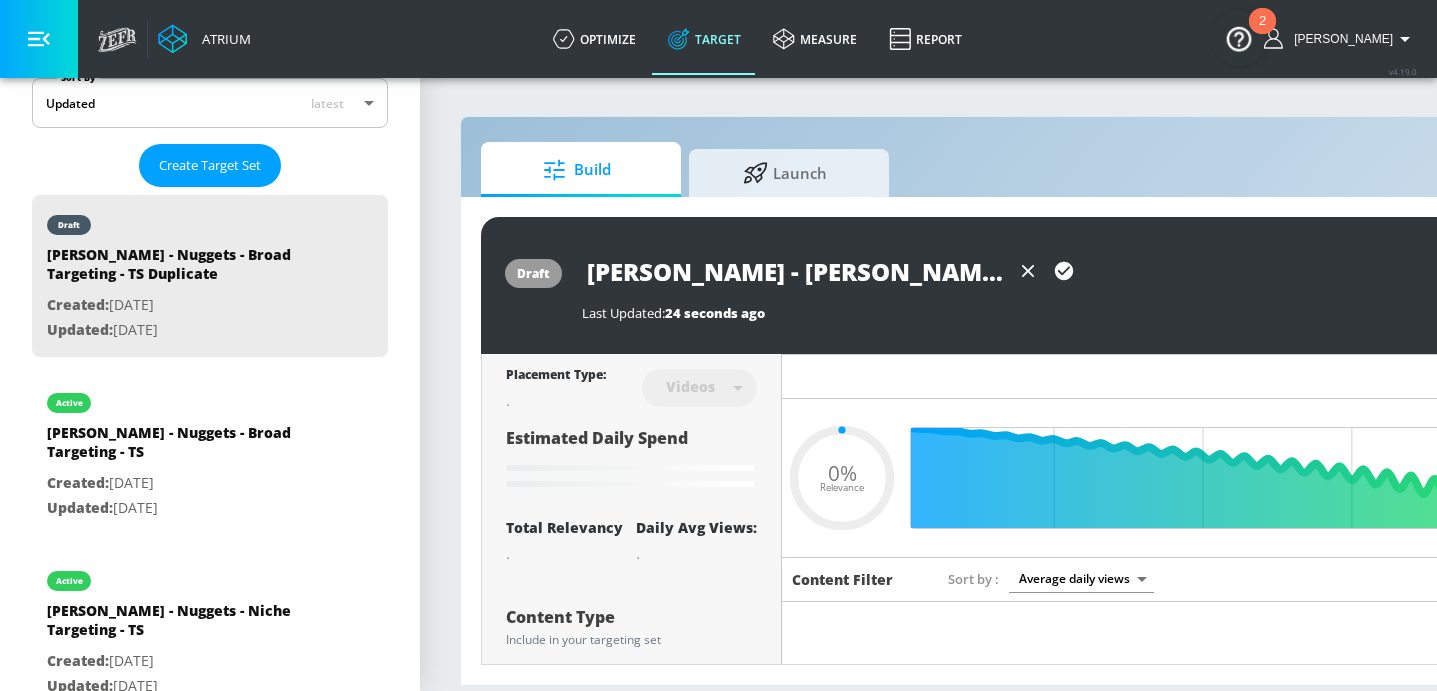 type on "0.55" 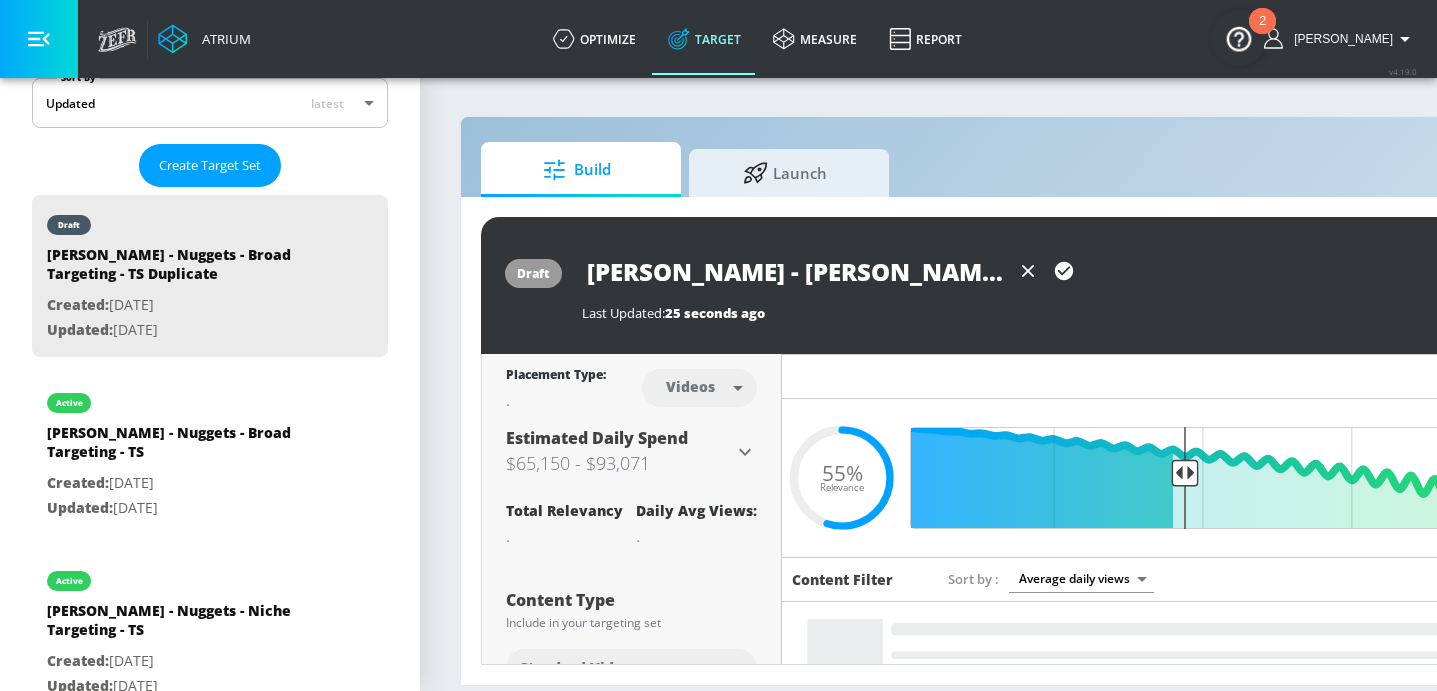 scroll, scrollTop: 0, scrollLeft: 39, axis: horizontal 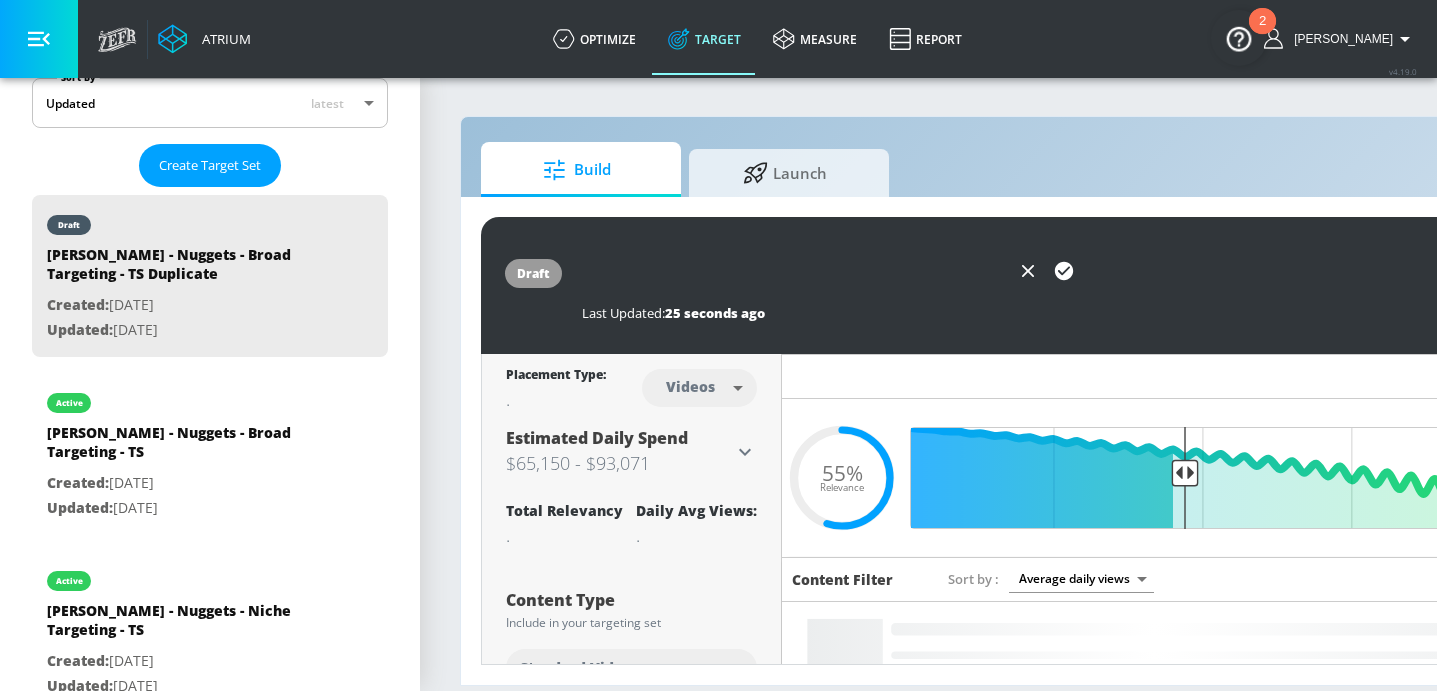 drag, startPoint x: 753, startPoint y: 267, endPoint x: 1143, endPoint y: 264, distance: 390.01154 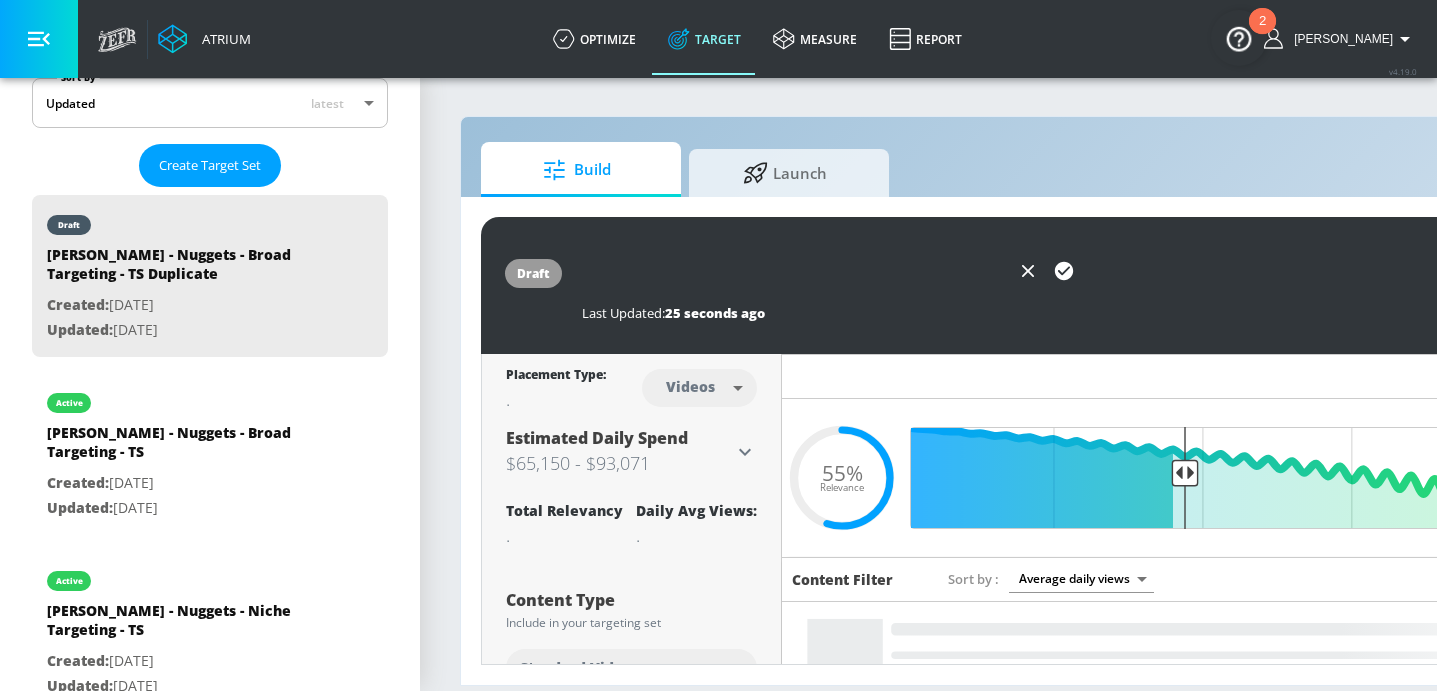 click on "[PERSON_NAME] - [PERSON_NAME] 2025 - Broad Targeting - TS Duplicate" at bounding box center [1014, 271] 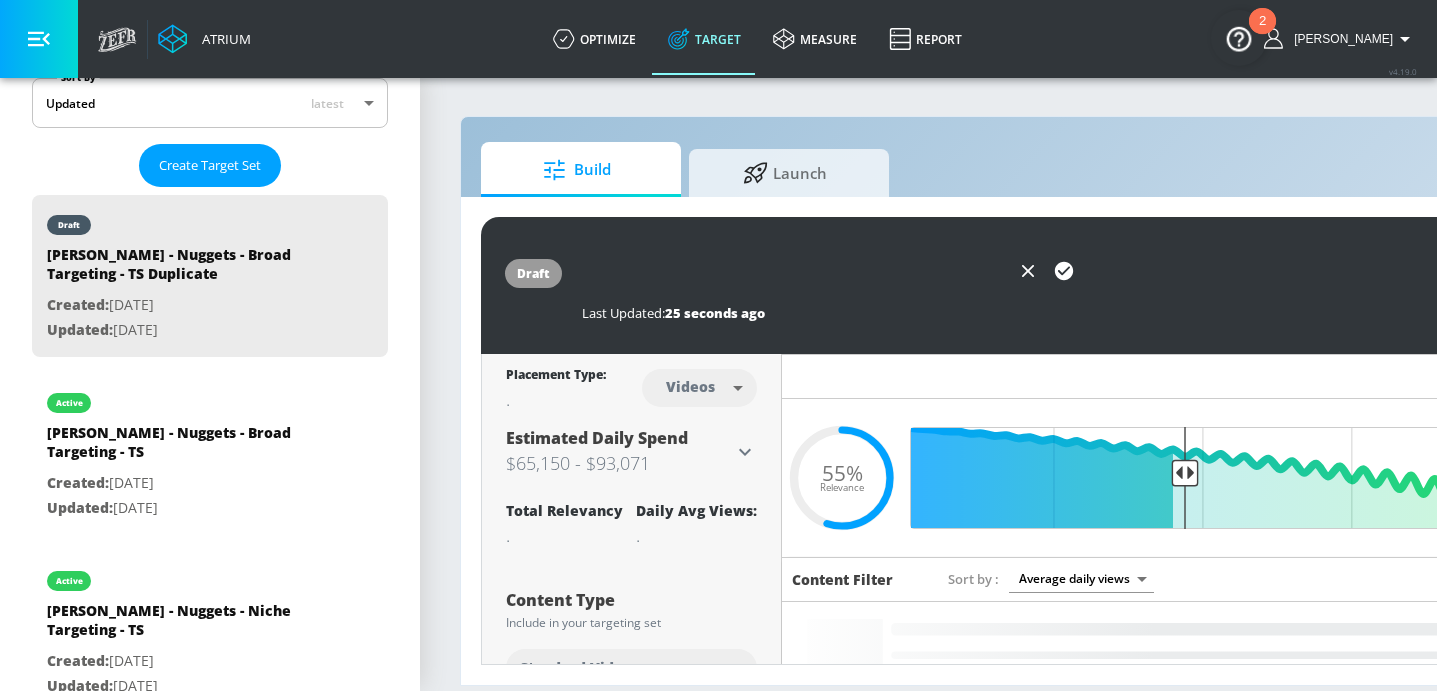 drag, startPoint x: 888, startPoint y: 271, endPoint x: 877, endPoint y: 274, distance: 11.401754 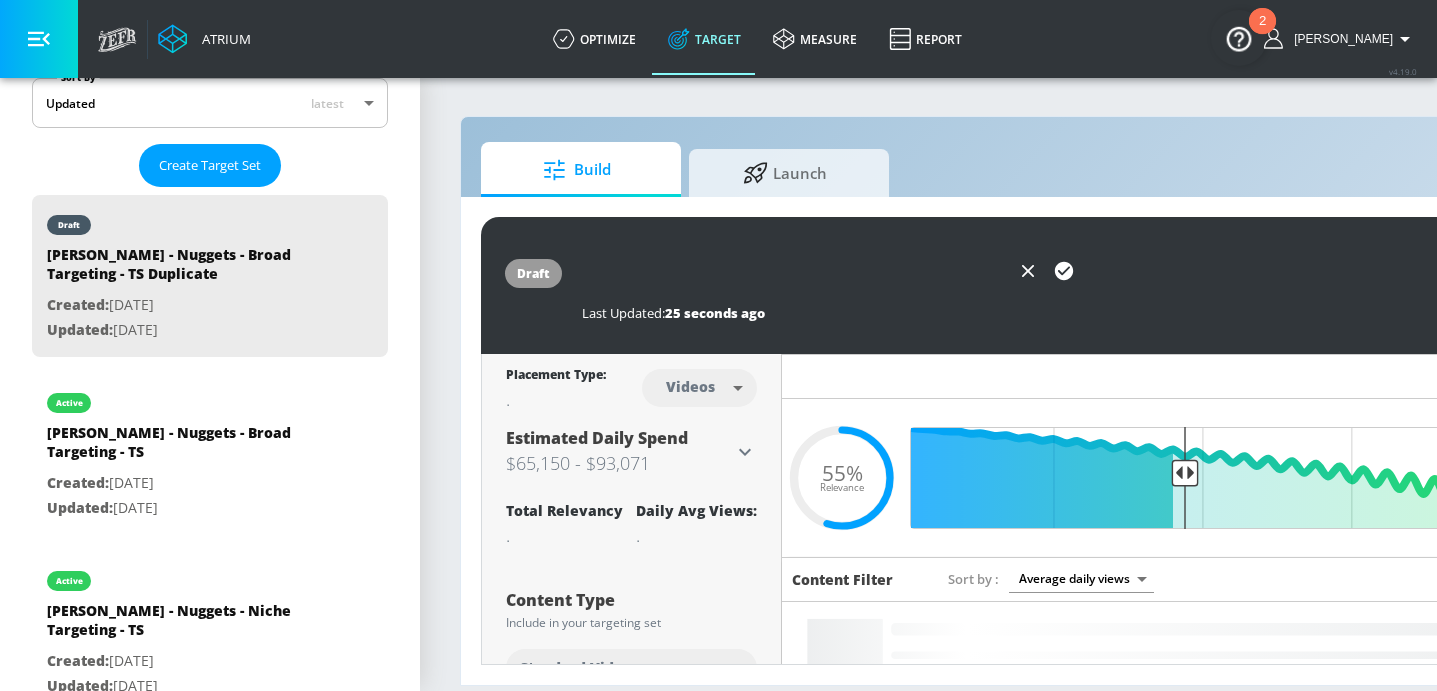 click on "[PERSON_NAME] - [PERSON_NAME] 2025 - Broad Targeting - TS Duplicate" at bounding box center (796, 271) 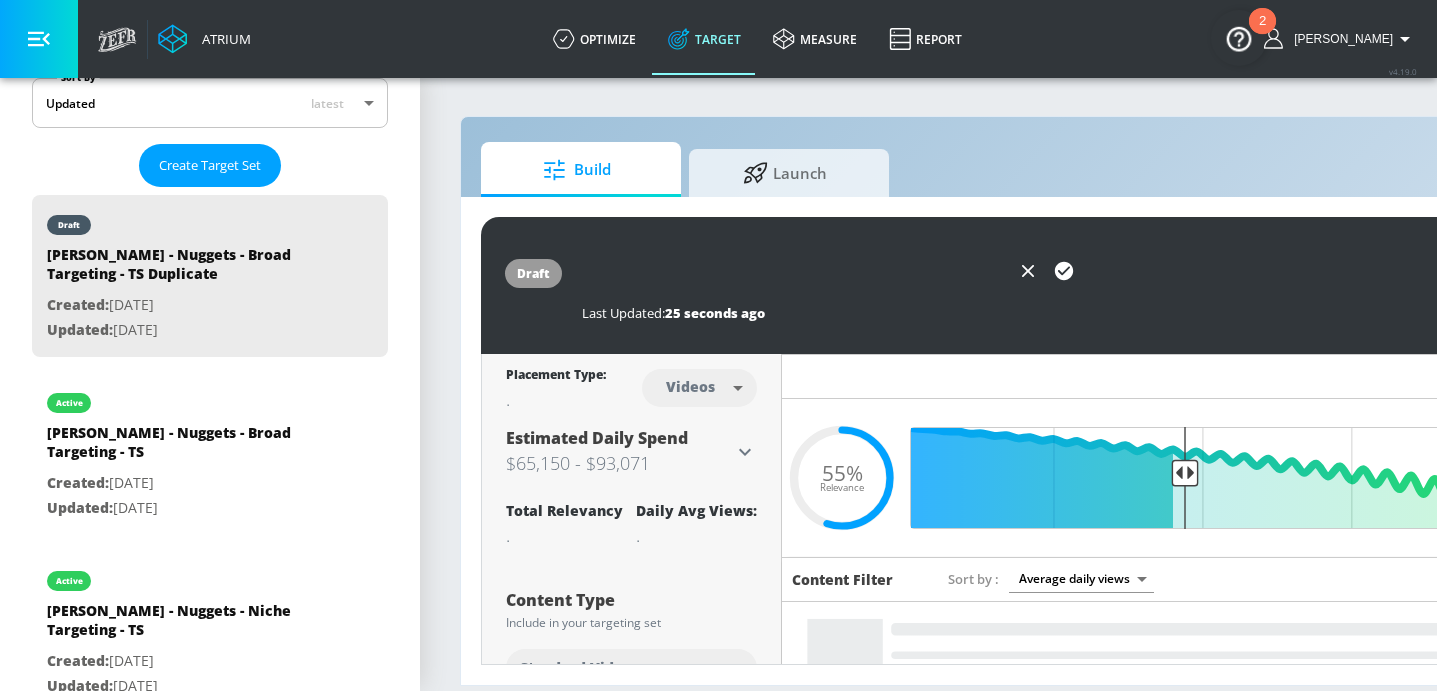 drag, startPoint x: 880, startPoint y: 273, endPoint x: 1103, endPoint y: 270, distance: 223.02017 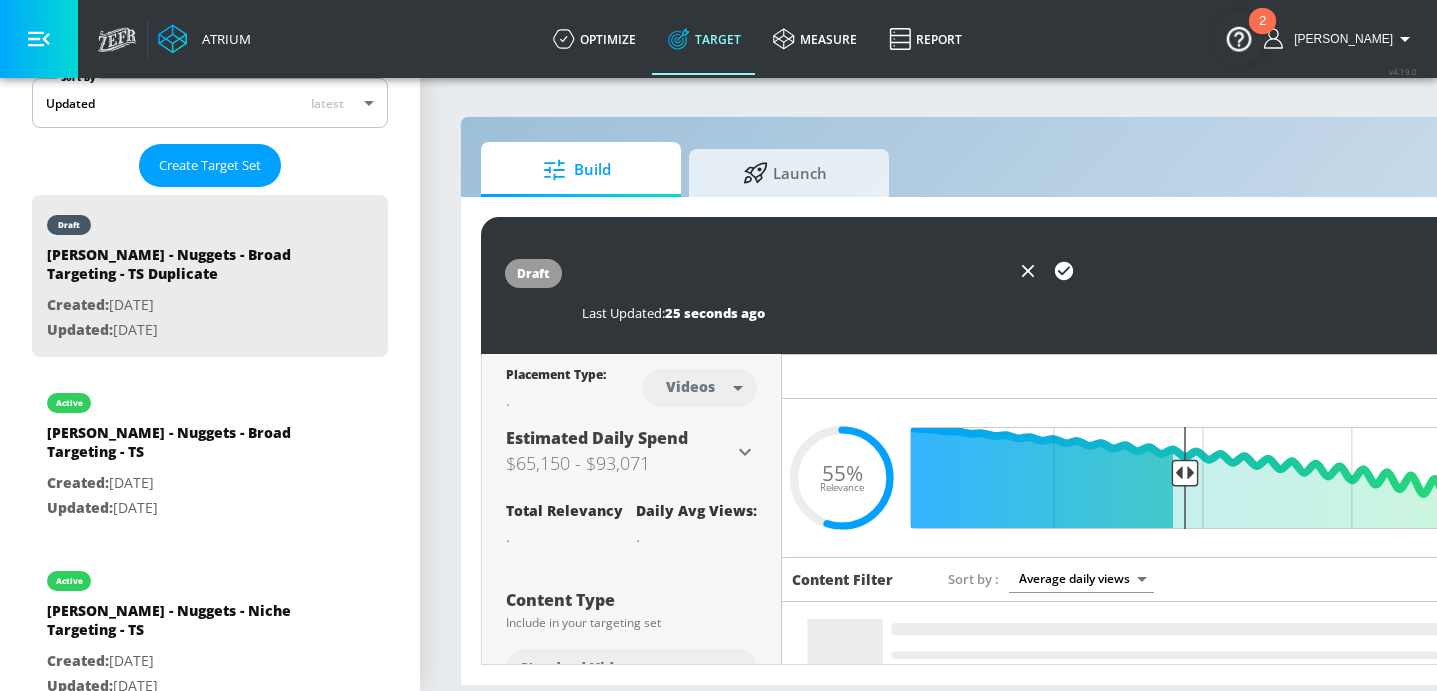 click on "[PERSON_NAME] - [PERSON_NAME] 2025 - Broad Targeting - TS Duplicate" at bounding box center (1014, 271) 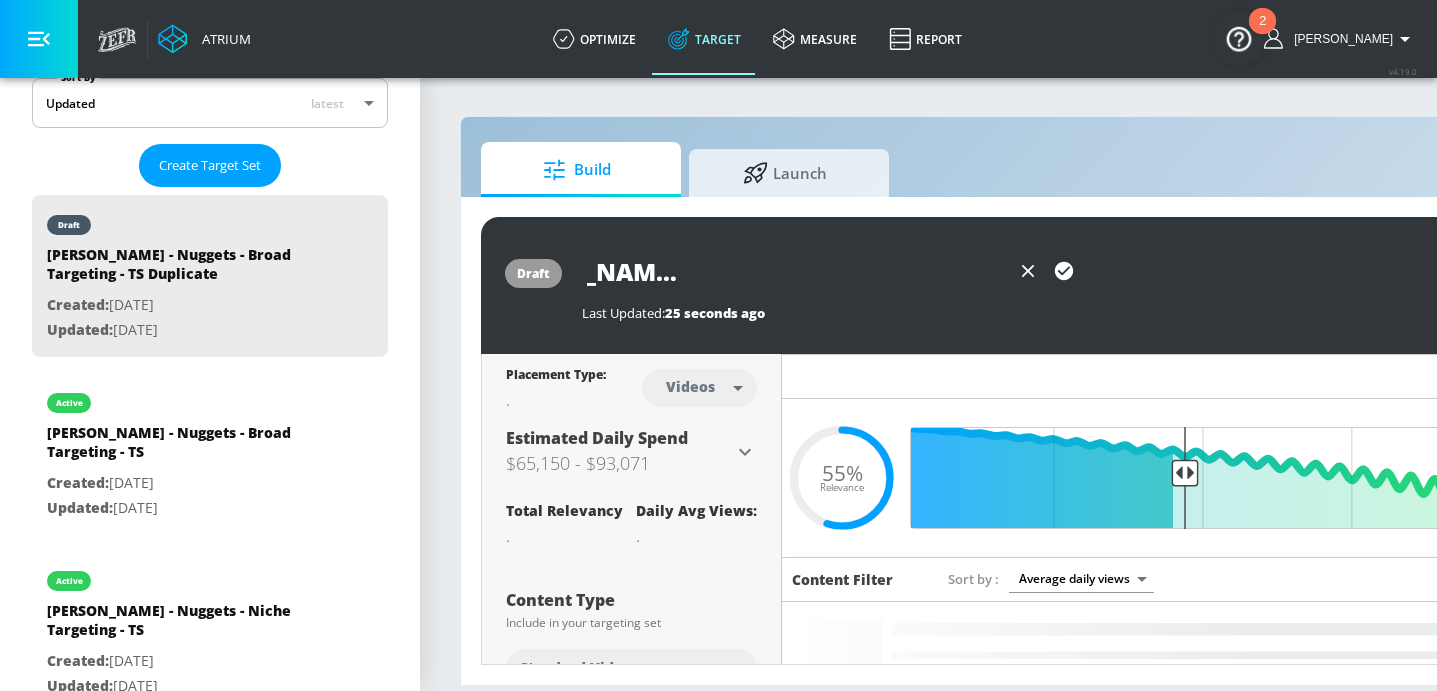 scroll, scrollTop: 0, scrollLeft: 305, axis: horizontal 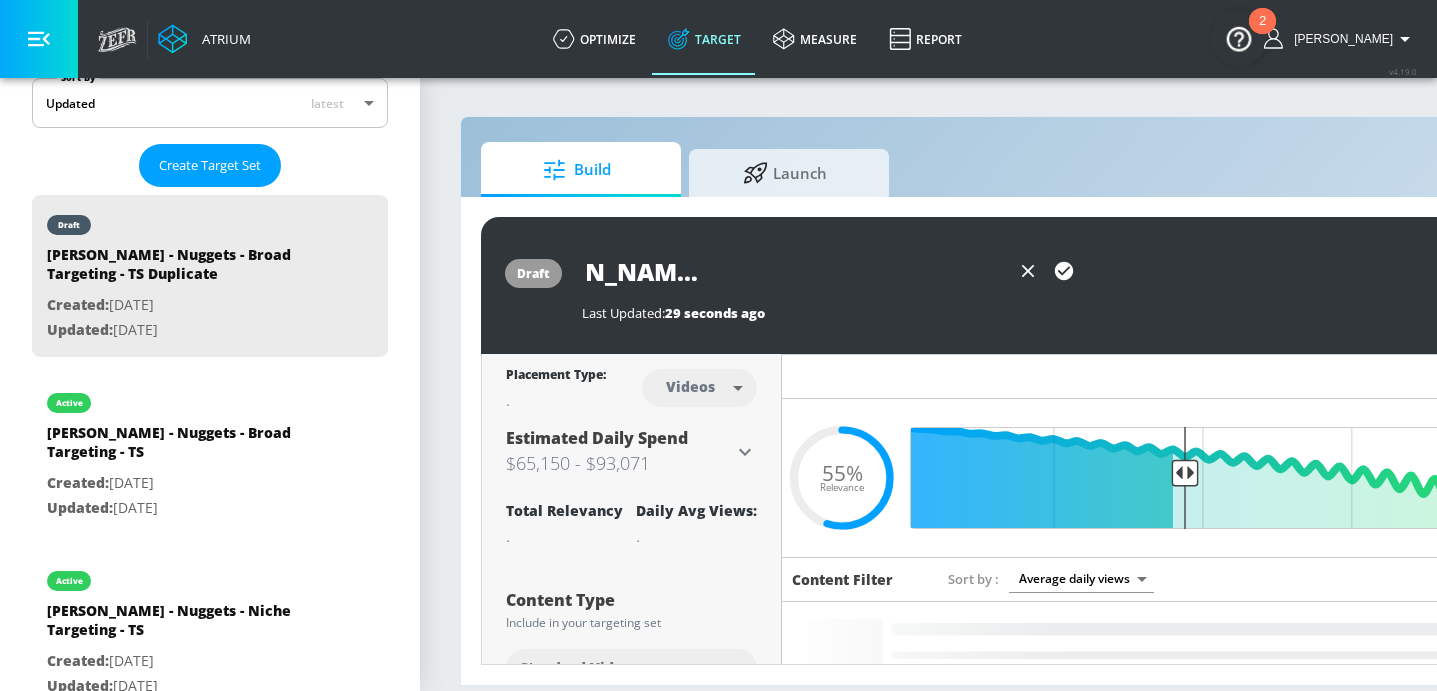 click on "[PERSON_NAME] - [PERSON_NAME] 2025 - Broad Targeting - TS" at bounding box center [796, 271] 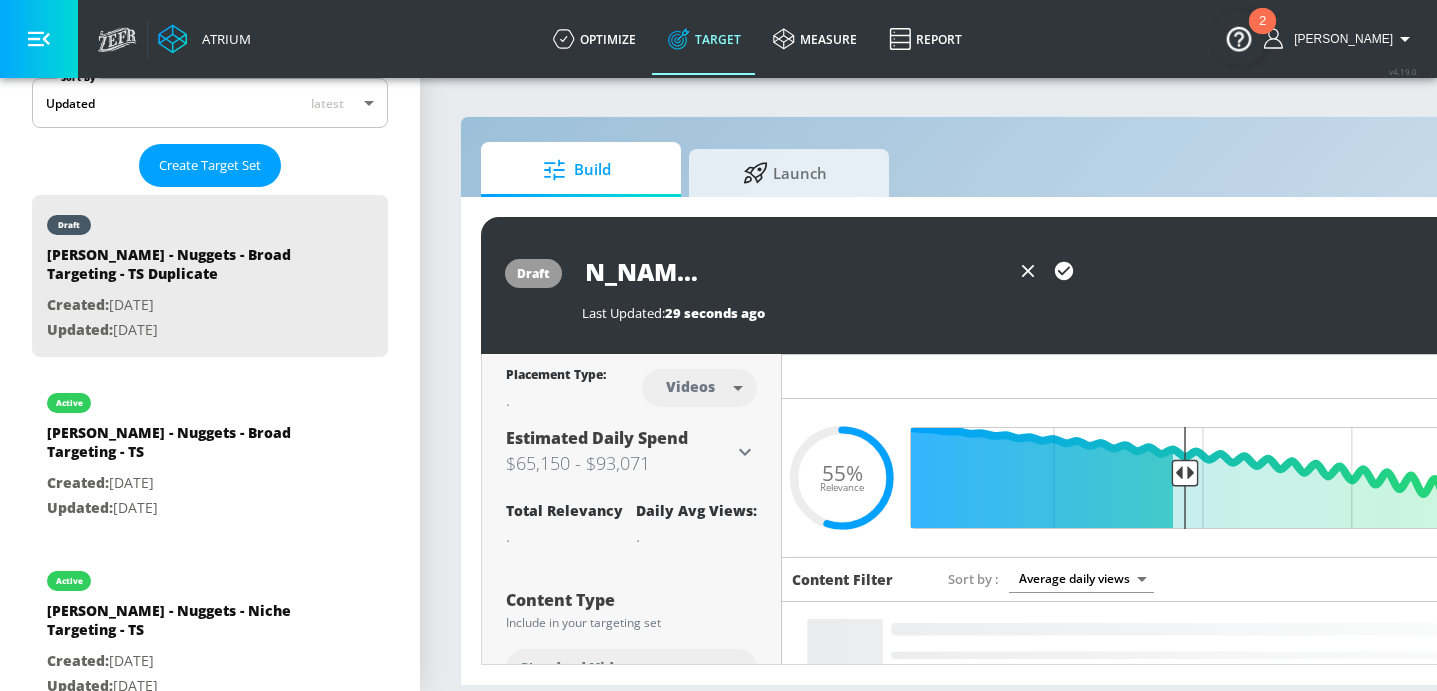 click on "[PERSON_NAME] - [PERSON_NAME] 2025 - Broad Targeting - TS" at bounding box center (796, 271) 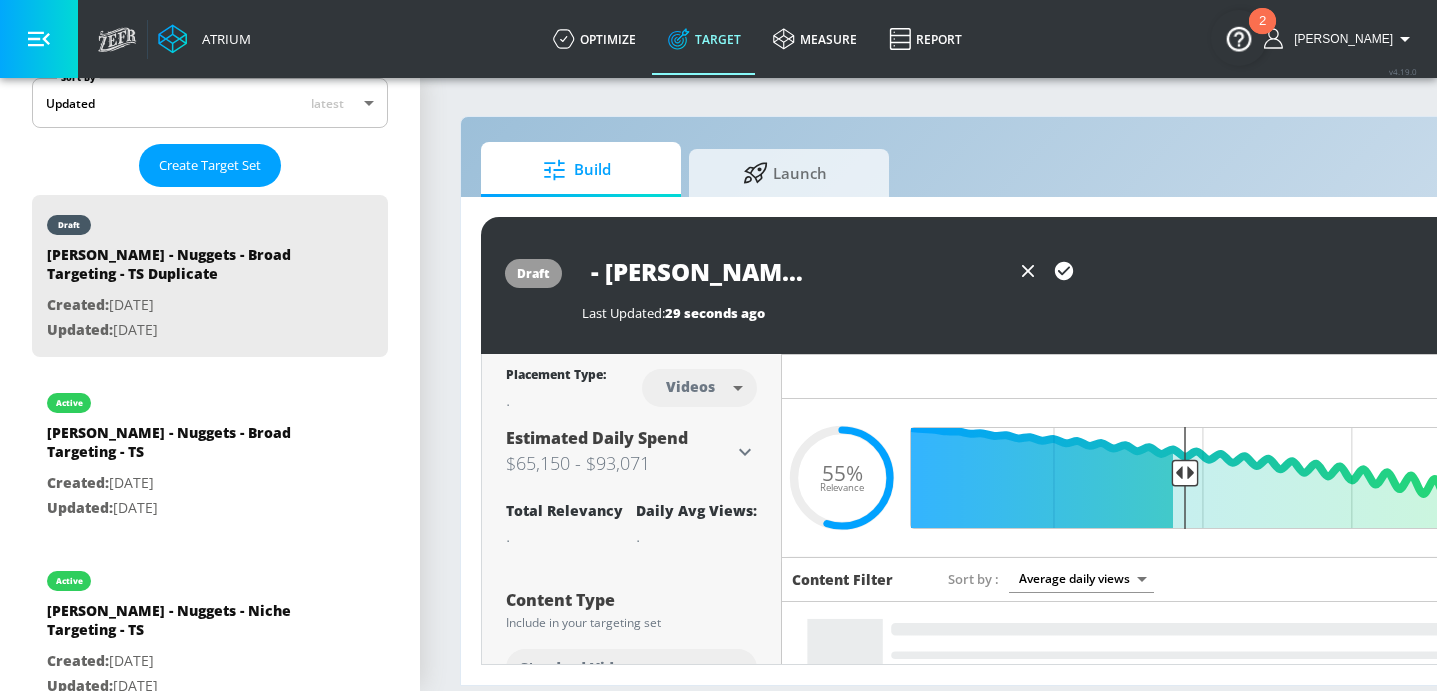 scroll, scrollTop: 0, scrollLeft: 179, axis: horizontal 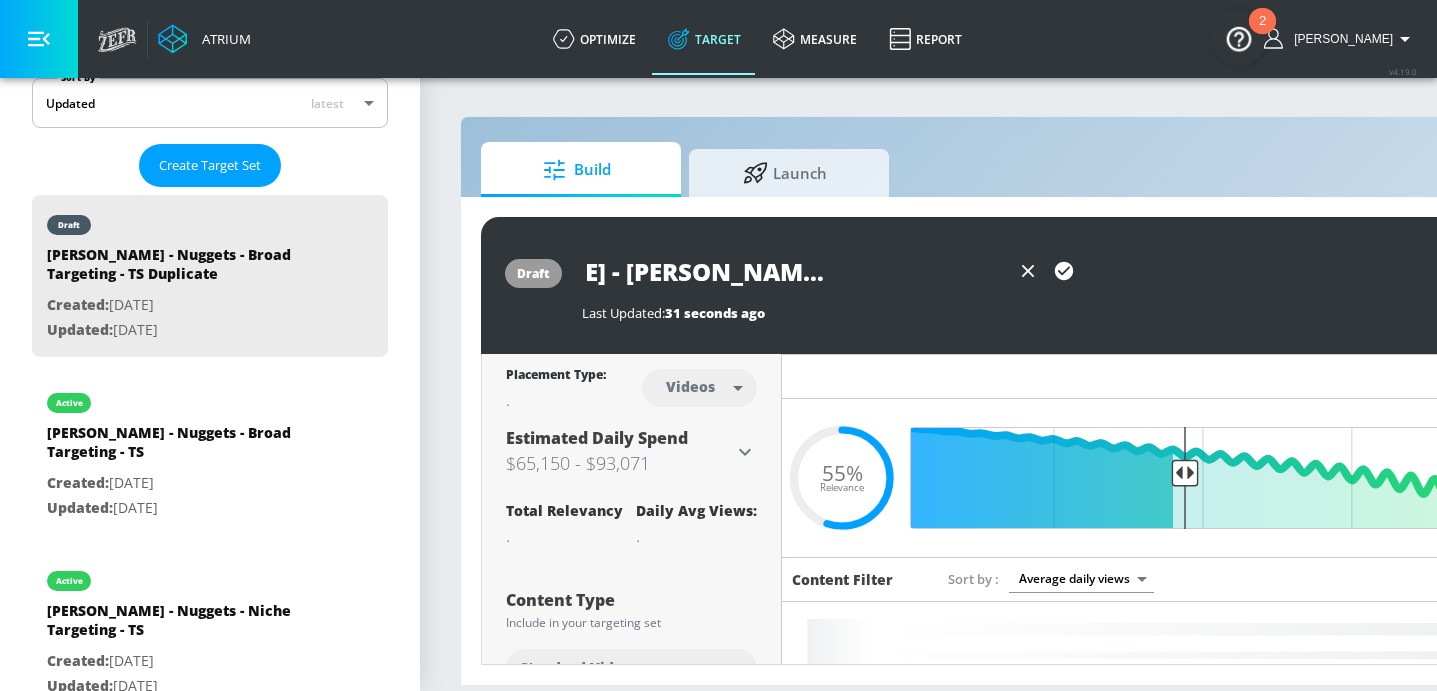 type on "[PERSON_NAME] - [PERSON_NAME] 2025 - Broad - TS" 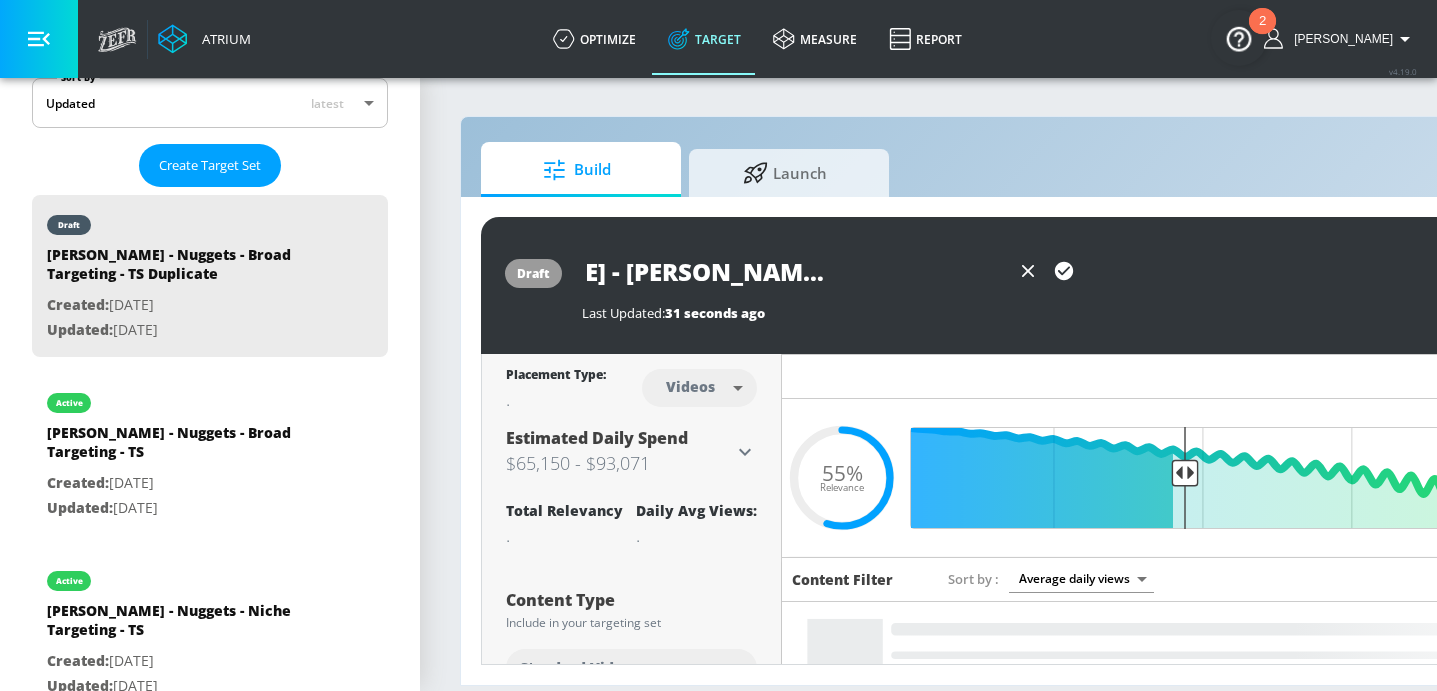 click 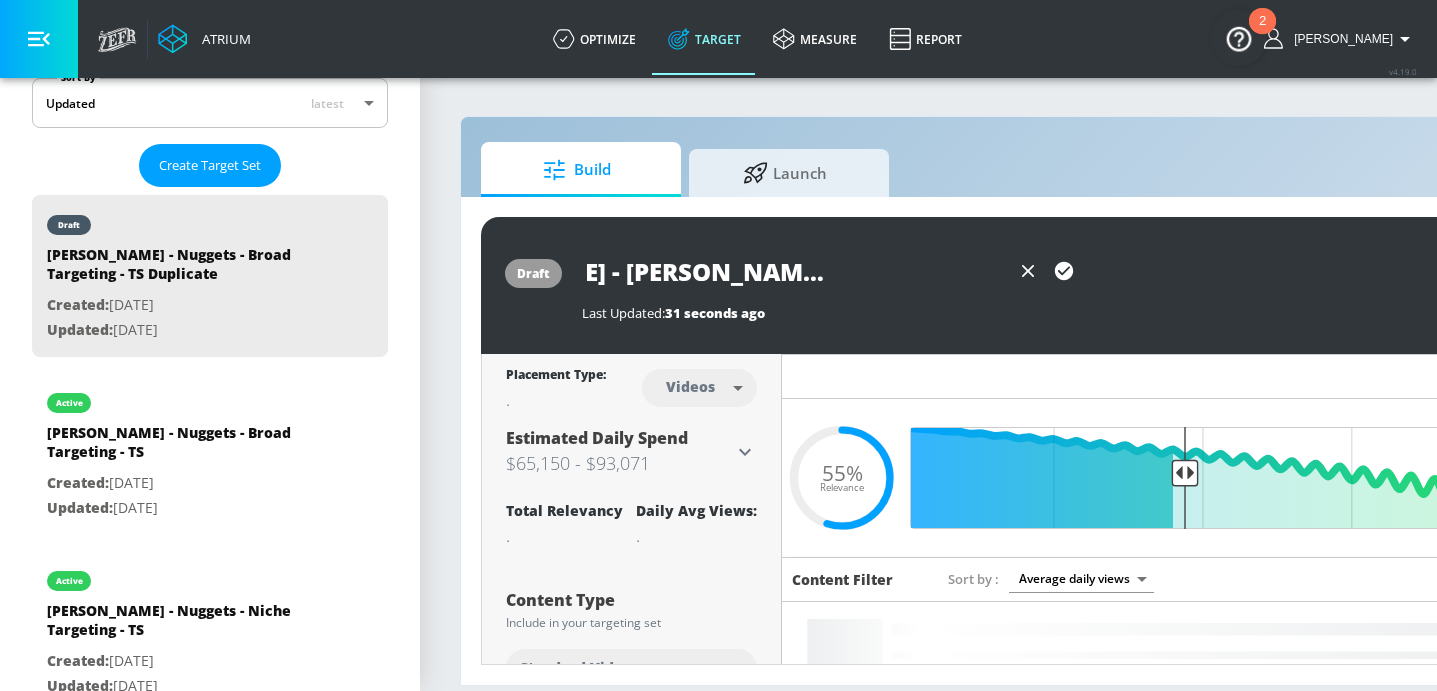 scroll, scrollTop: 0, scrollLeft: 0, axis: both 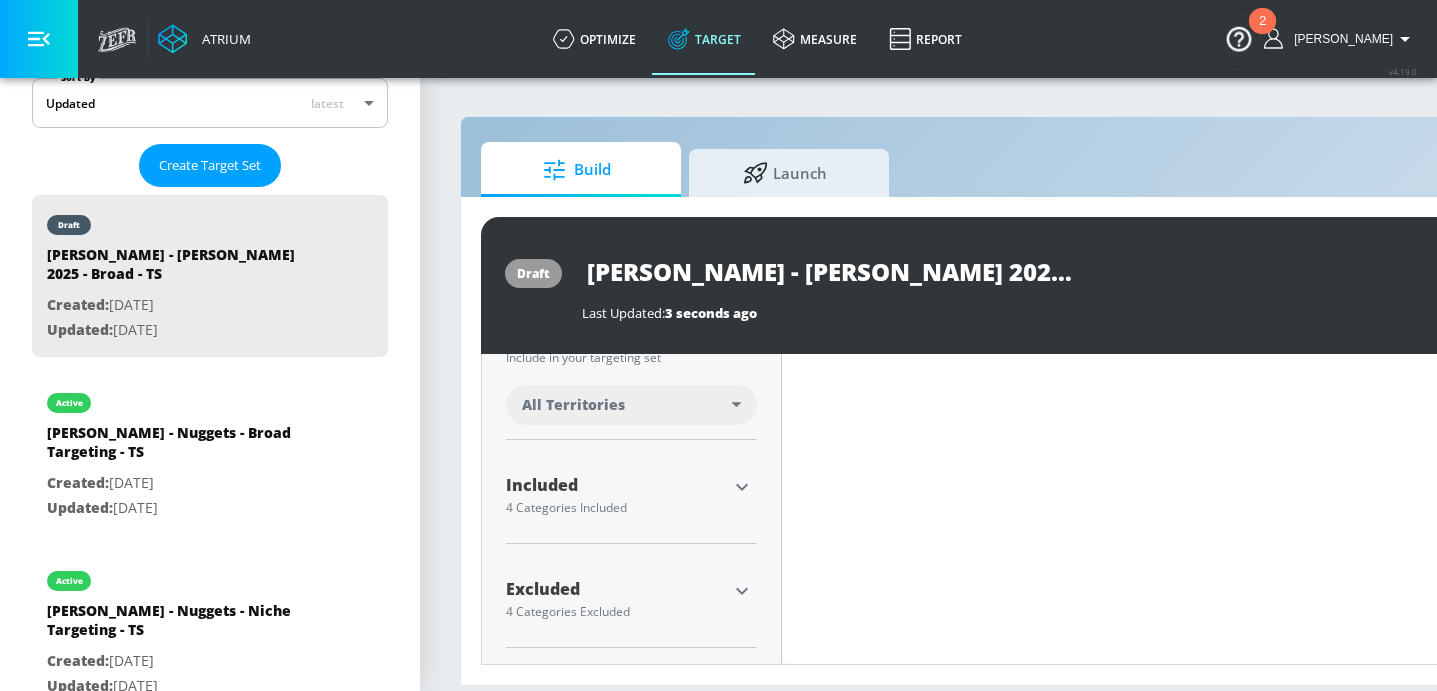 click 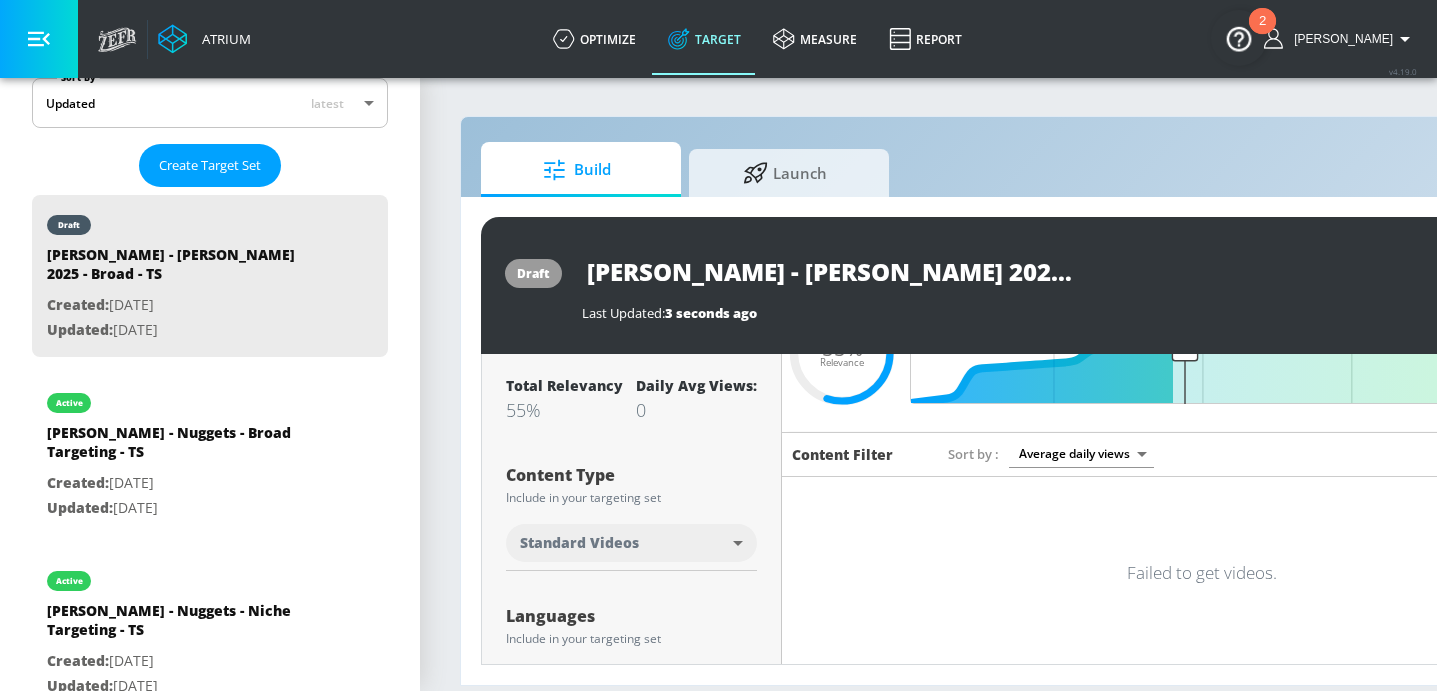 scroll, scrollTop: 0, scrollLeft: 0, axis: both 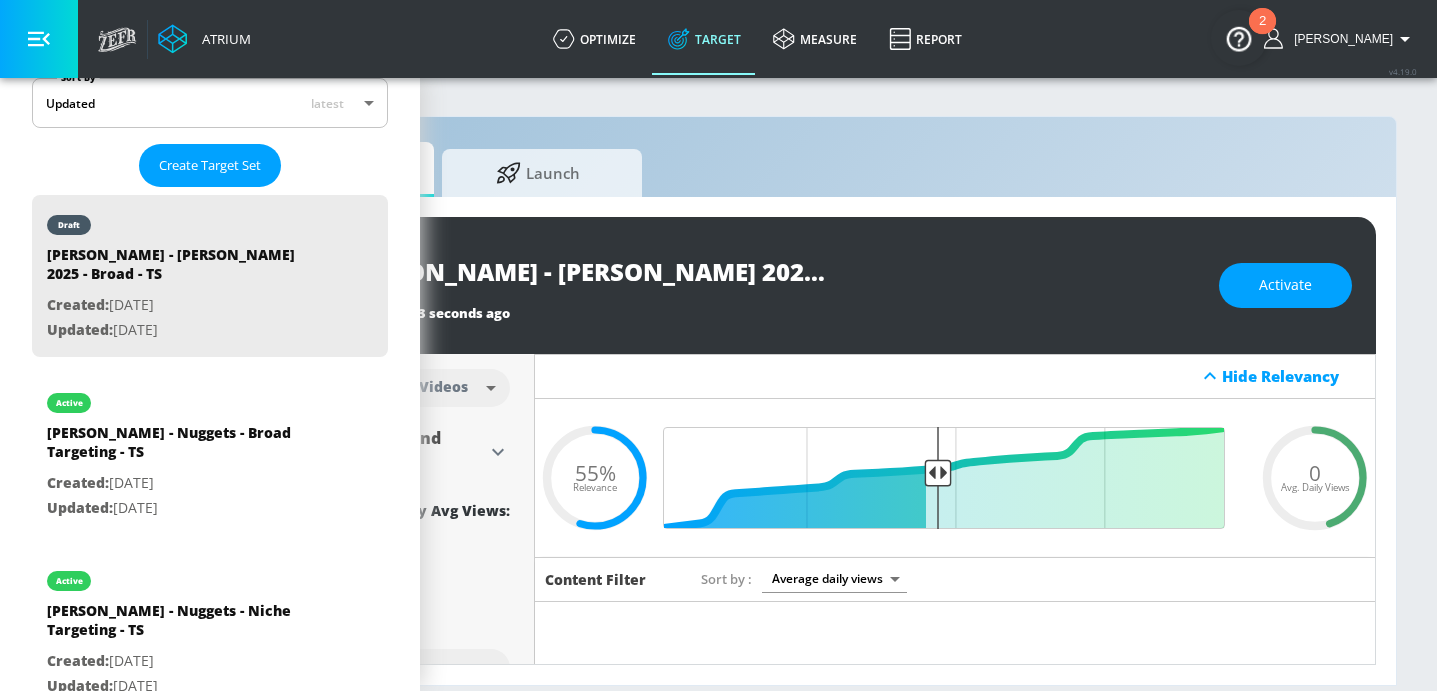 click on "draft [PERSON_NAME] - [PERSON_NAME] 2025 - Broad - TS Last Updated:  3 seconds ago Activate" at bounding box center (805, 285) 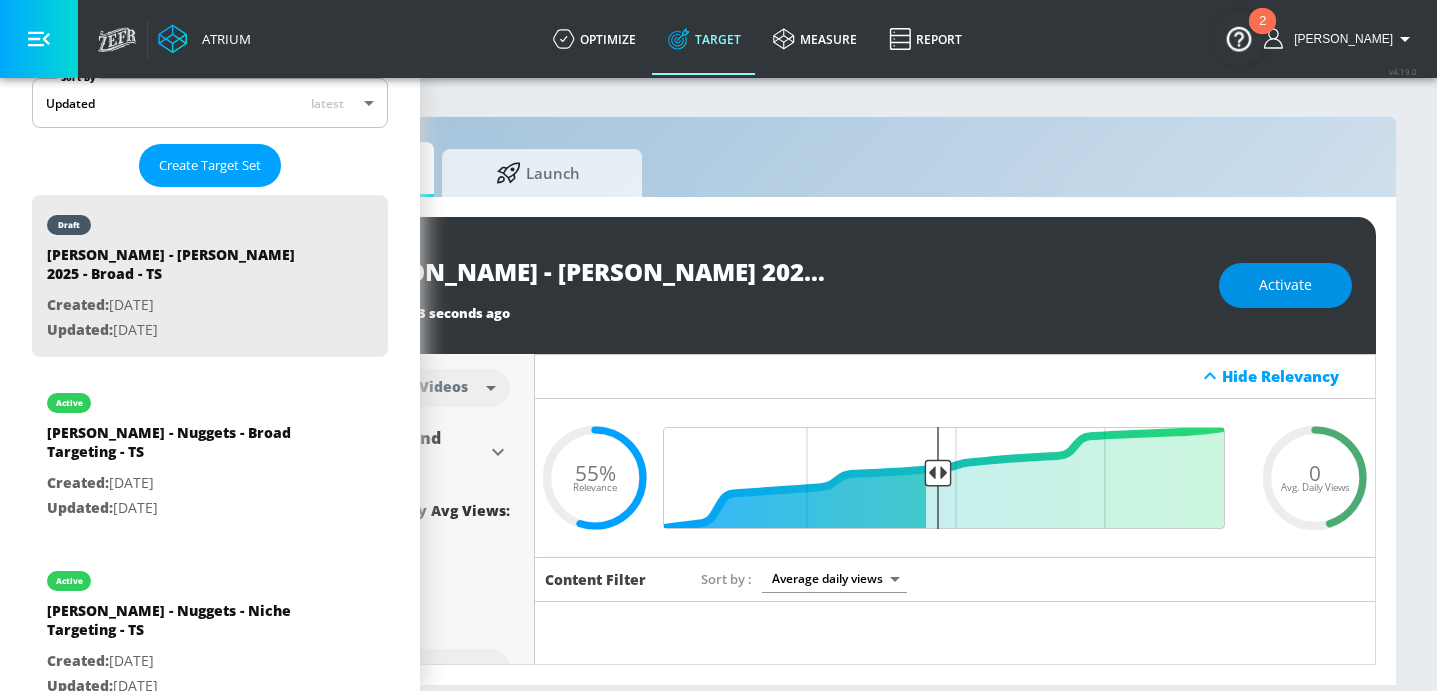 click on "Activate" at bounding box center (1285, 285) 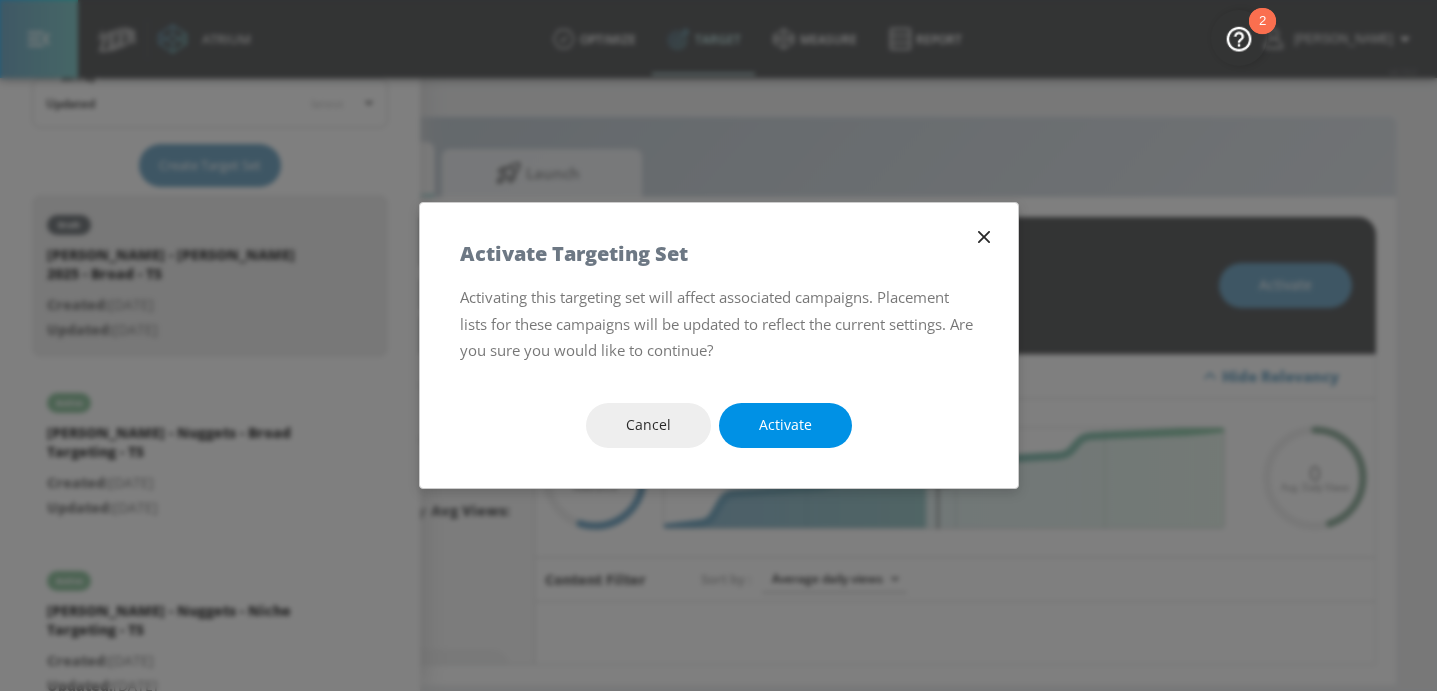 click on "Activate" at bounding box center [785, 425] 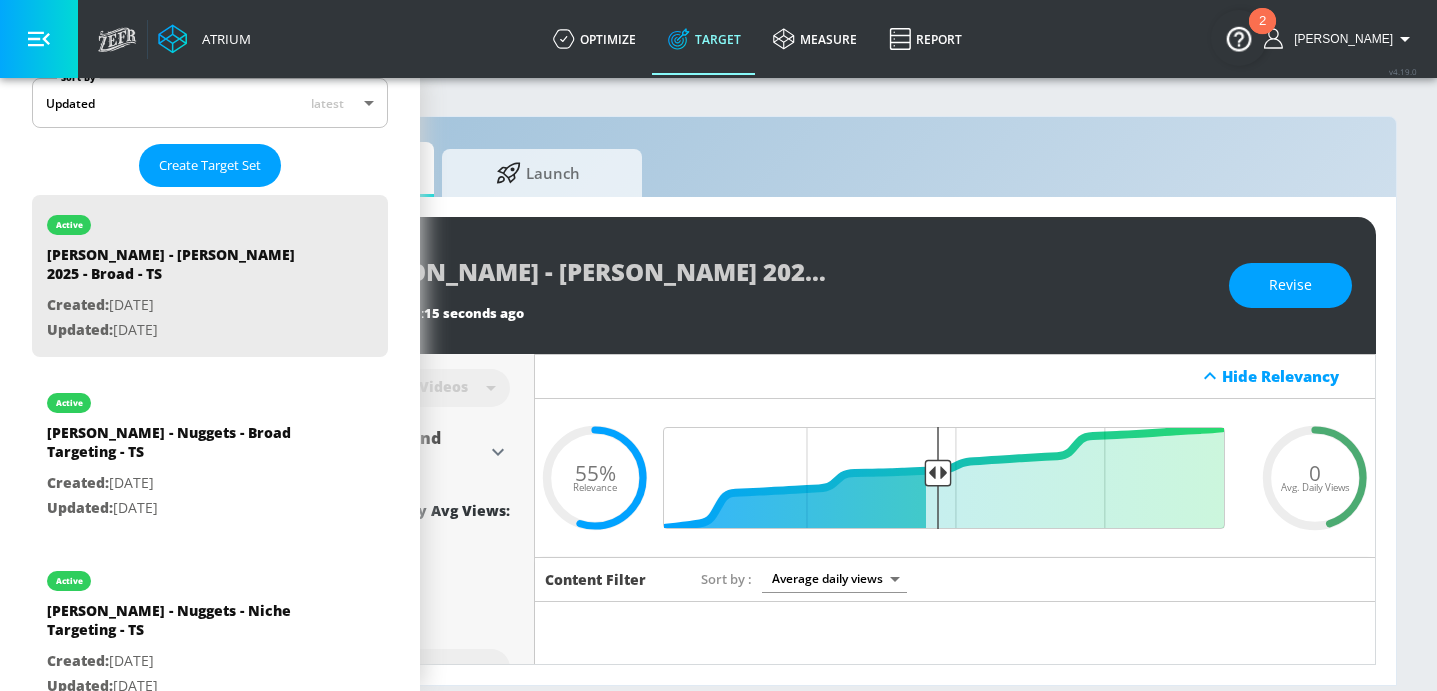 scroll, scrollTop: 0, scrollLeft: 28, axis: horizontal 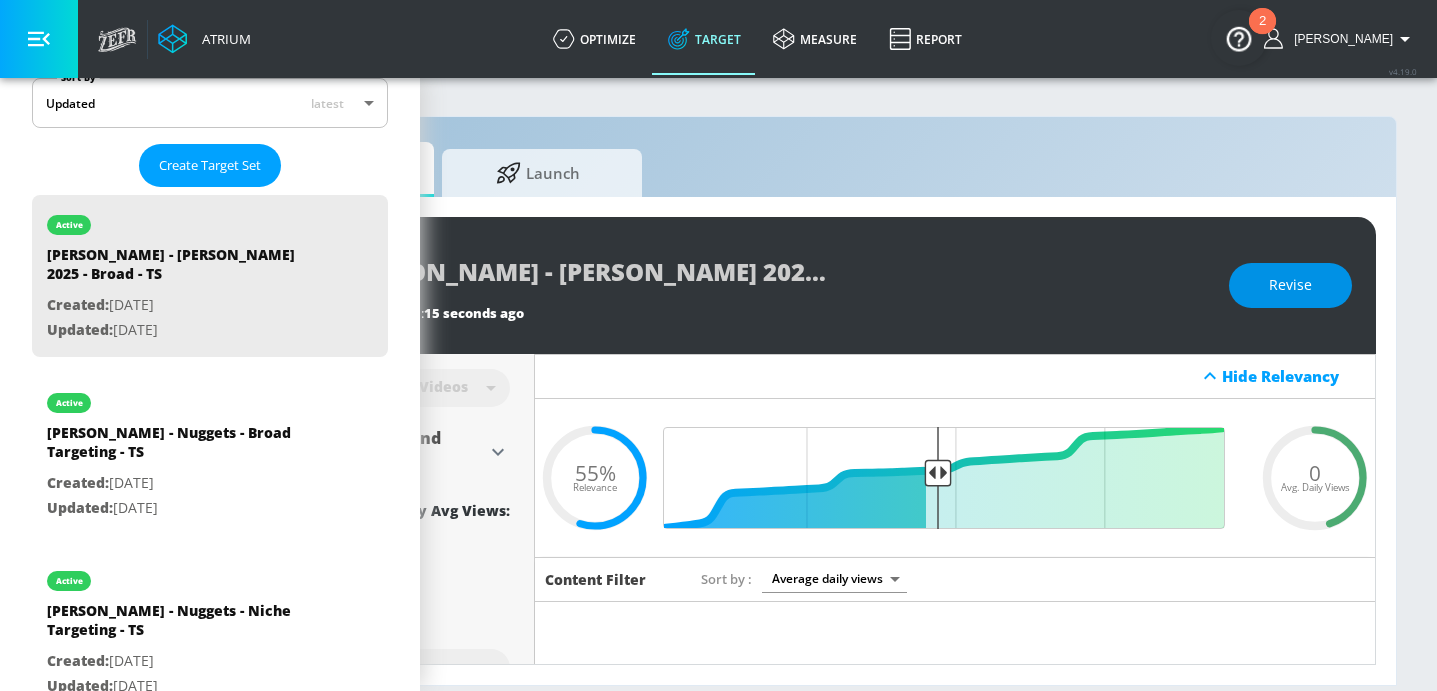click on "Revise" at bounding box center (1290, 285) 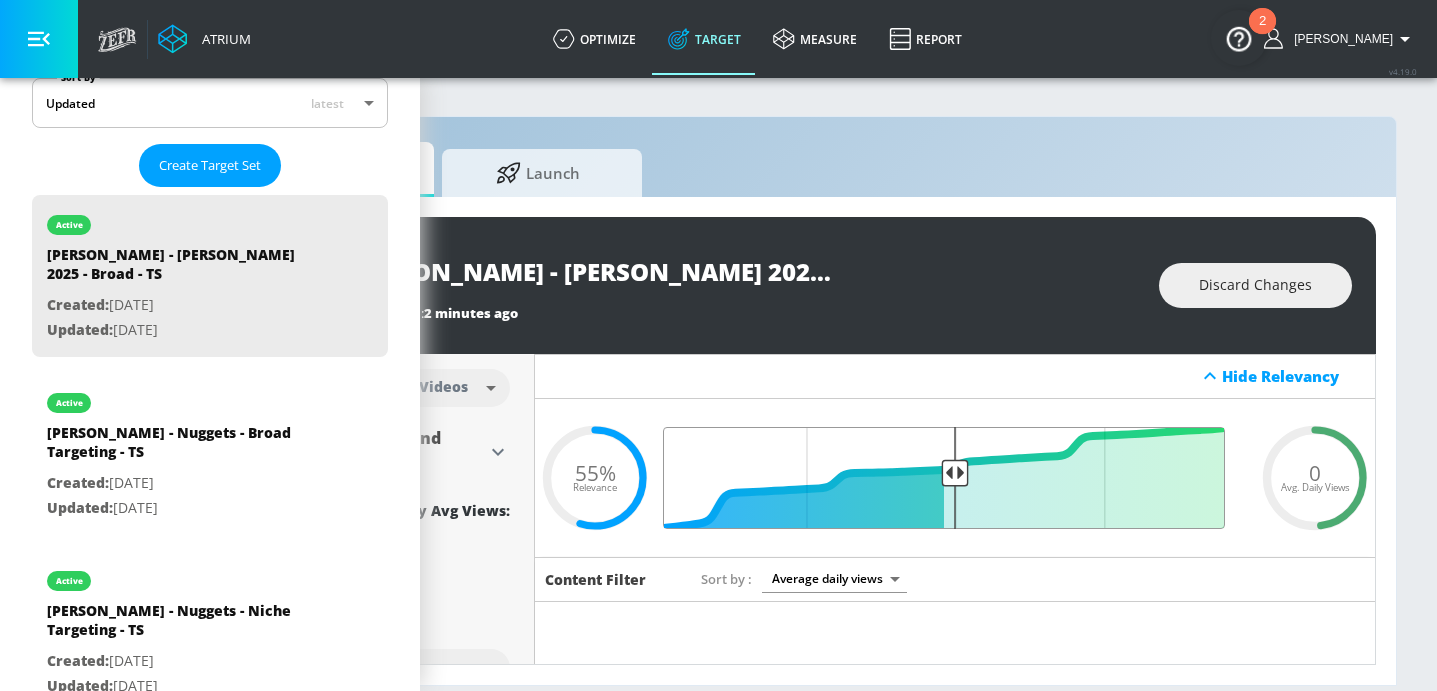 drag, startPoint x: 937, startPoint y: 472, endPoint x: 954, endPoint y: 469, distance: 17.262676 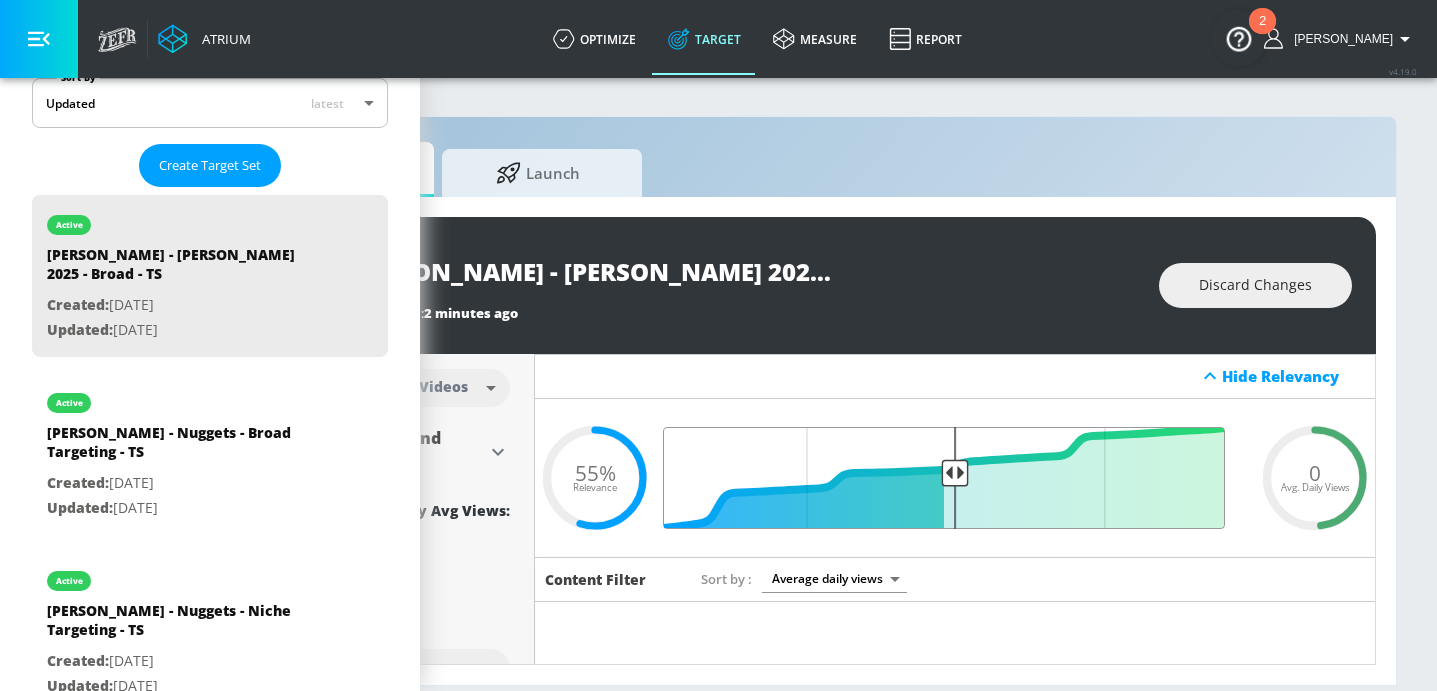 click at bounding box center [955, 478] 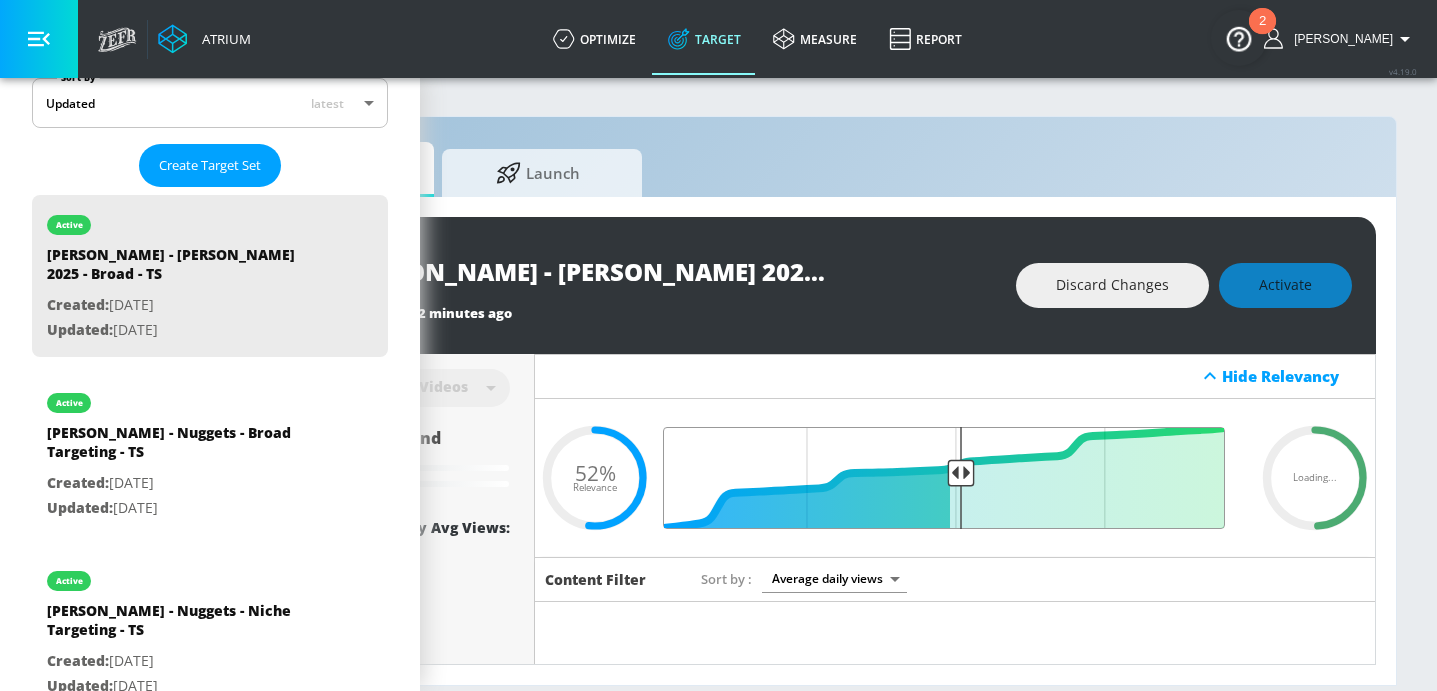 click at bounding box center (955, 478) 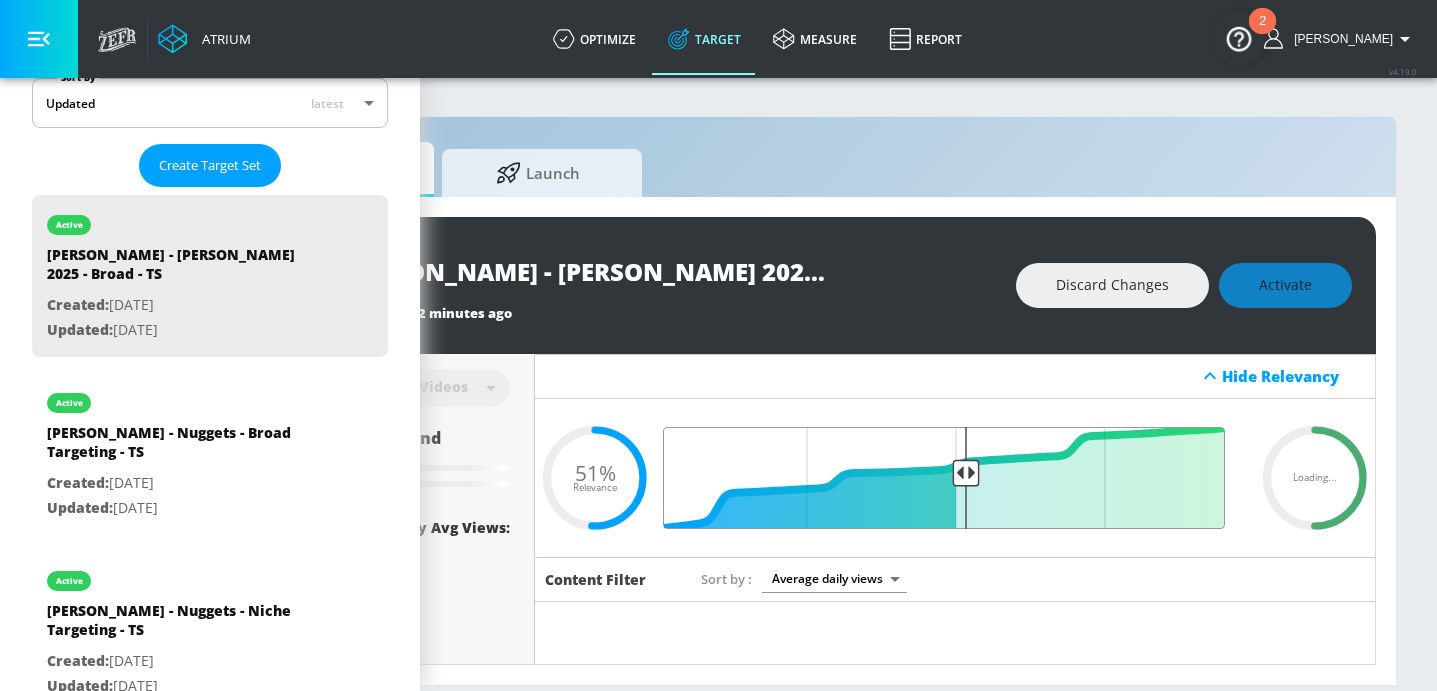 click at bounding box center [955, 478] 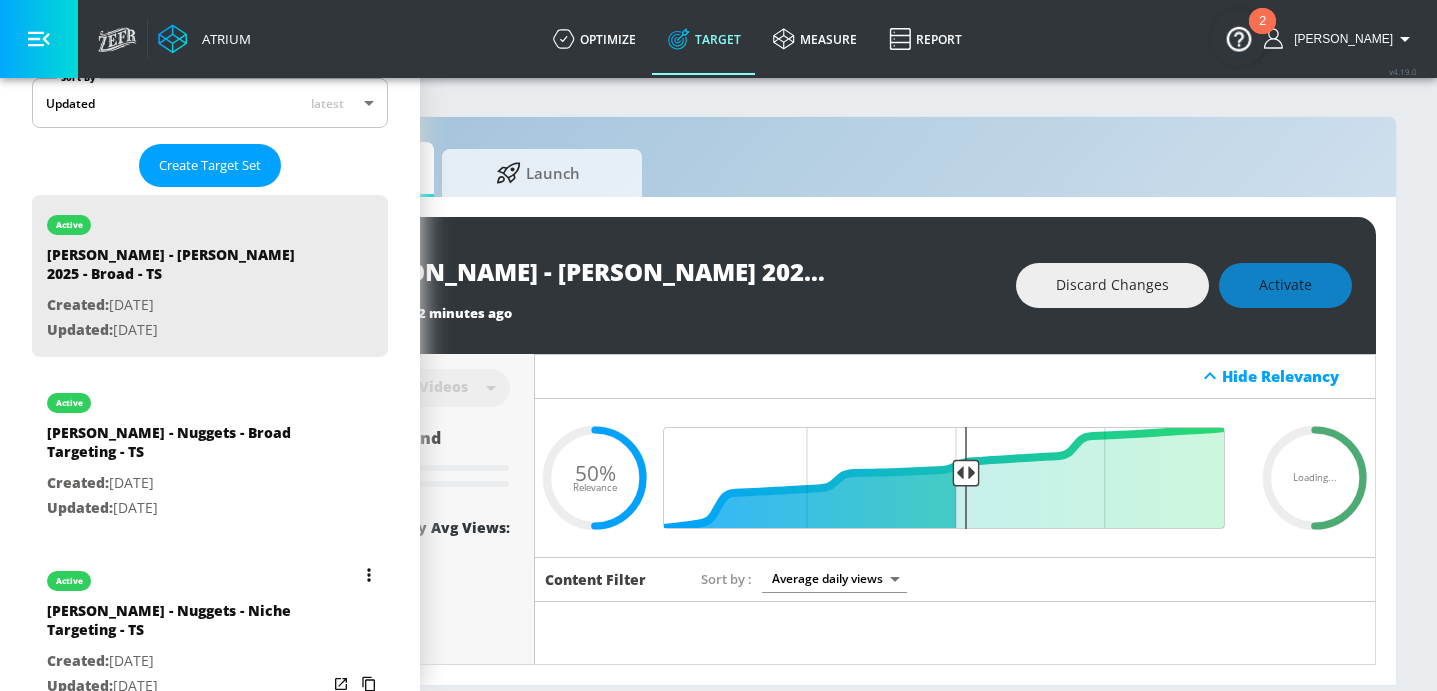 type on "0.52" 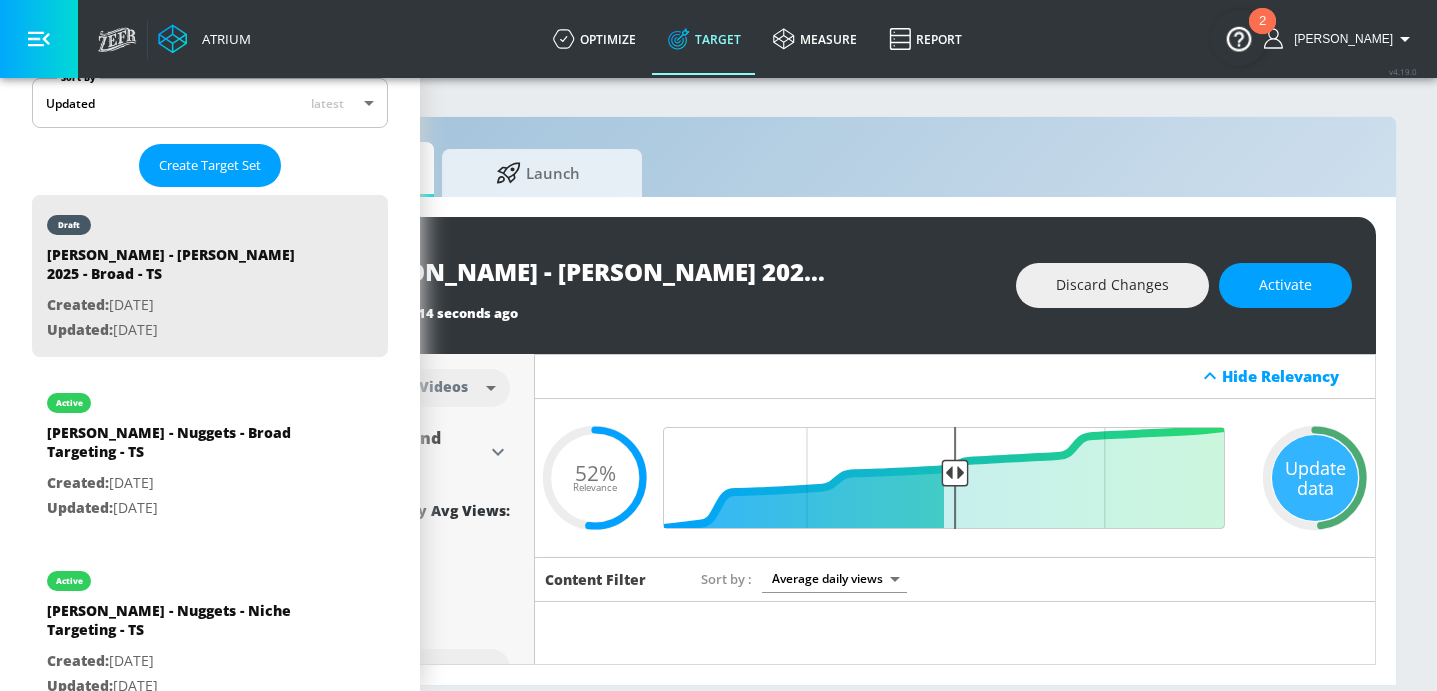 scroll, scrollTop: 65, scrollLeft: 0, axis: vertical 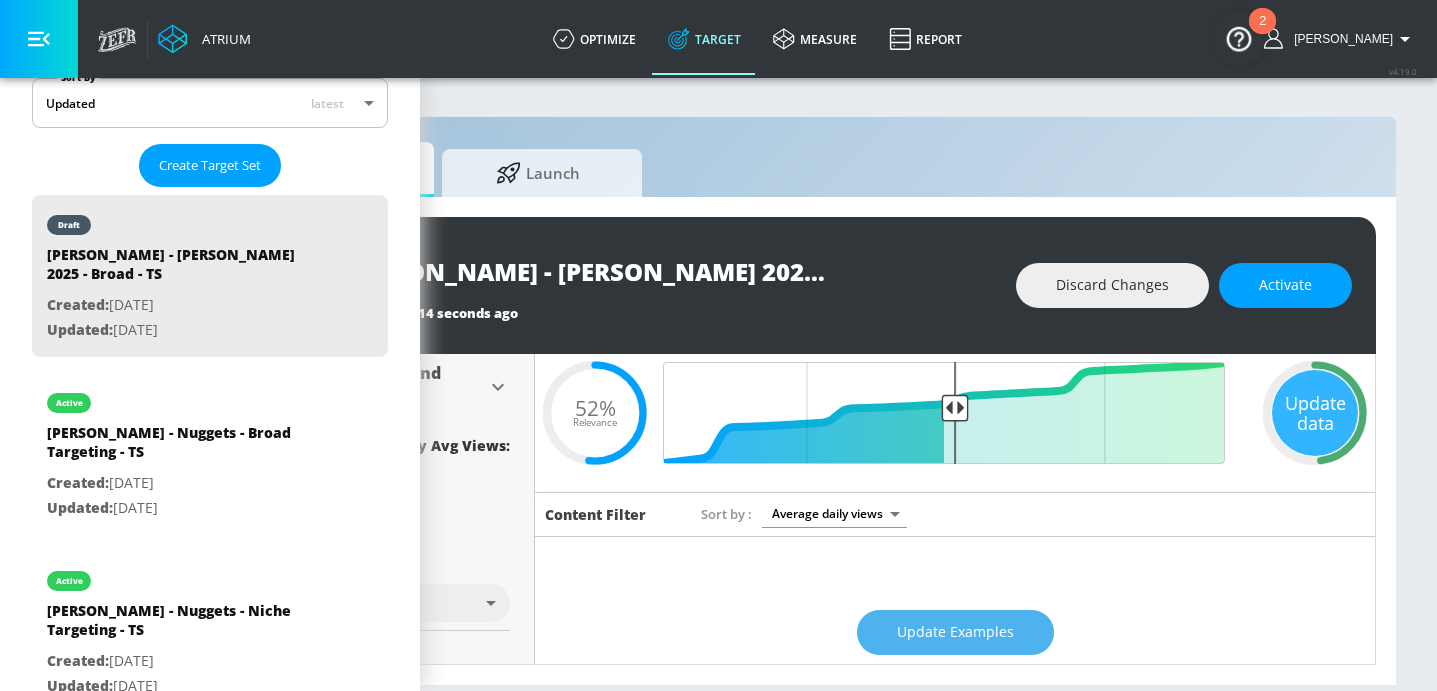 click on "Update Examples" at bounding box center (955, 632) 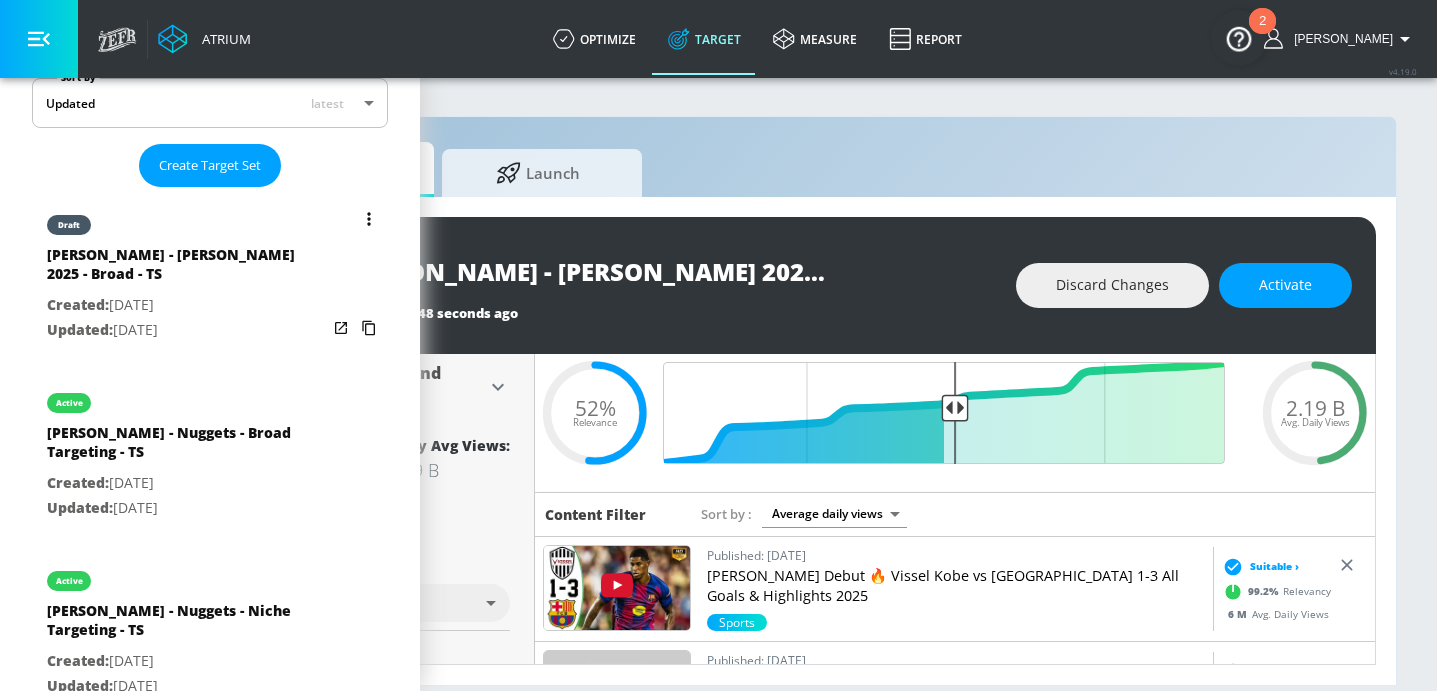 scroll, scrollTop: 46, scrollLeft: 0, axis: vertical 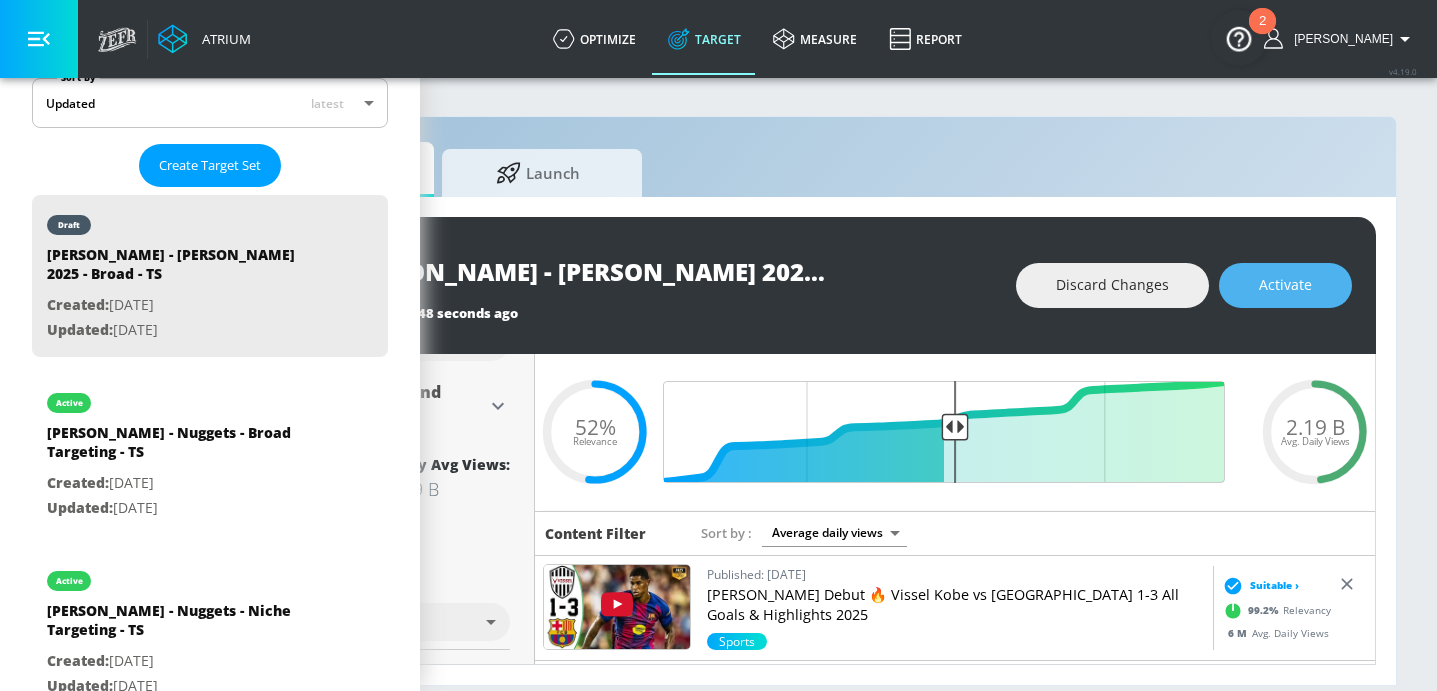 click on "Activate" at bounding box center (1285, 285) 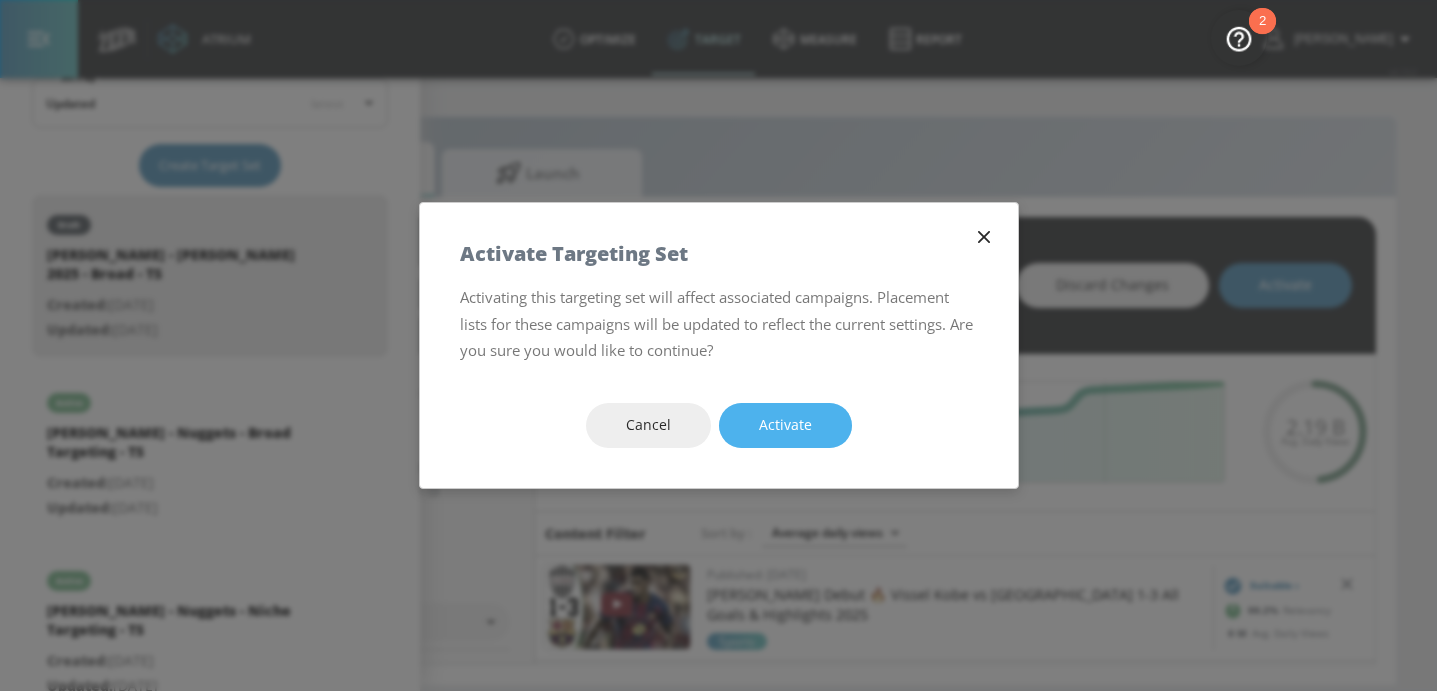 click on "Activate" at bounding box center [785, 425] 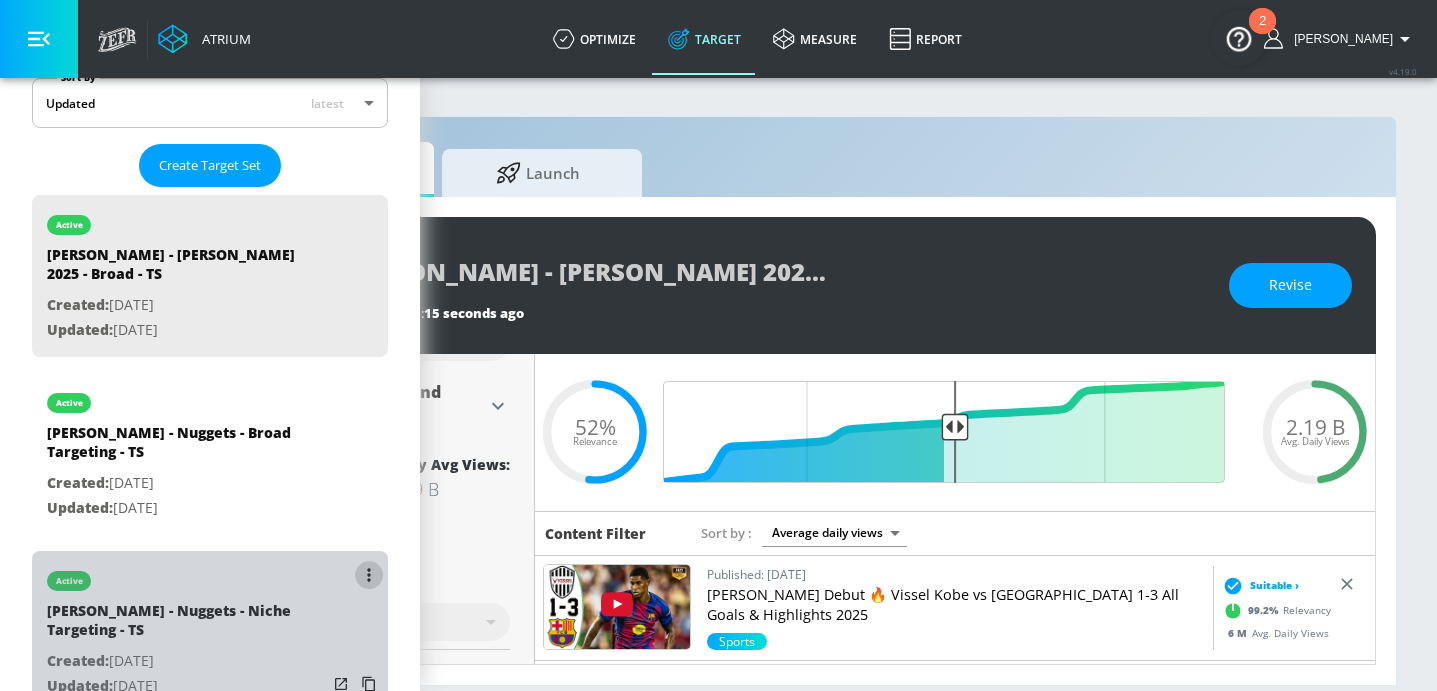 click at bounding box center [369, 575] 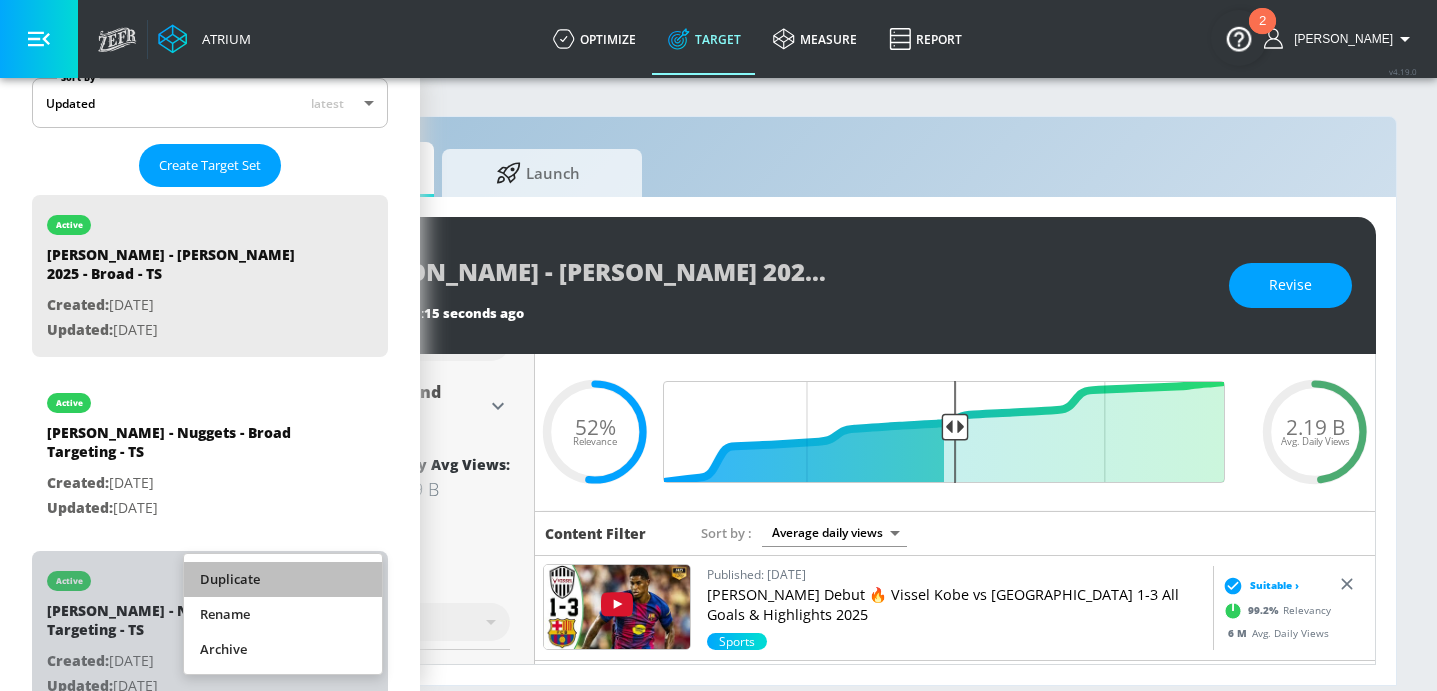 click on "Duplicate" at bounding box center [283, 579] 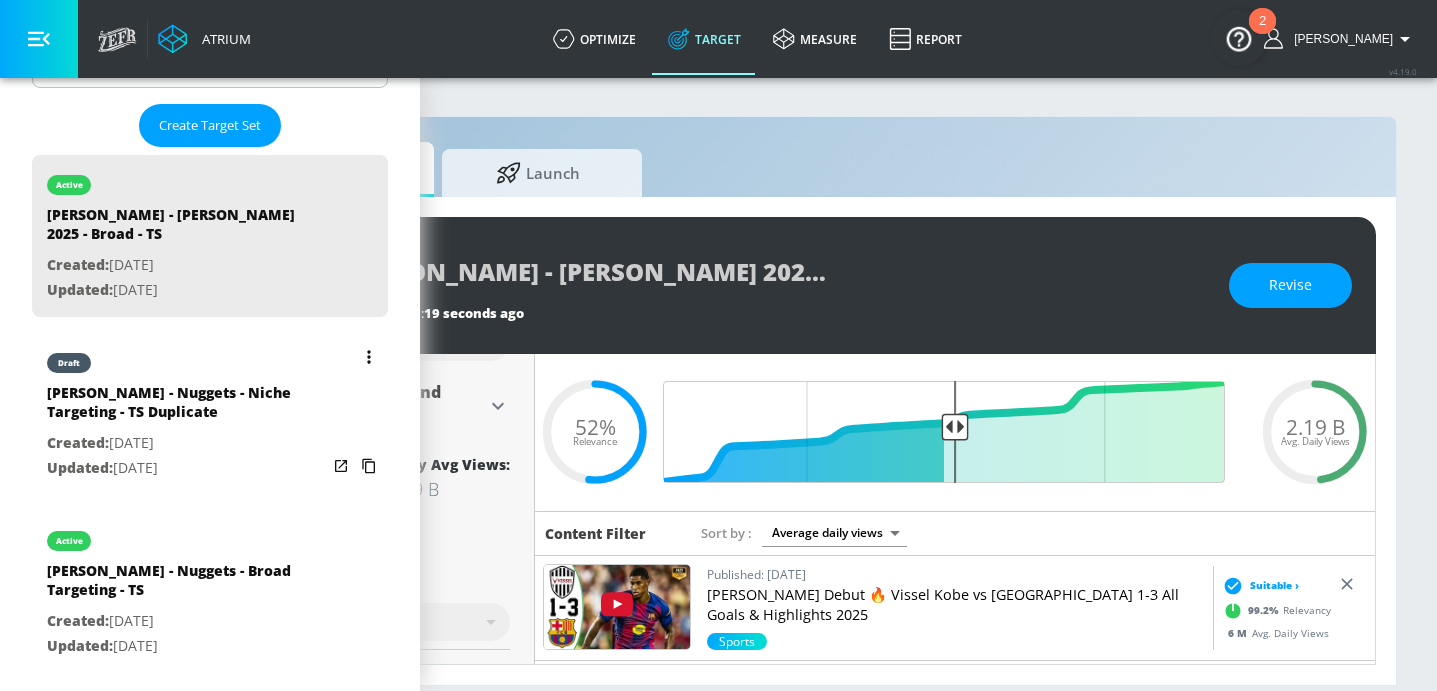 scroll, scrollTop: 369, scrollLeft: 0, axis: vertical 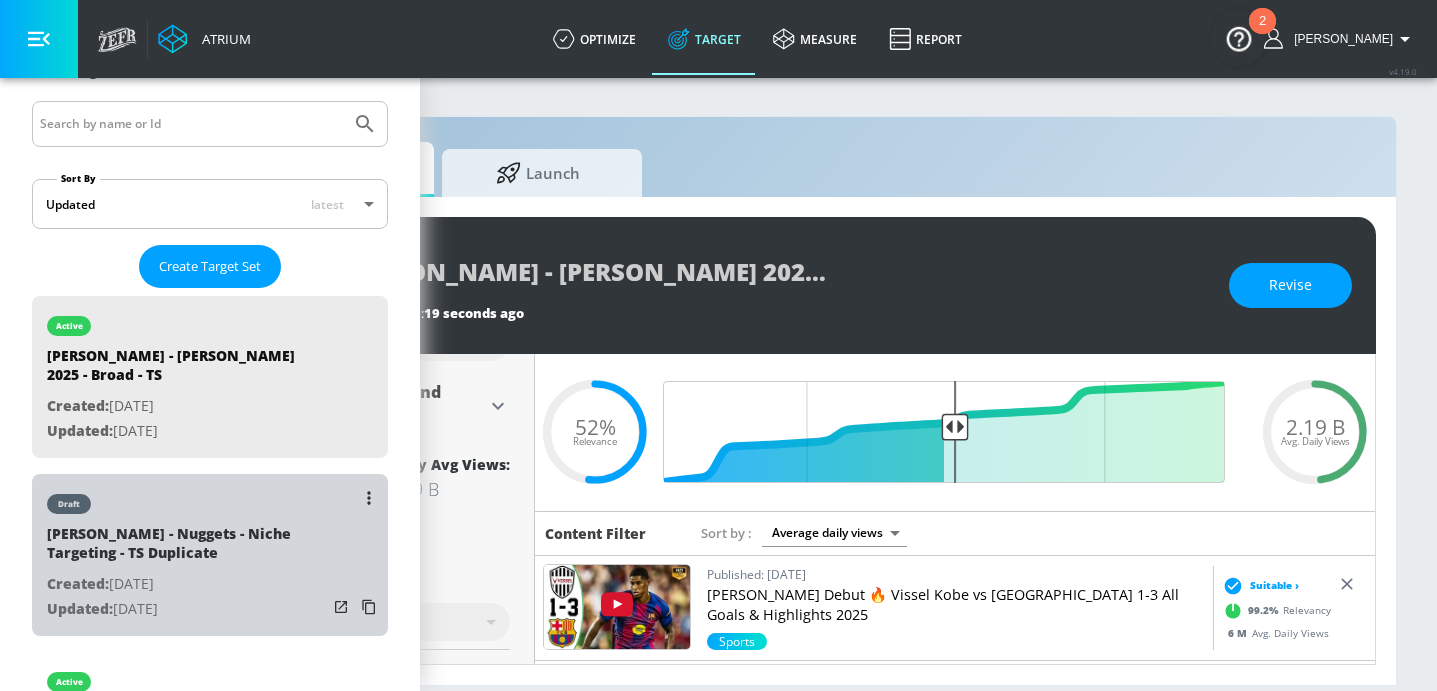 click on "[PERSON_NAME] - Nuggets - Niche Targeting - TS Duplicate" at bounding box center [187, 548] 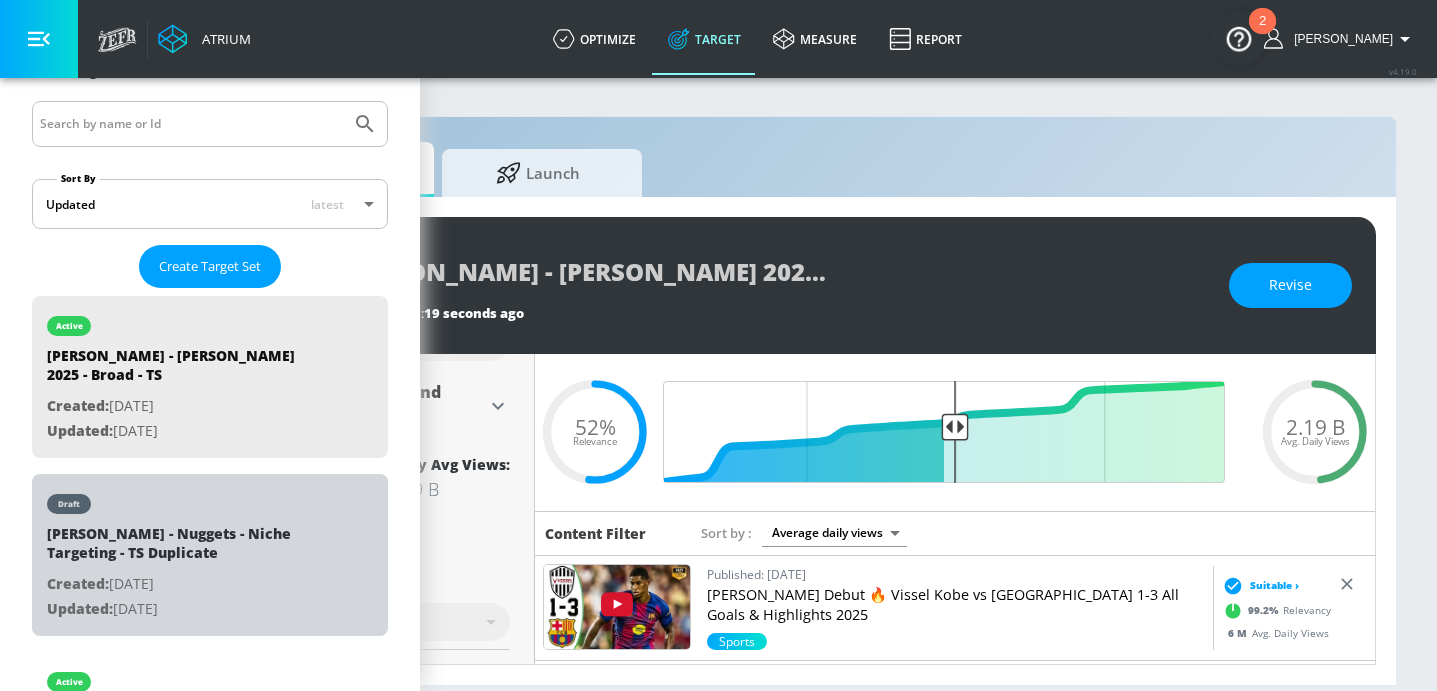 type on "[PERSON_NAME] - Nuggets - Niche Targeting - TS Duplicate" 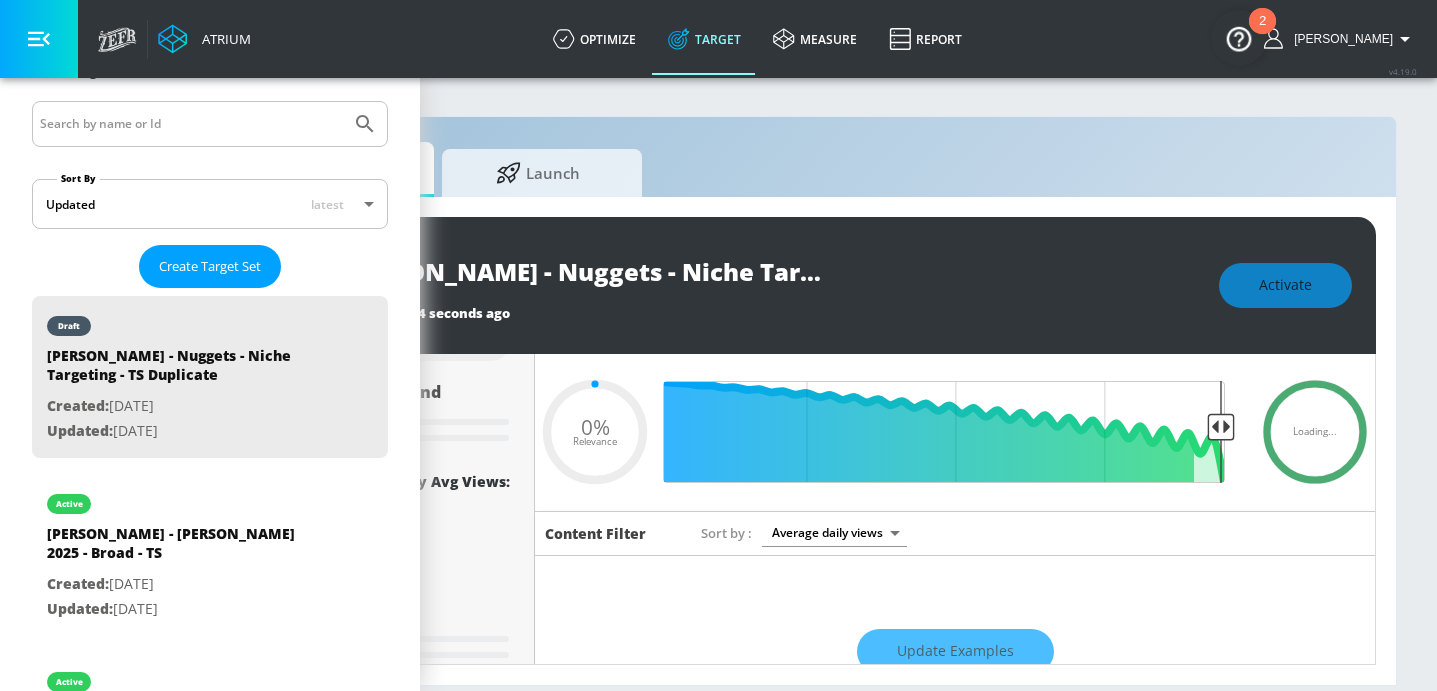 scroll, scrollTop: 0, scrollLeft: 0, axis: both 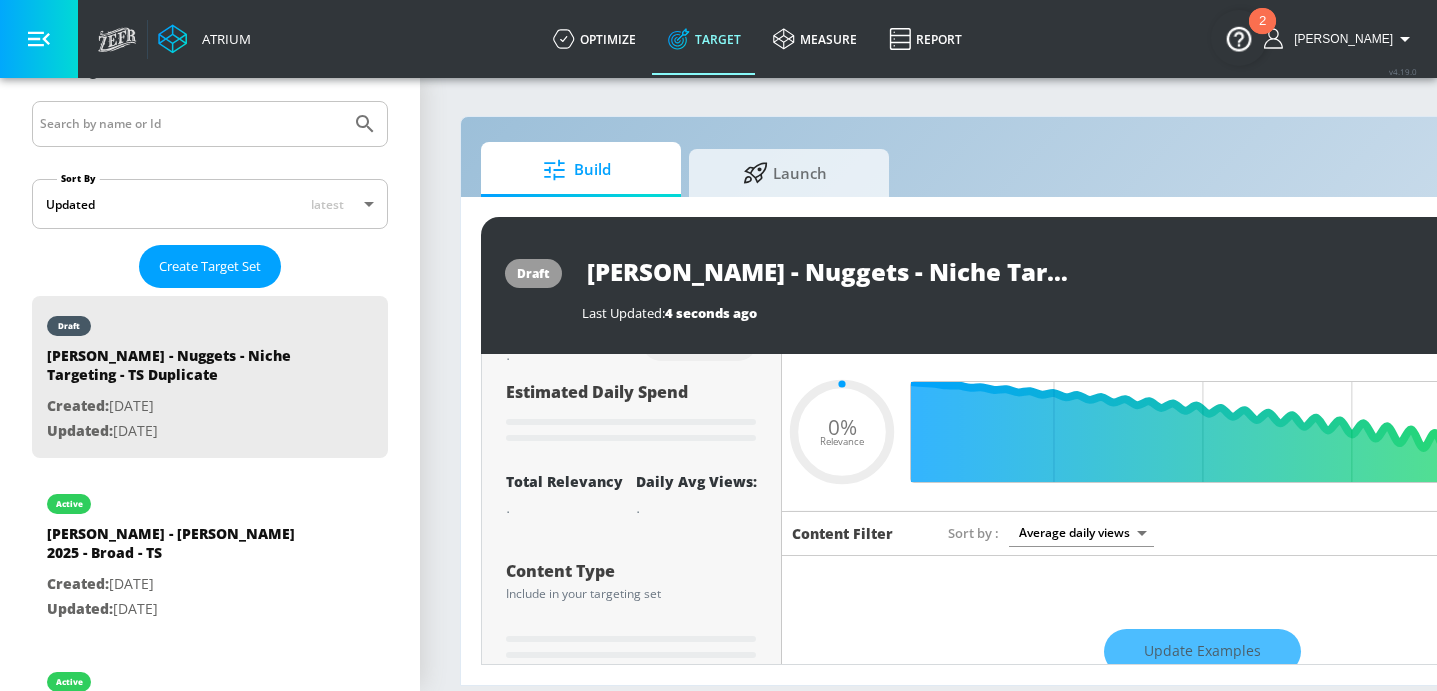 type on "0.6" 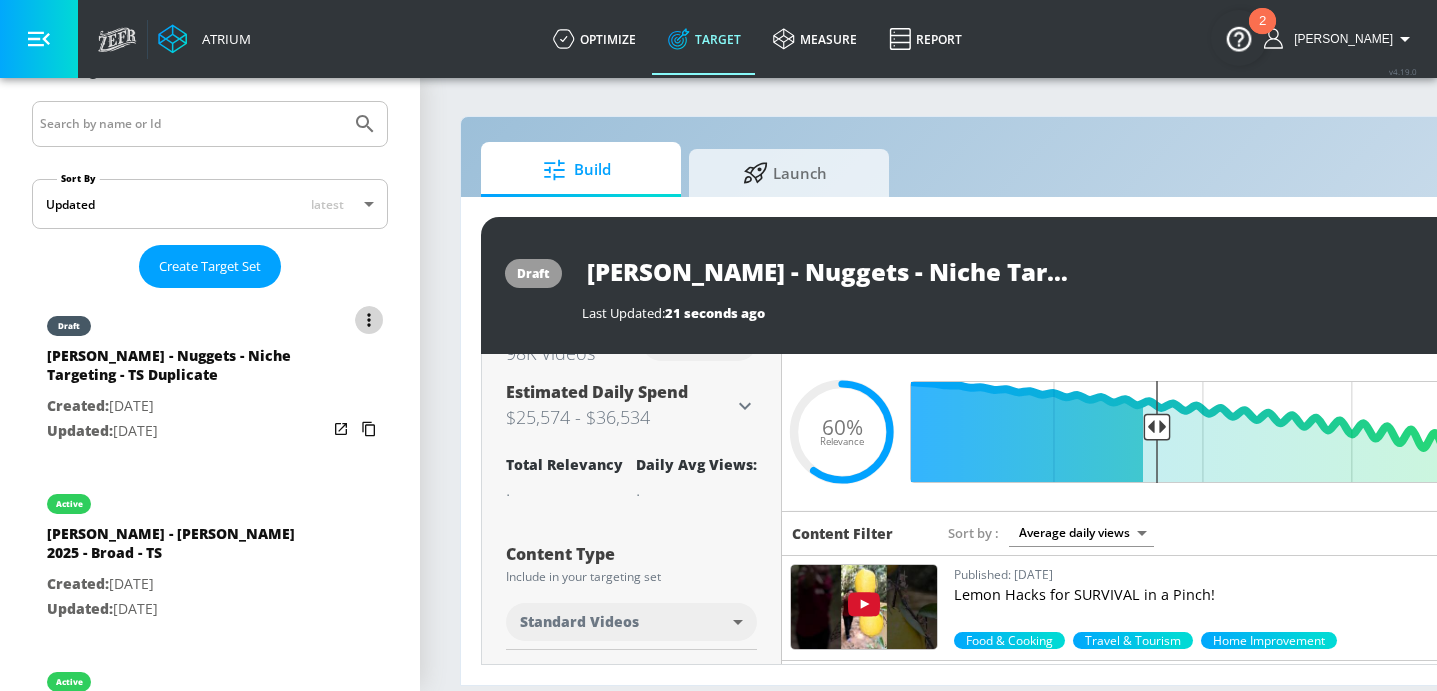 click at bounding box center (369, 320) 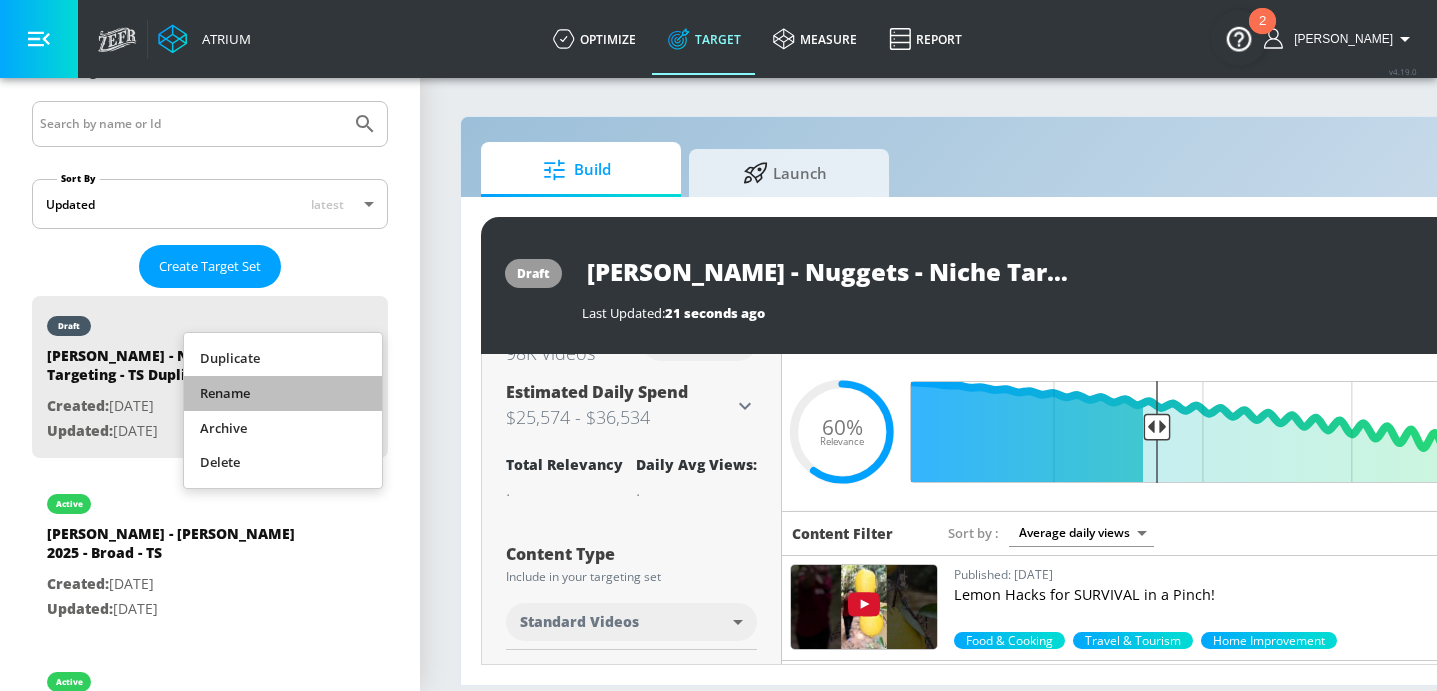 click on "Rename" at bounding box center (283, 393) 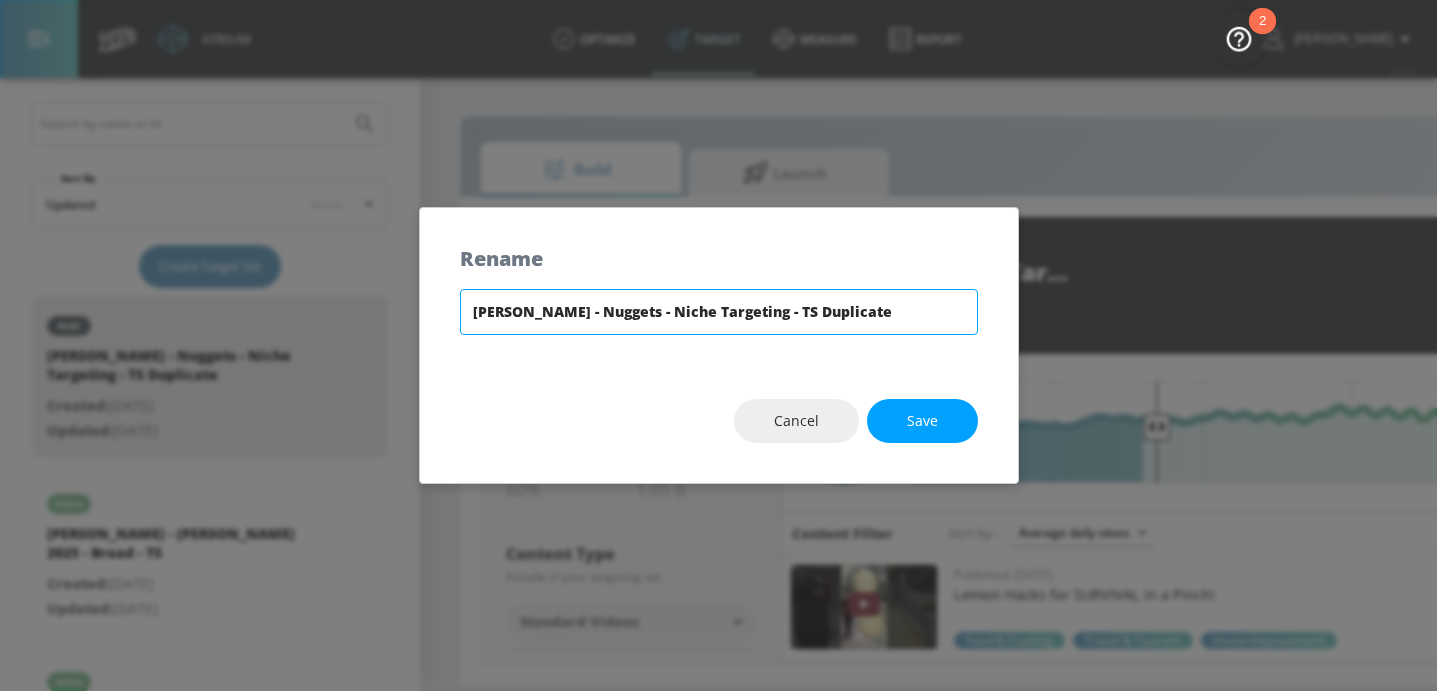 click on "[PERSON_NAME] - Nuggets - Niche Targeting - TS Duplicate" at bounding box center (719, 312) 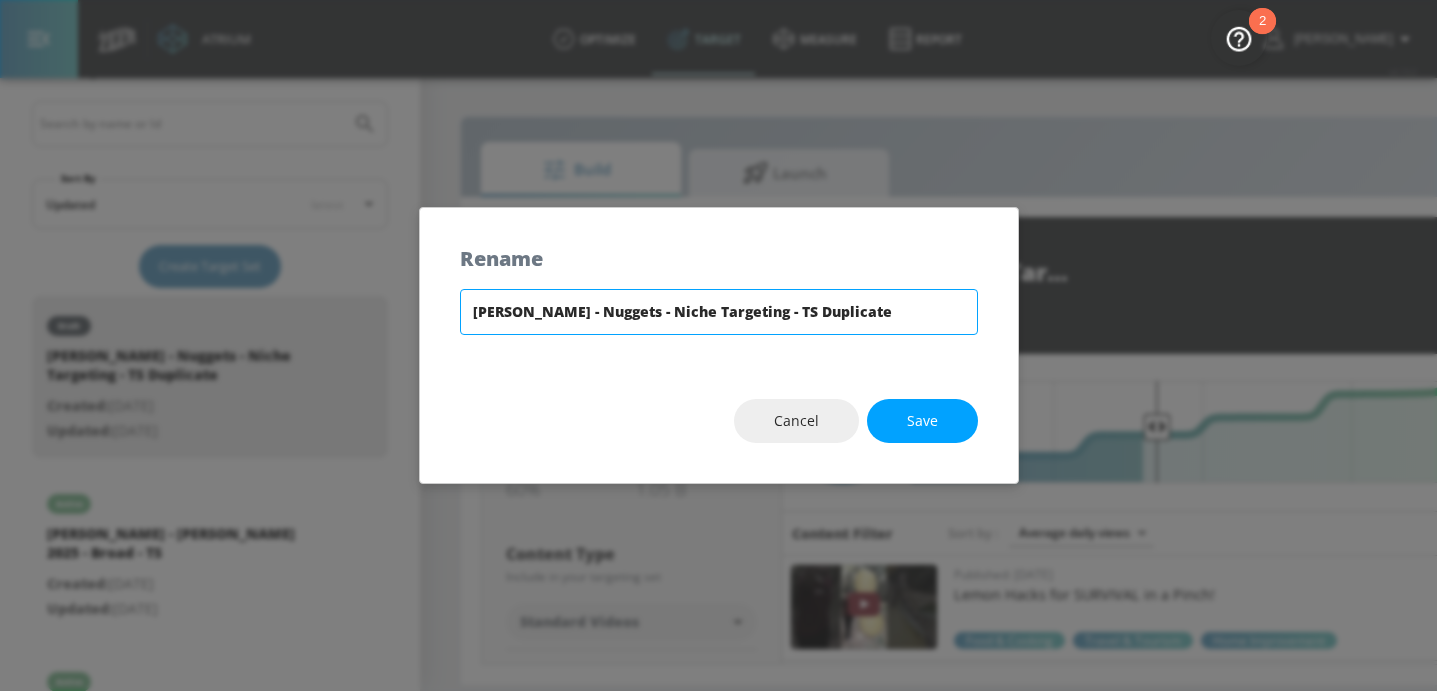 click on "[PERSON_NAME] - Nuggets - Niche Targeting - TS Duplicate" at bounding box center [719, 312] 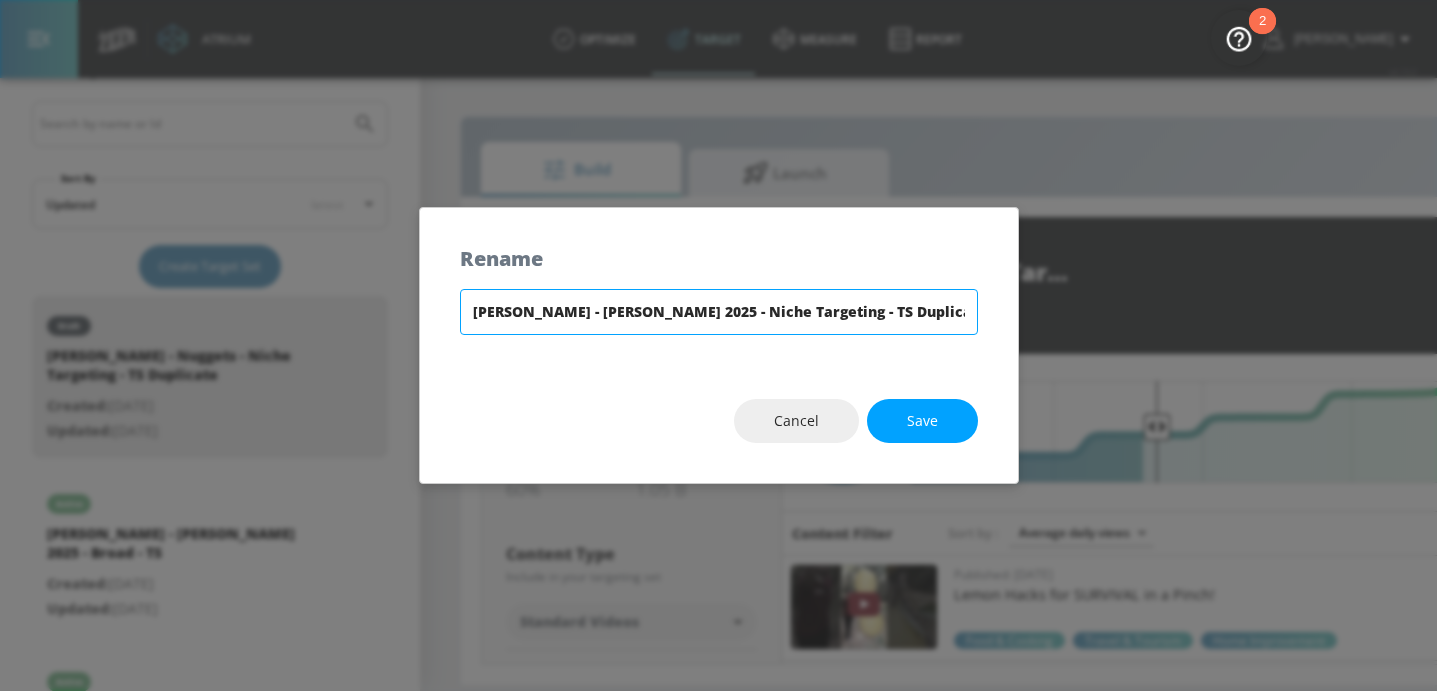 click on "[PERSON_NAME] - [PERSON_NAME] 2025 - Niche Targeting - TS Duplicate" at bounding box center (719, 312) 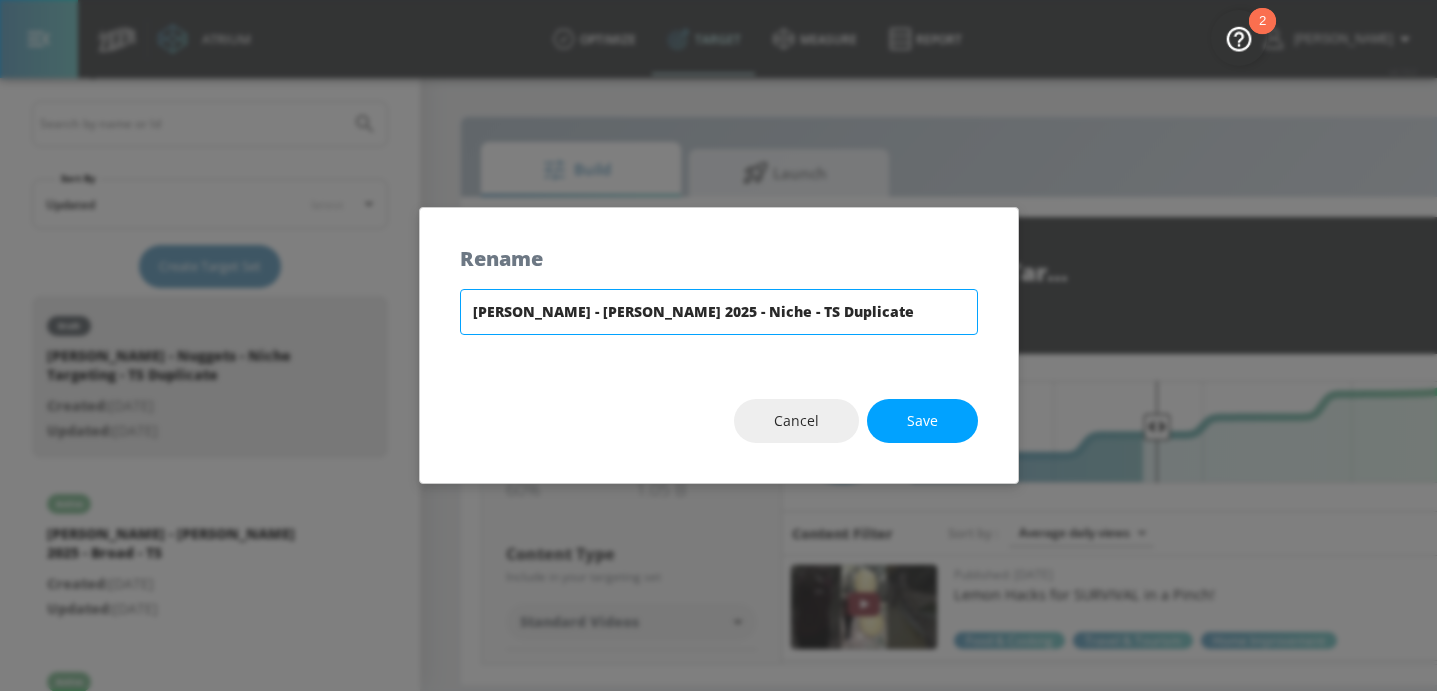 click on "[PERSON_NAME] - [PERSON_NAME] 2025 - Niche - TS Duplicate" at bounding box center (719, 312) 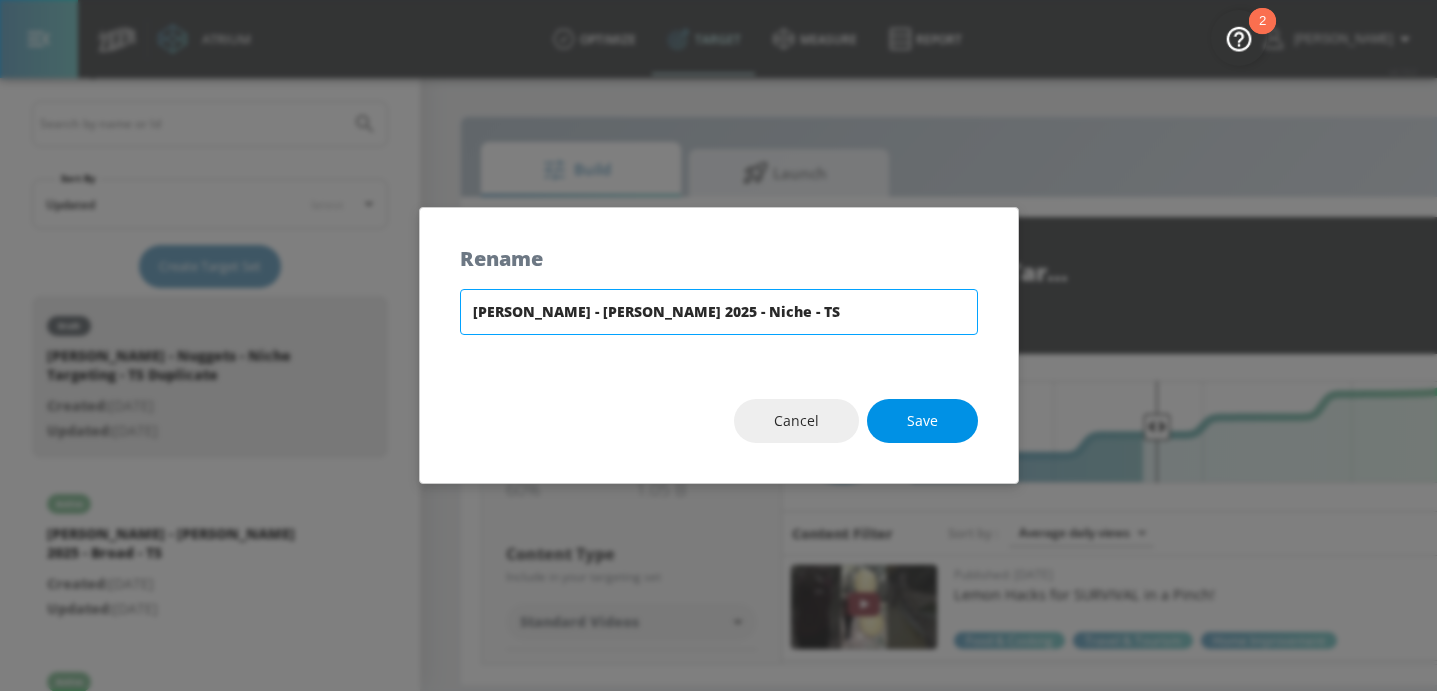 type on "[PERSON_NAME] - [PERSON_NAME] 2025 - Niche - TS" 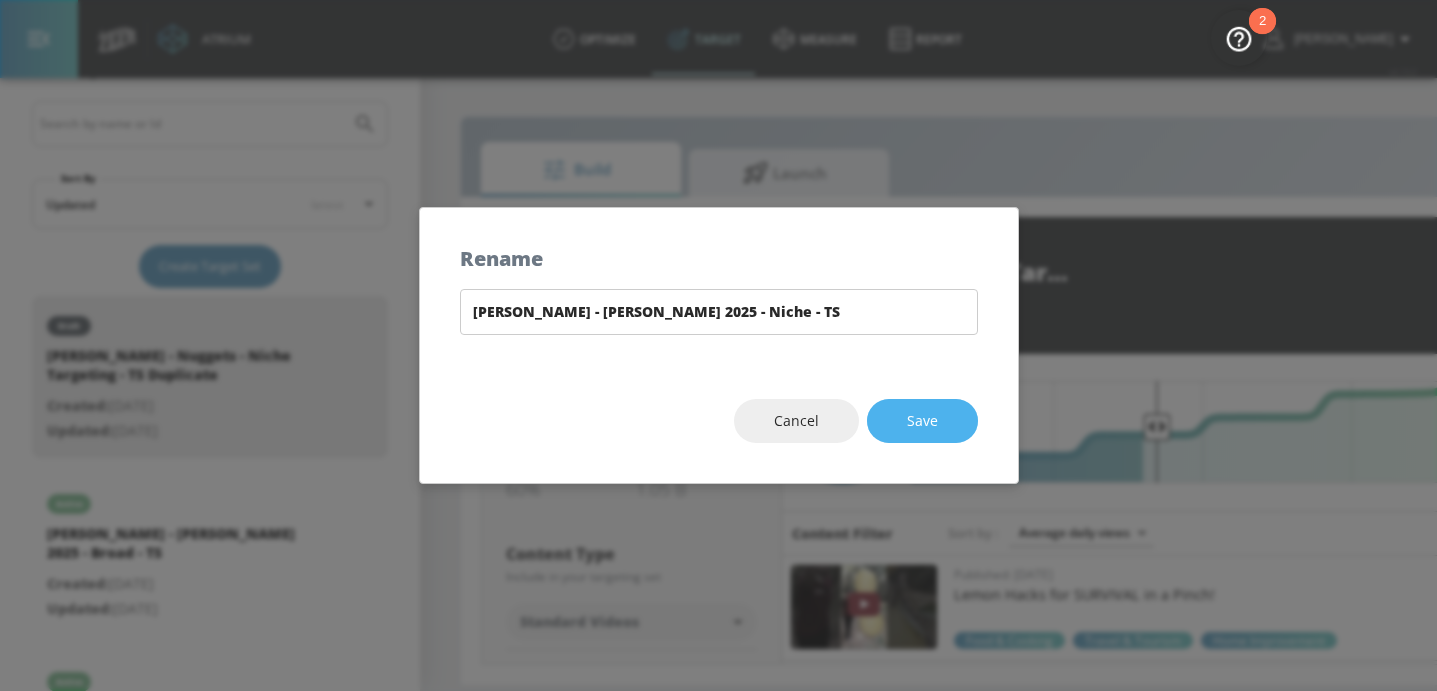 click on "Save" at bounding box center (922, 421) 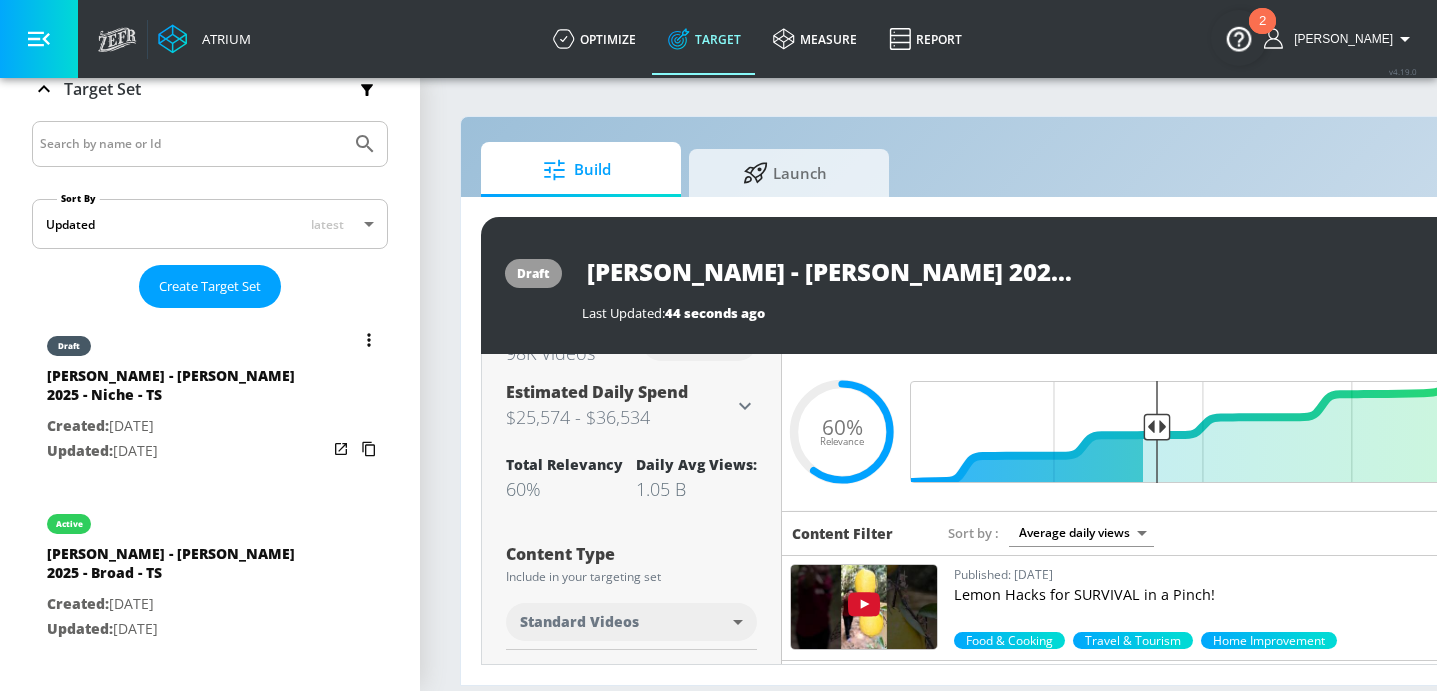 scroll, scrollTop: 331, scrollLeft: 0, axis: vertical 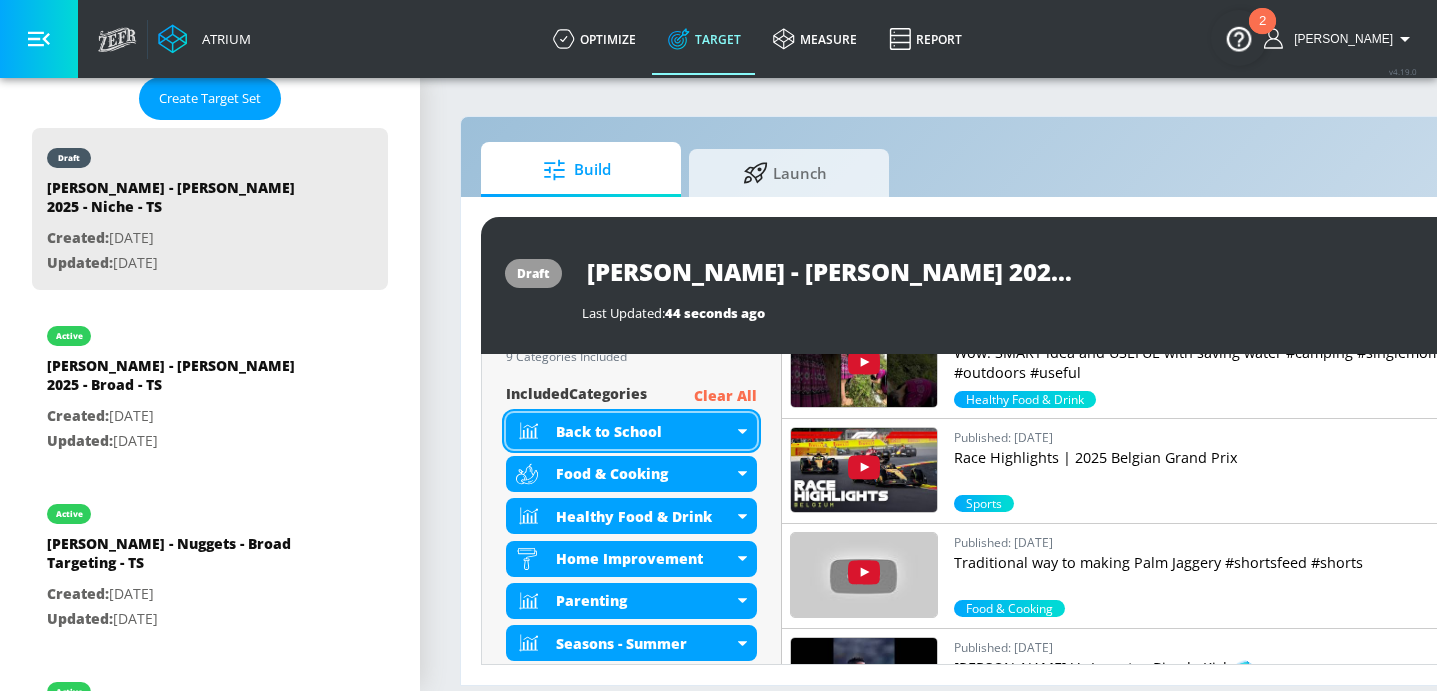click on "Back to School" at bounding box center (644, 431) 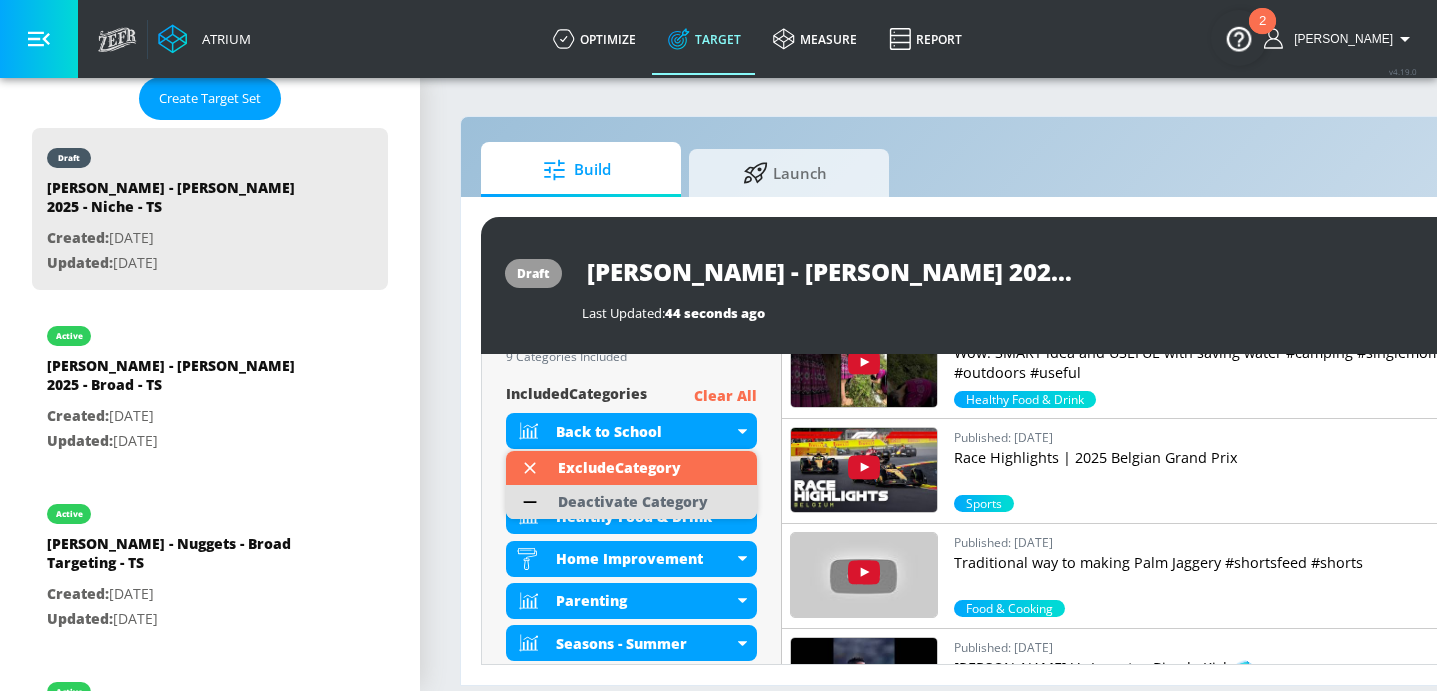 click on "Deactivate Category" at bounding box center (633, 502) 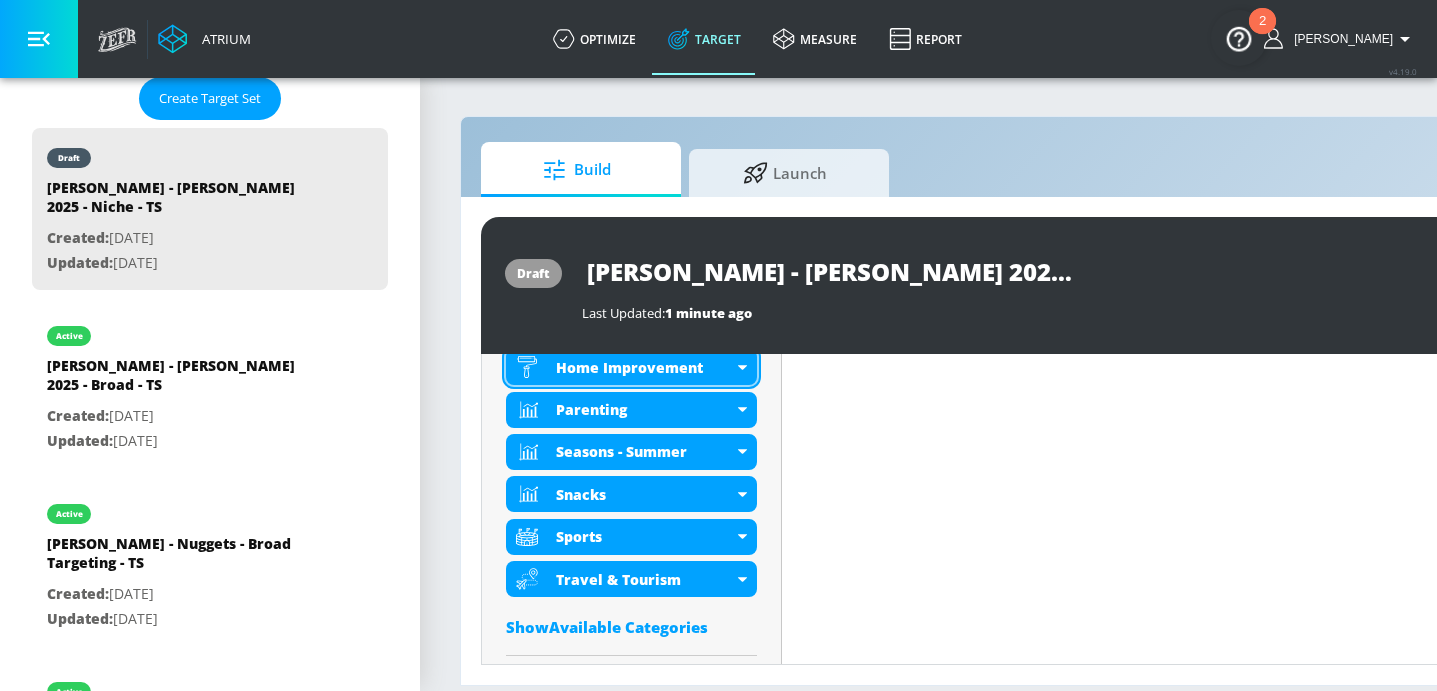 scroll, scrollTop: 986, scrollLeft: 0, axis: vertical 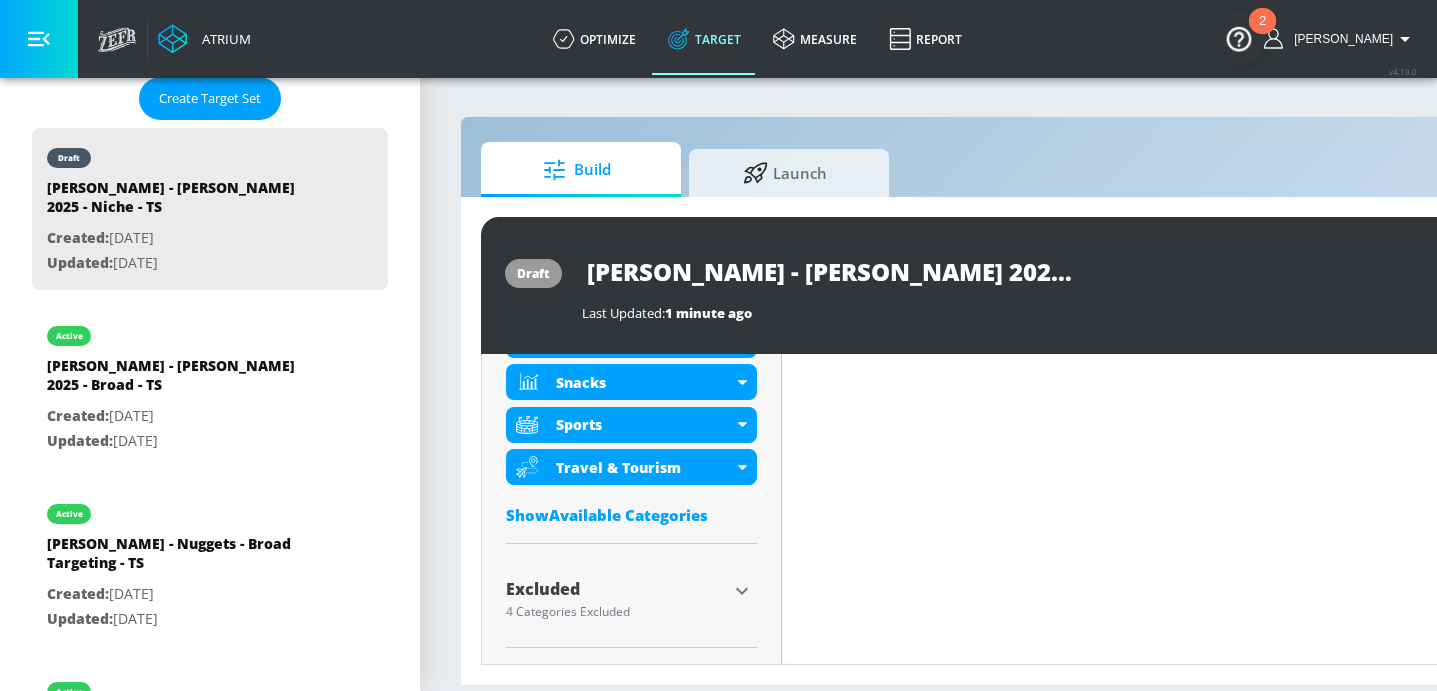 click on "Show  Available Categories" at bounding box center [631, 515] 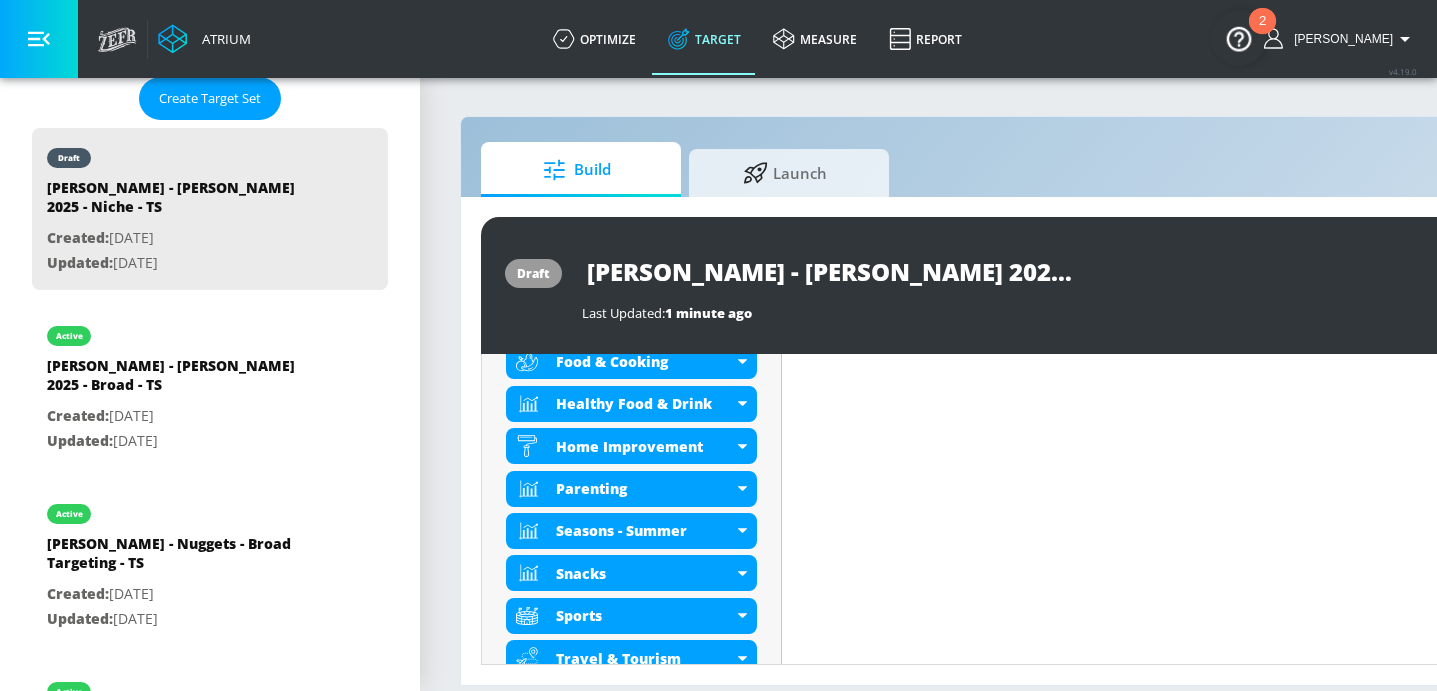 scroll, scrollTop: 750, scrollLeft: 0, axis: vertical 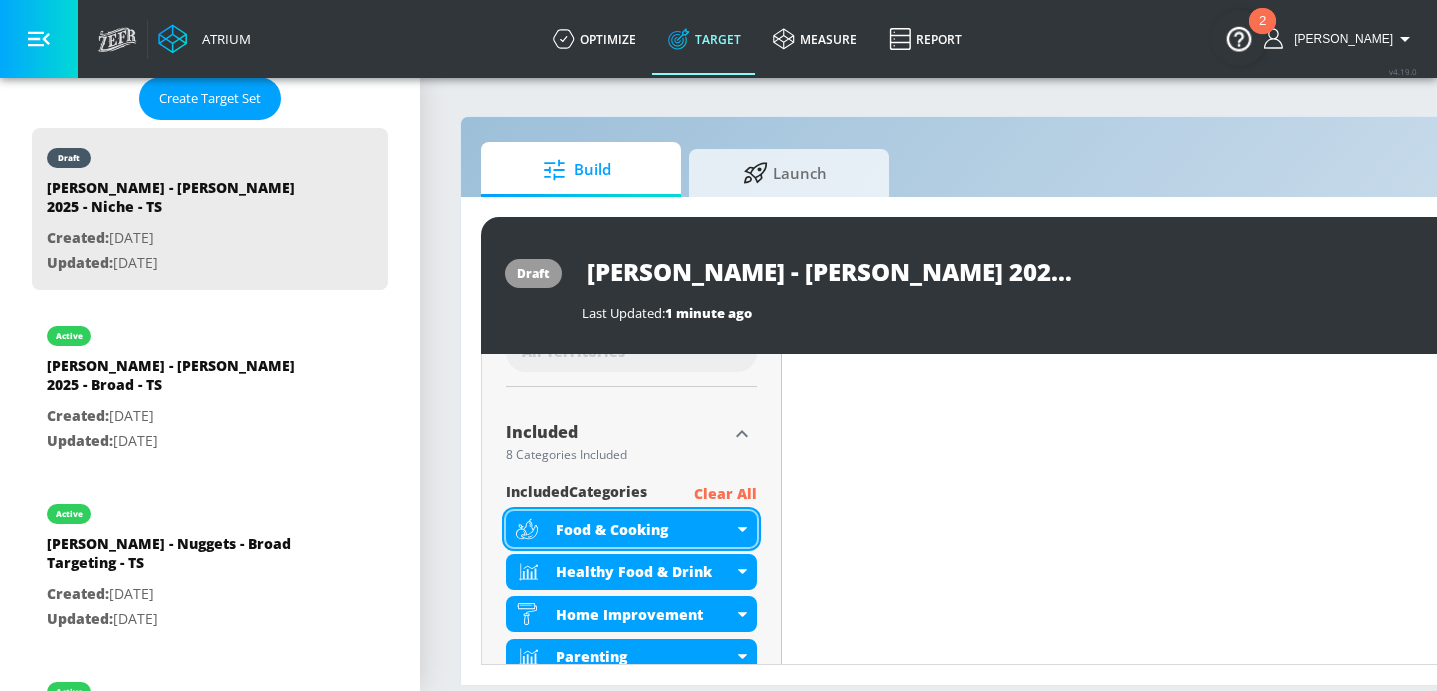 type on "[PERSON_NAME] - Nuggets - Niche Targeting - TS Duplicate" 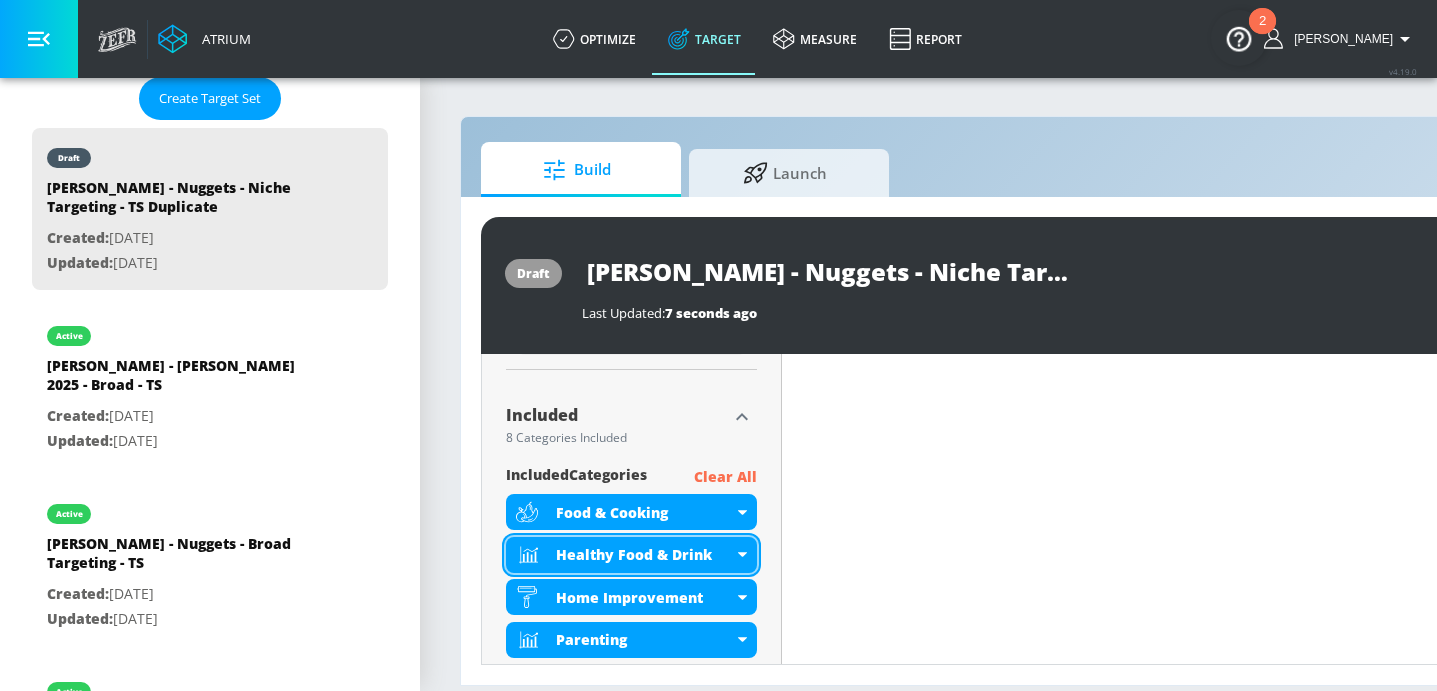 scroll, scrollTop: 620, scrollLeft: 0, axis: vertical 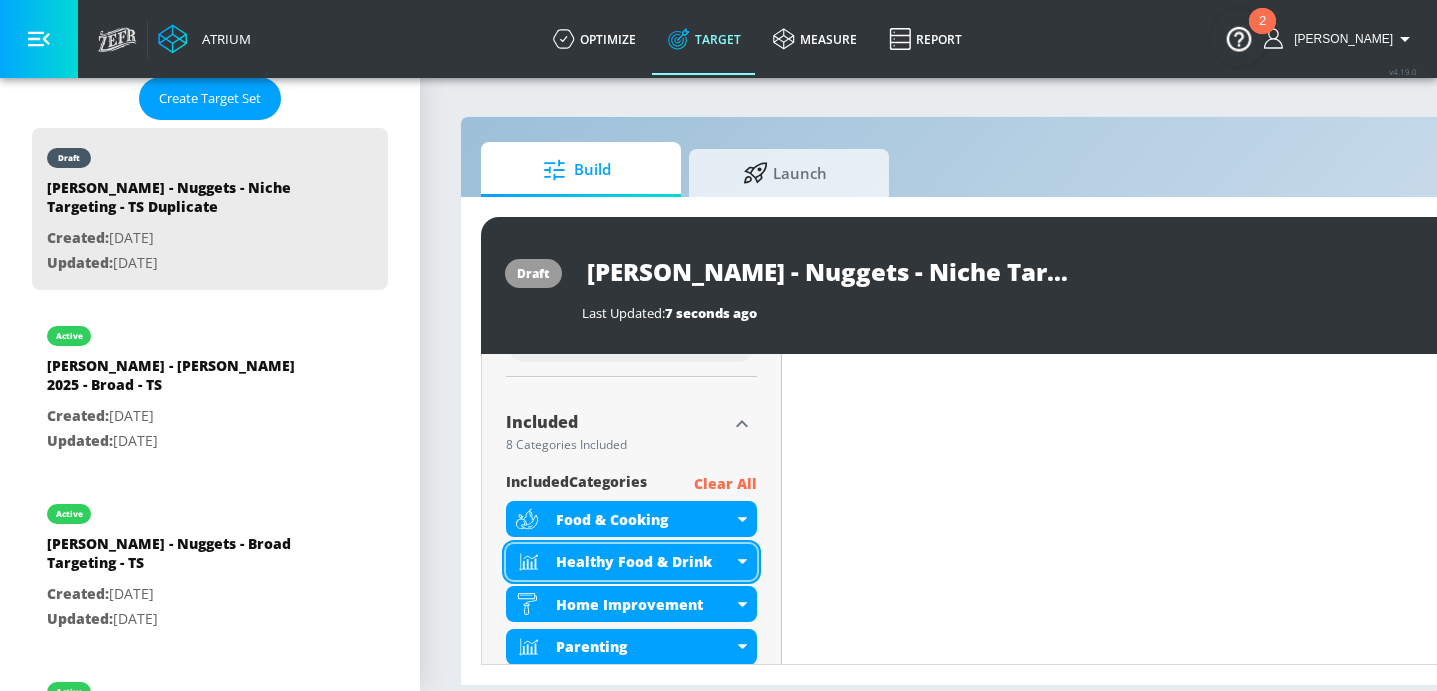 click on "Healthy Food & Drink" at bounding box center (644, 561) 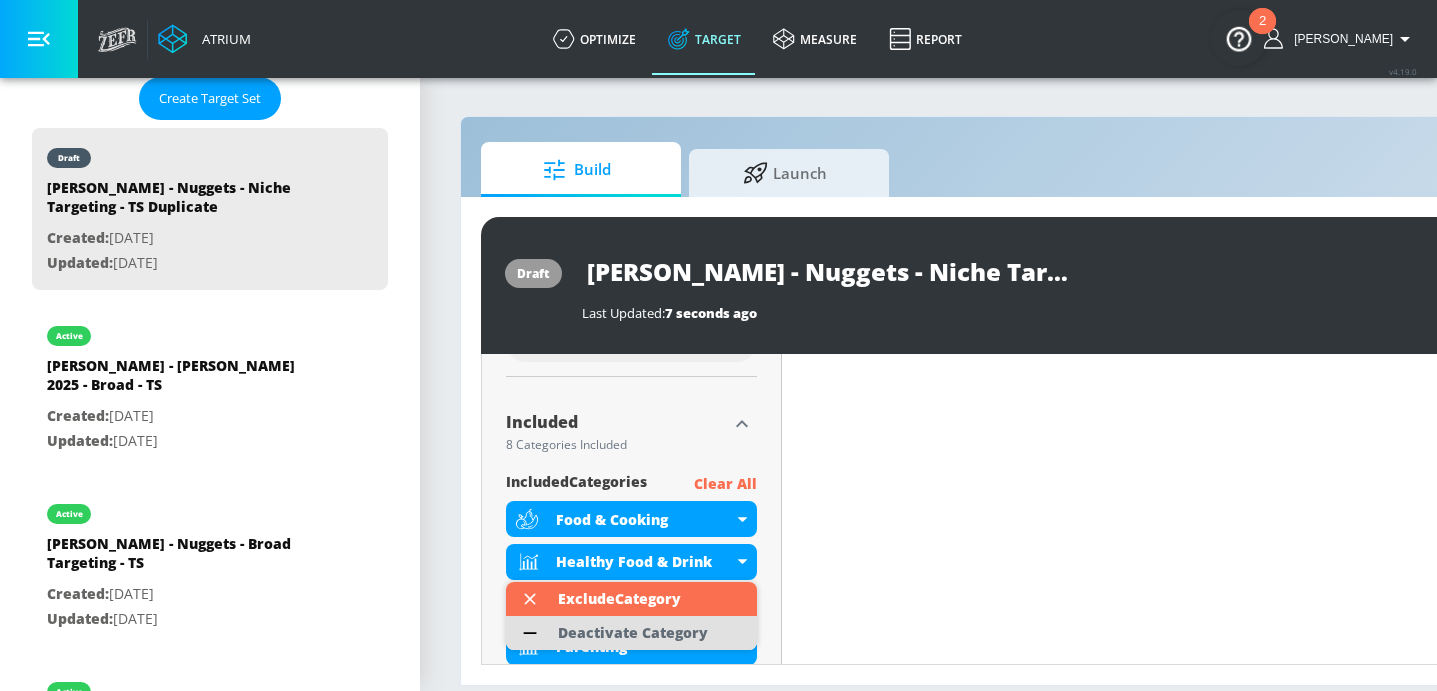 click on "Deactivate Category" at bounding box center (633, 633) 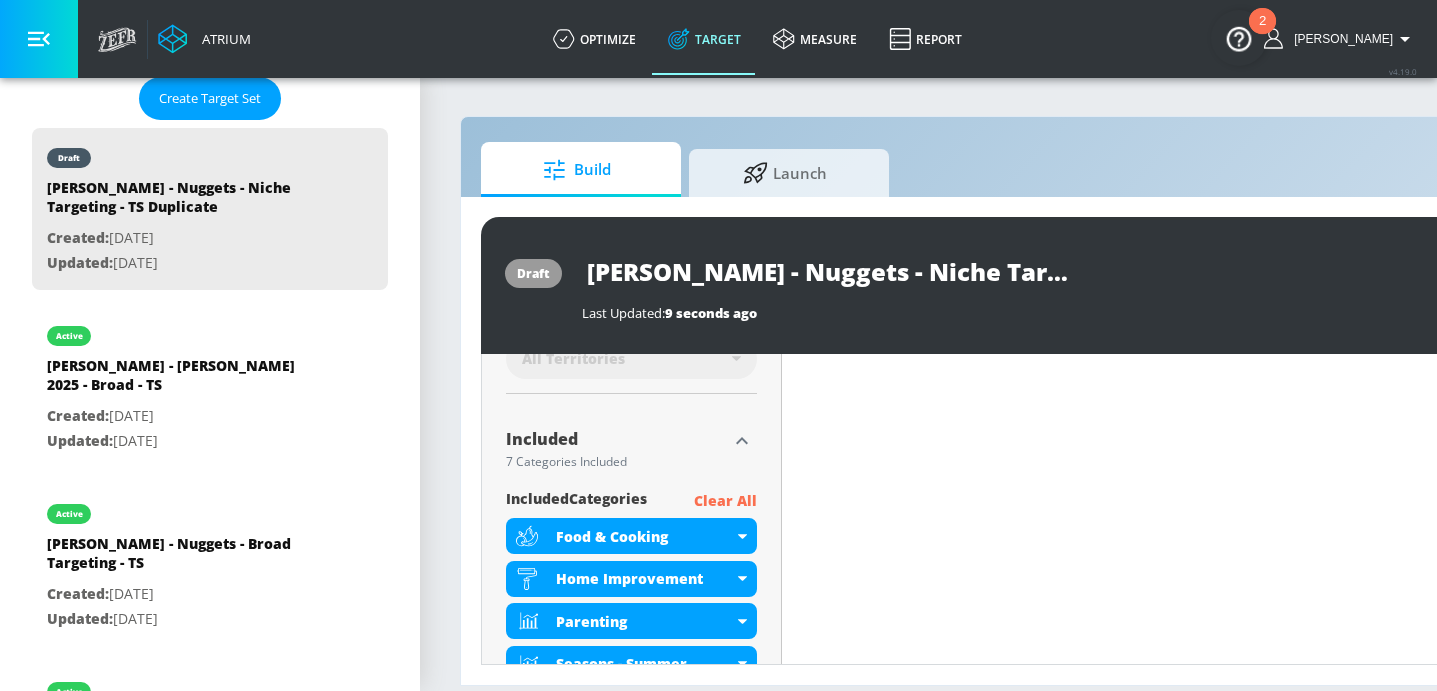 scroll, scrollTop: 636, scrollLeft: 0, axis: vertical 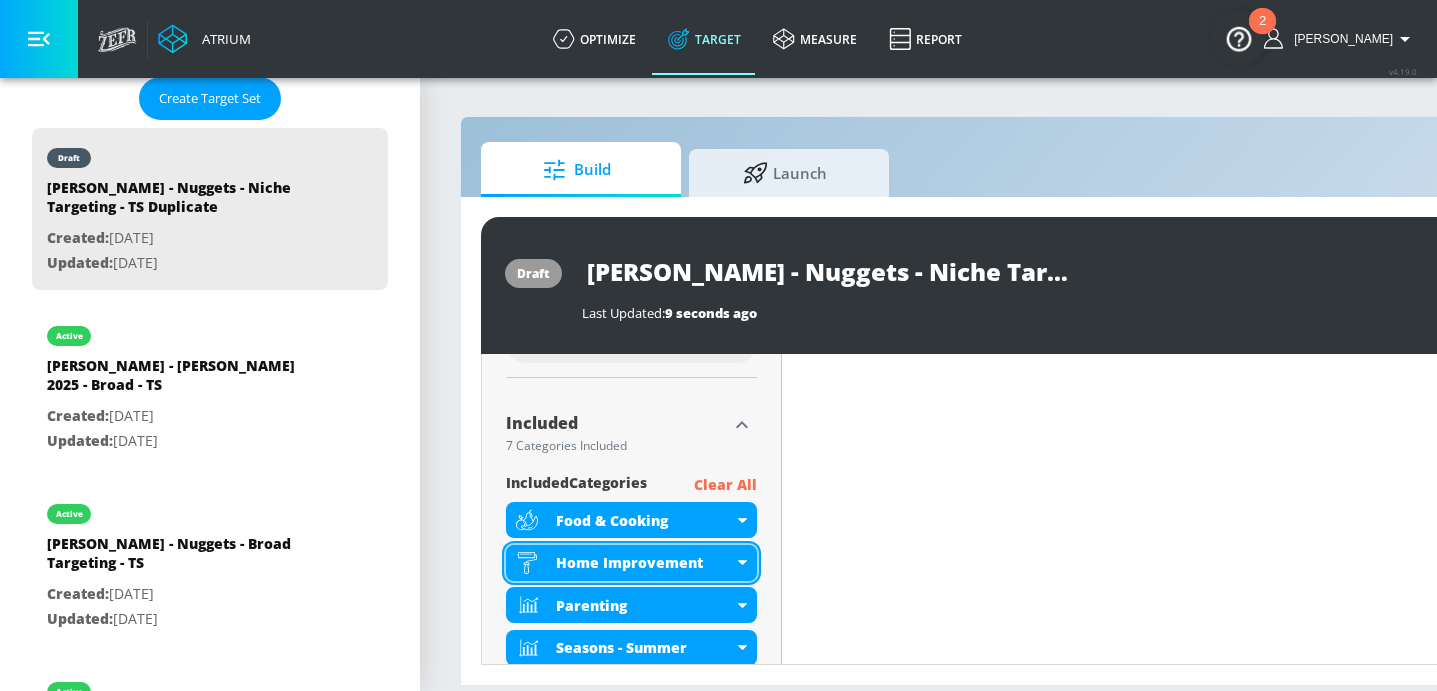 click 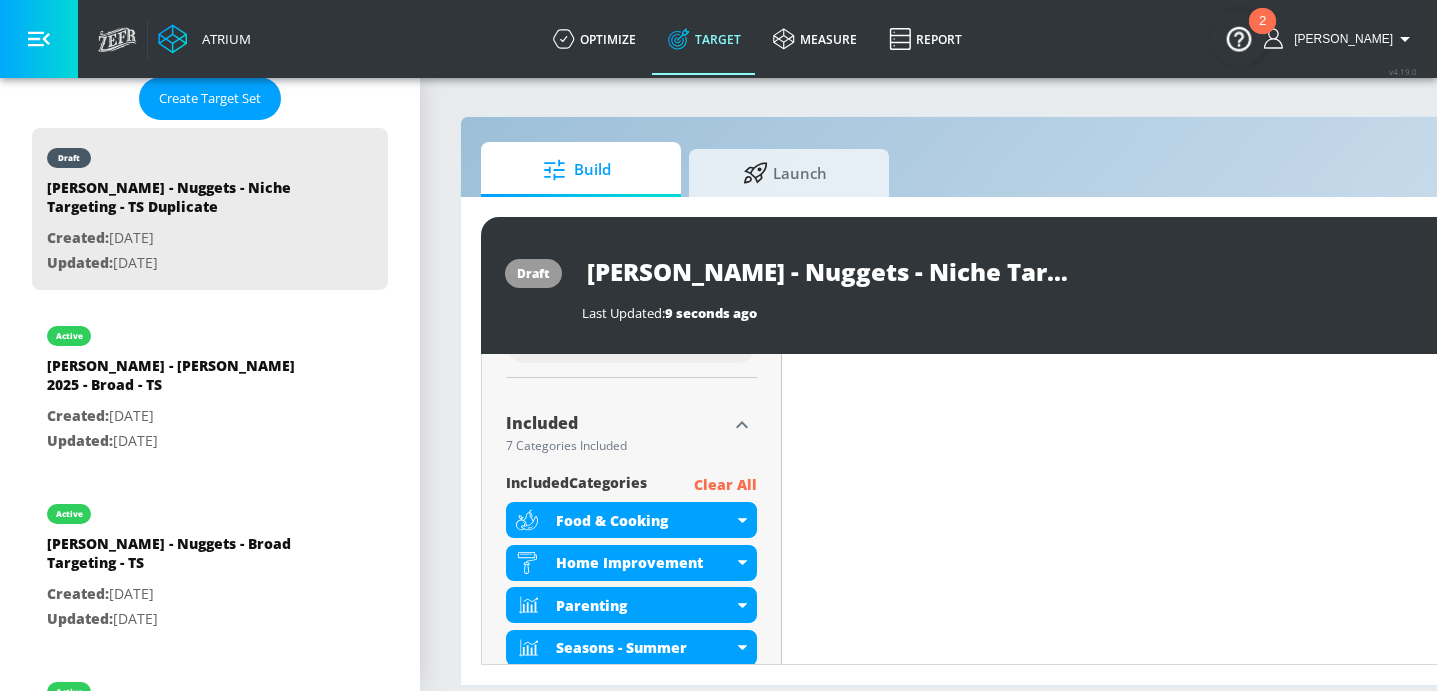 click on "Content Filter Sort by Average daily views avg_daily_views_last_7_days Update Examples" at bounding box center (1202, 3016) 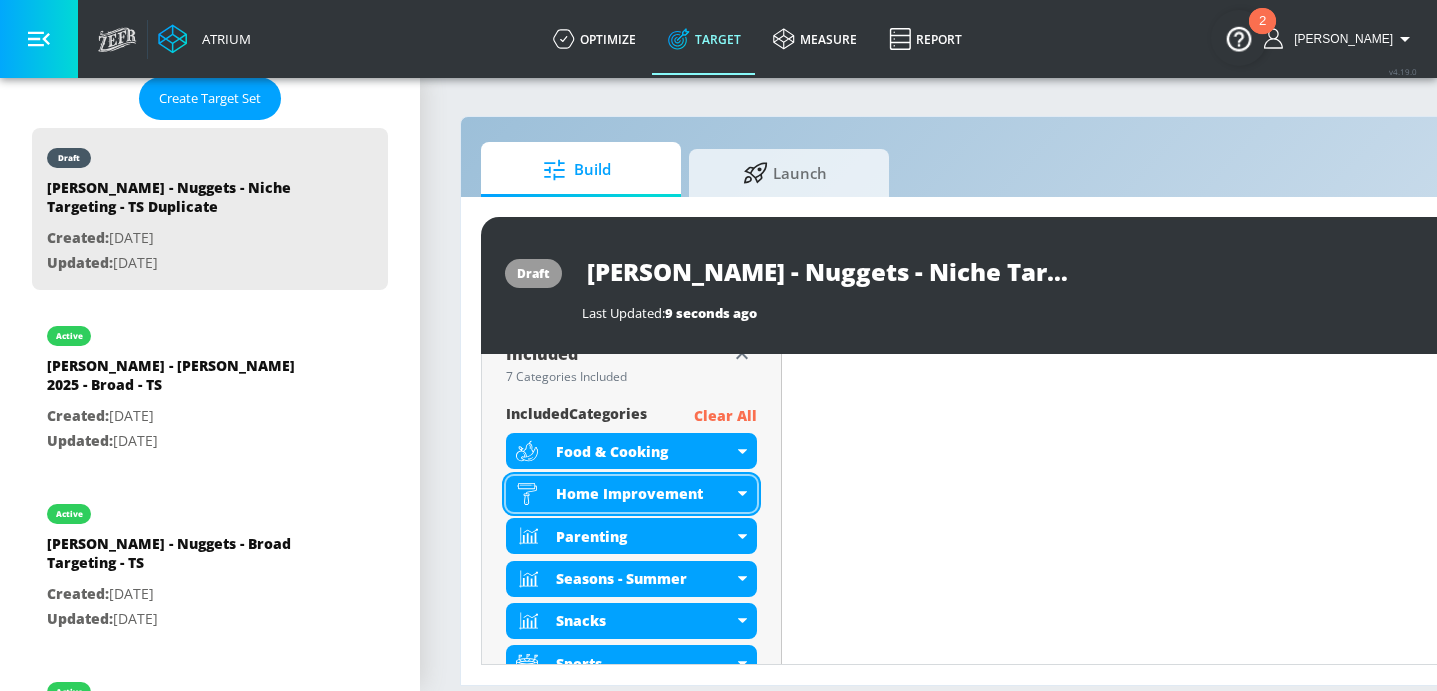 click on "Home Improvement" at bounding box center [631, 494] 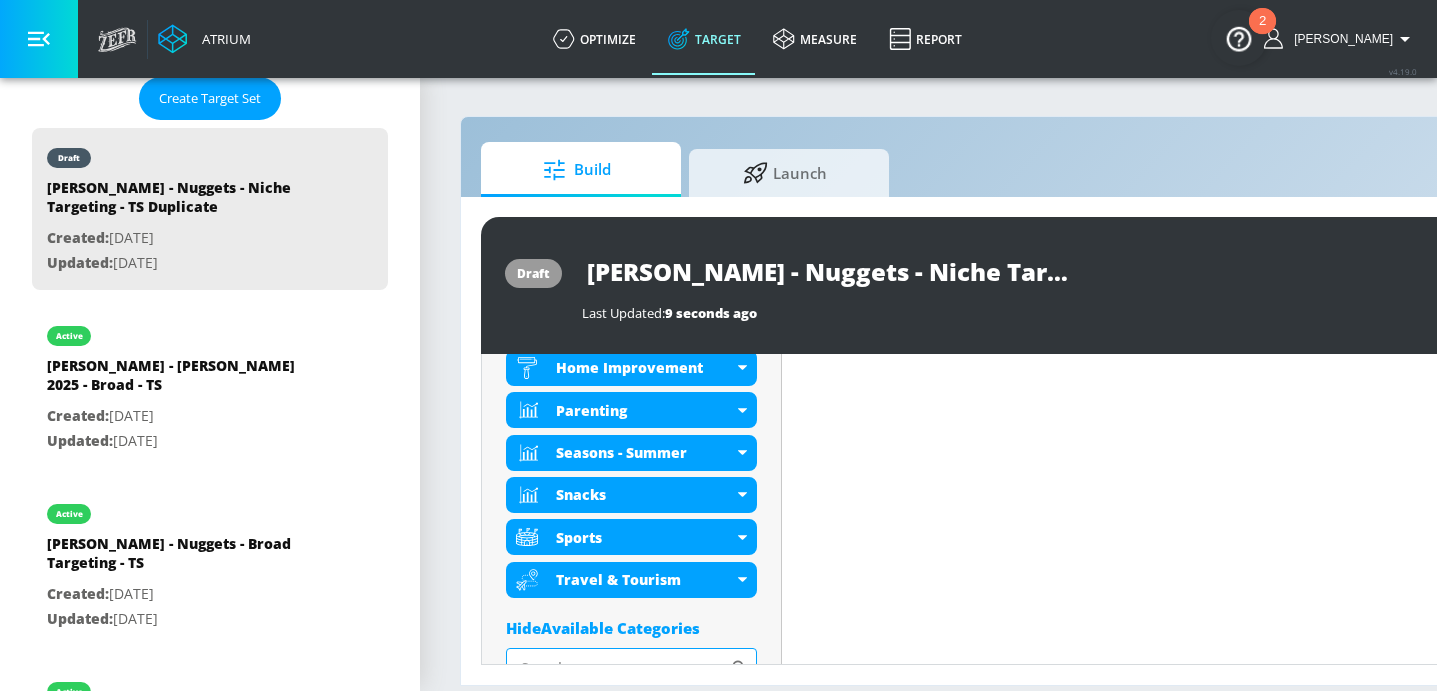 scroll, scrollTop: 713, scrollLeft: 0, axis: vertical 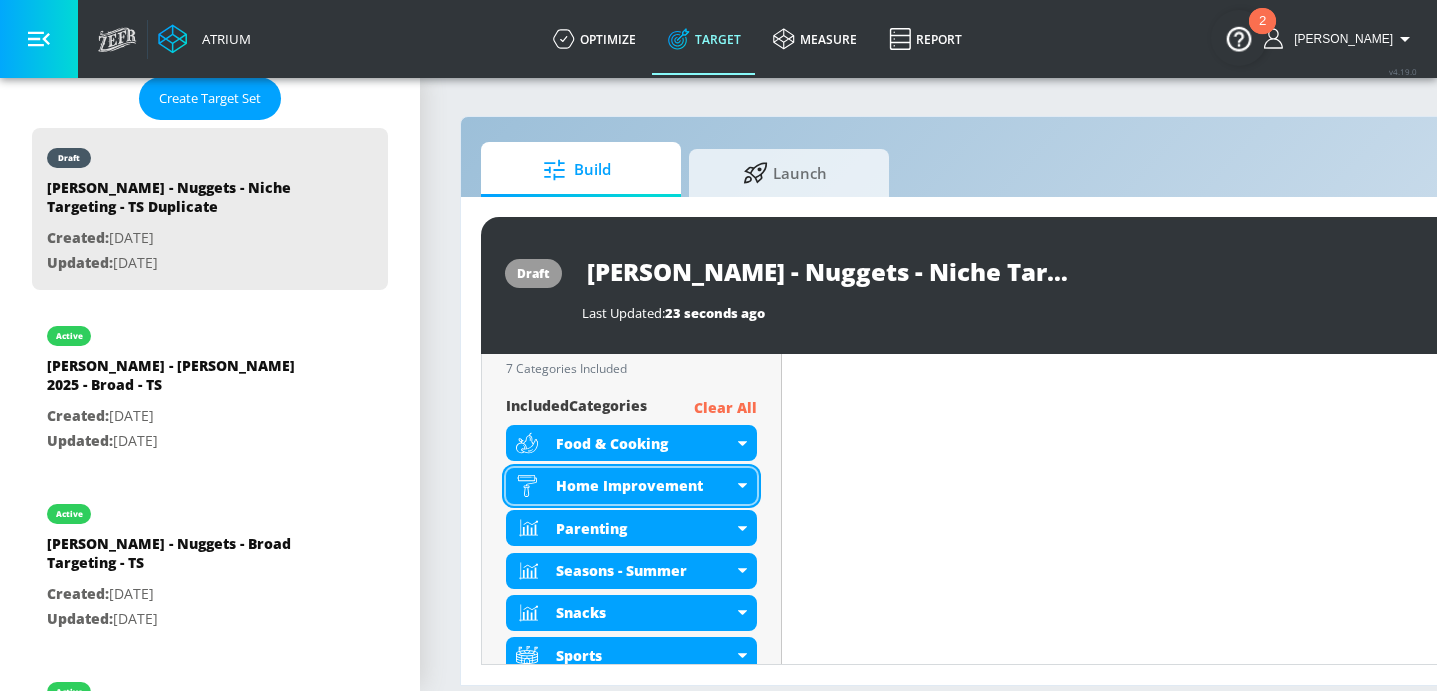 click on "Home Improvement" at bounding box center [631, 486] 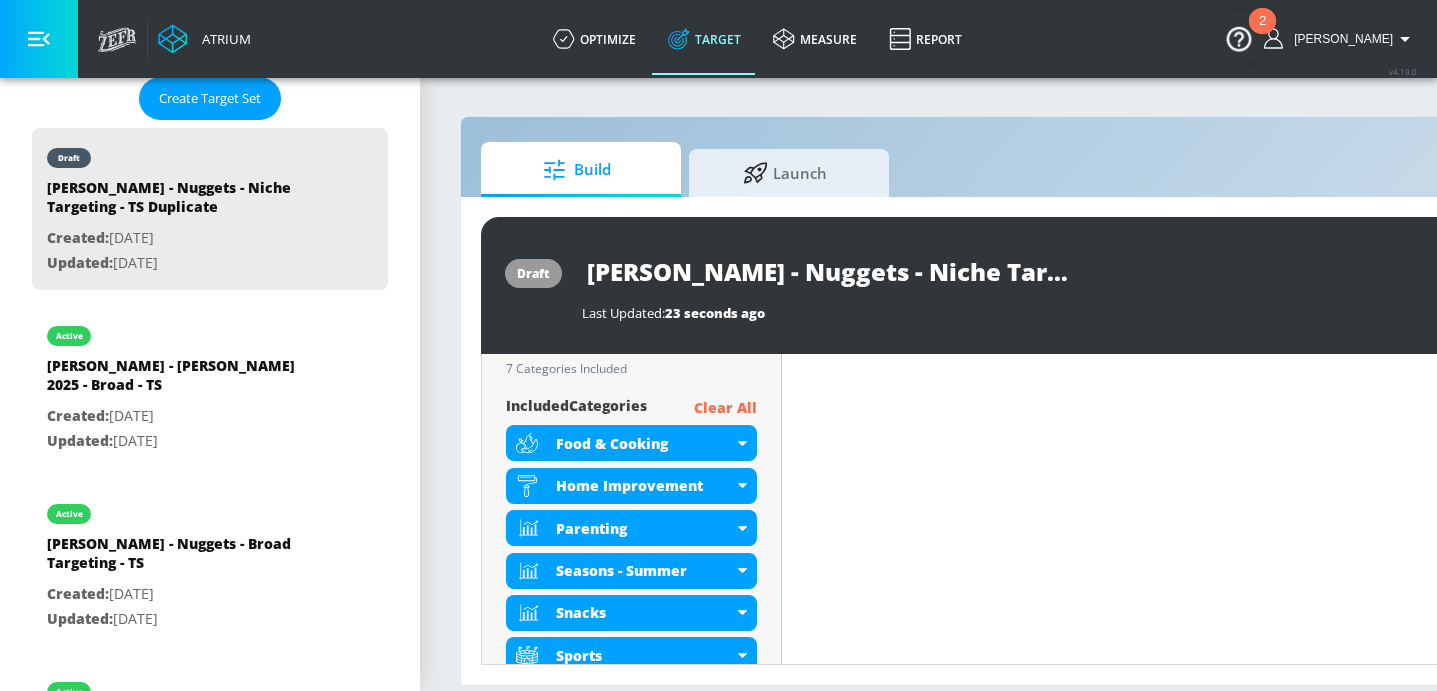 click on "Build Launch draft [PERSON_NAME] - Nuggets - Niche Targeting - TS Duplicate Last Updated:  23 seconds ago Activate Placement Type: Videos videos ​ Estimated Daily Spend Loading... Activation Platform Google Ads Age Any Devices Any Gender Any Ad Type No Preference Number of Ad Groups 0 Edit Total Relevancy Daily Avg Views: Content Type Include in your targeting set Standard Videos standard ​ Languages Include in your targeting set English Territories Include in your targeting set All Territories Included 7 Categories Included included  Categories Clear All
Food & Cooking
Home Improvement
Parenting
Seasons - Summer
Snacks
Sports
Travel & Tourism Hide  Available Categories ​ ASMR Alcohol Anime Arts & Crafts Automotive [PERSON_NAME] Back to School Beauty & Personal Care Beverages Business & Finance Candidate - [PERSON_NAME] Candidate - [PERSON_NAME] Candidate - [PERSON_NAME] Celebrity Culture" at bounding box center (1052, 383) 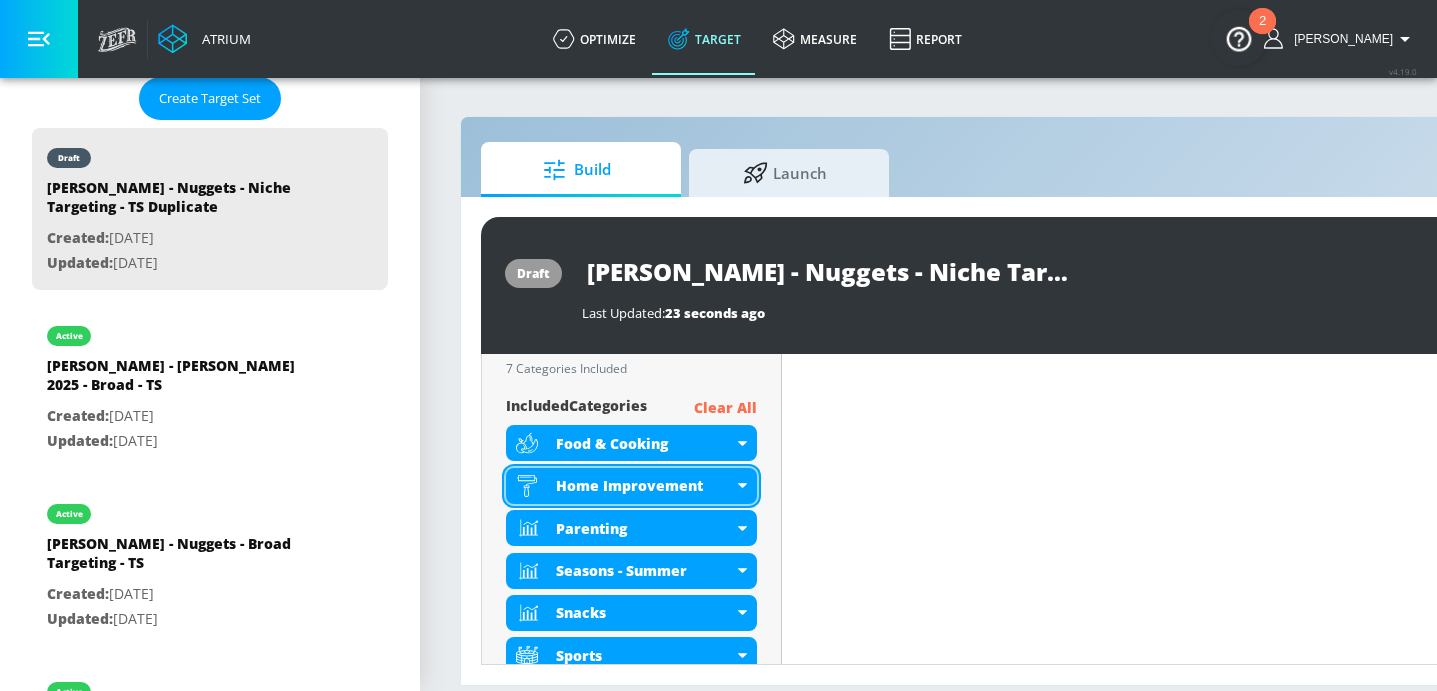 click 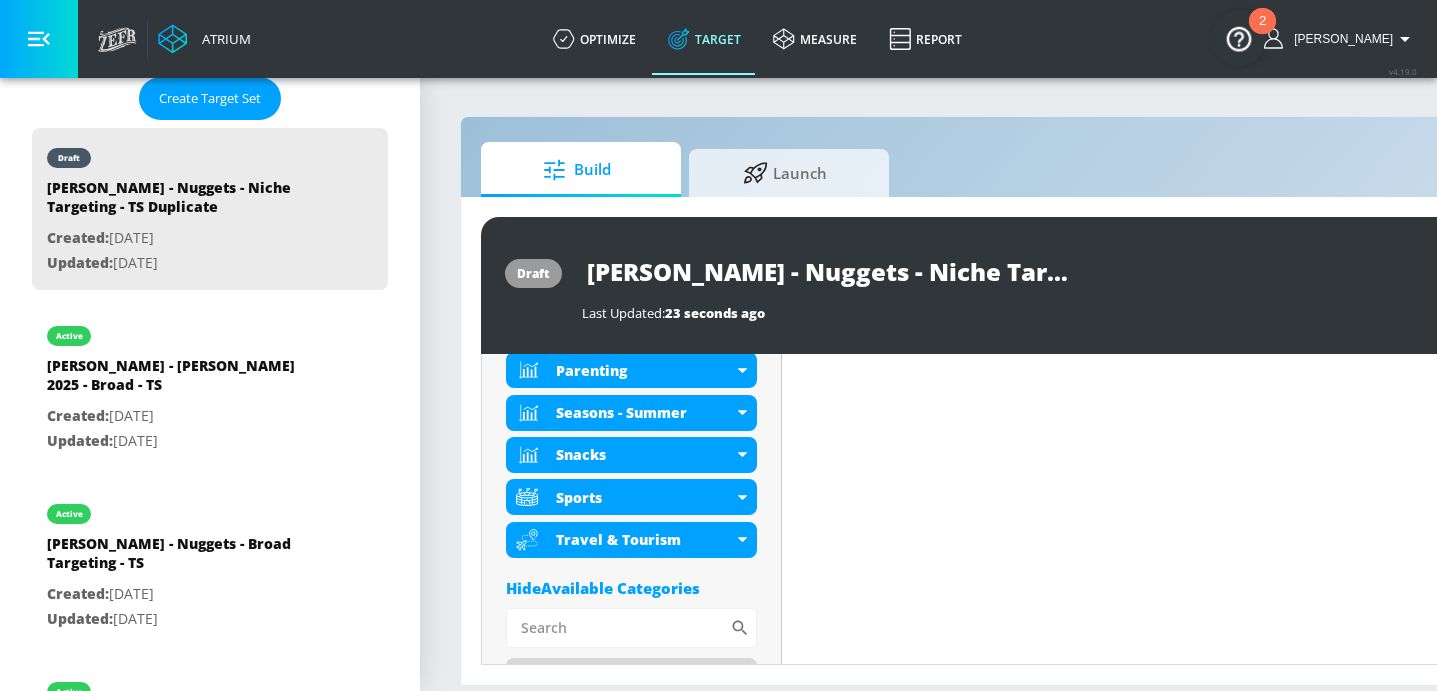 scroll, scrollTop: 902, scrollLeft: 0, axis: vertical 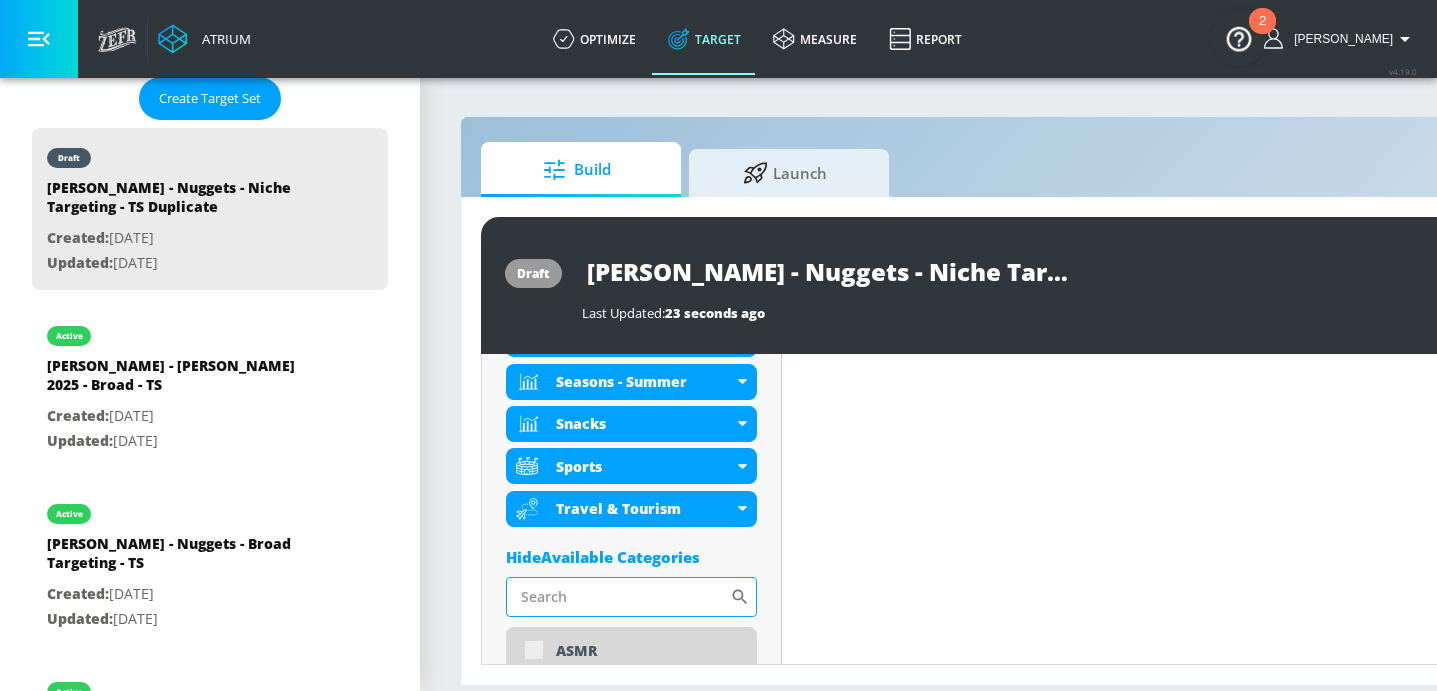 click on "Sort By" at bounding box center [618, 597] 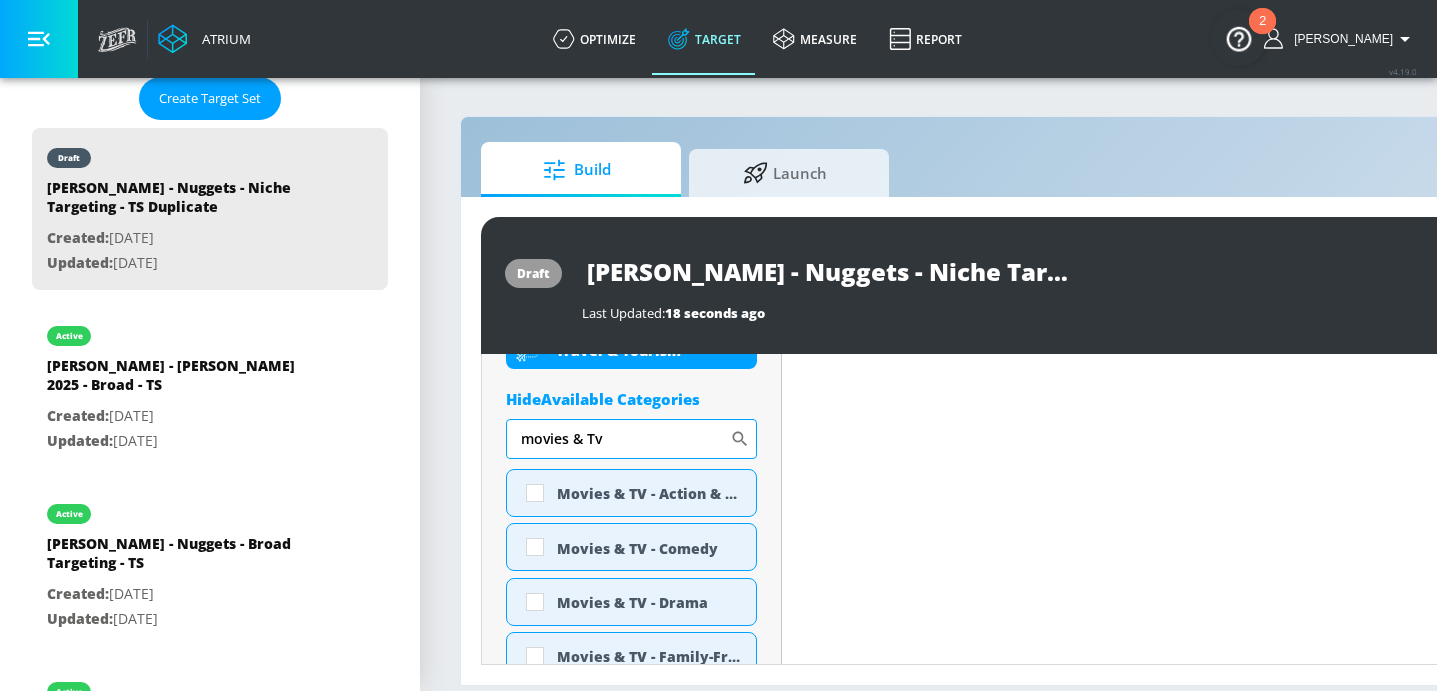 scroll, scrollTop: 1041, scrollLeft: 0, axis: vertical 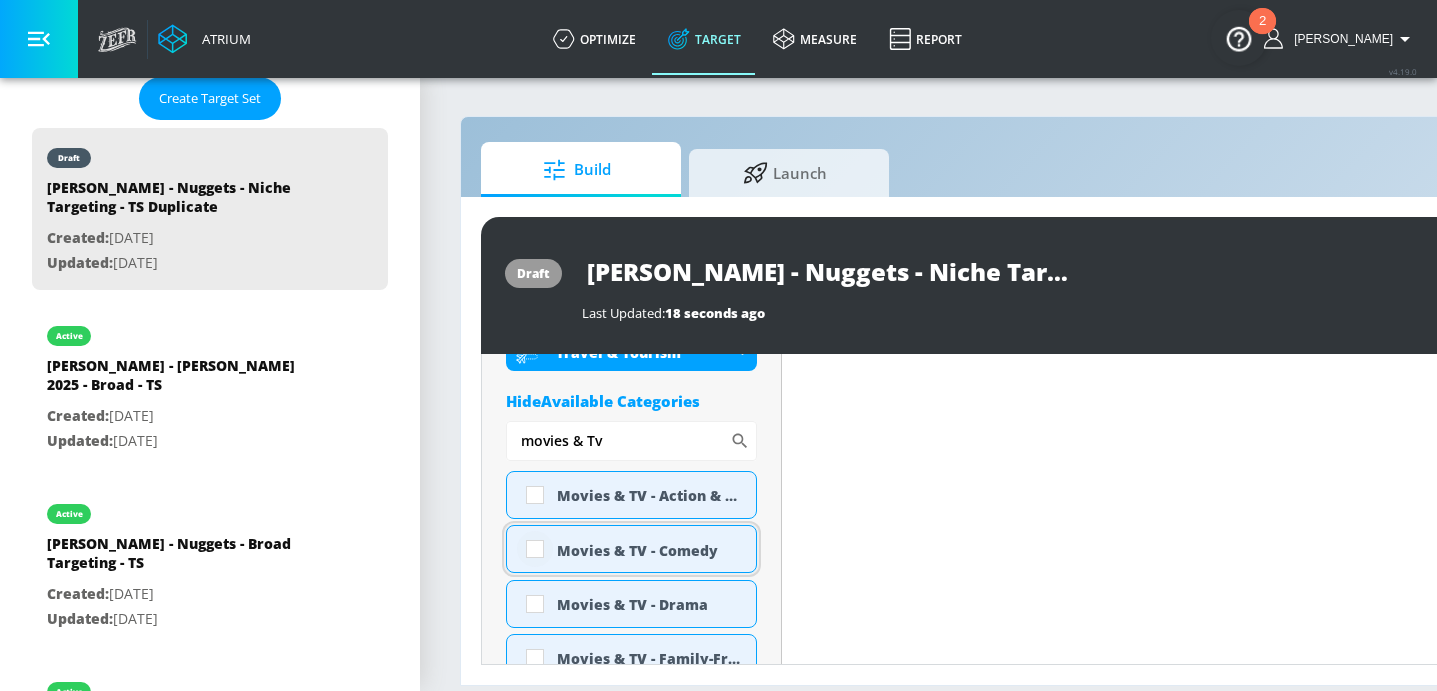 type on "movies & Tv" 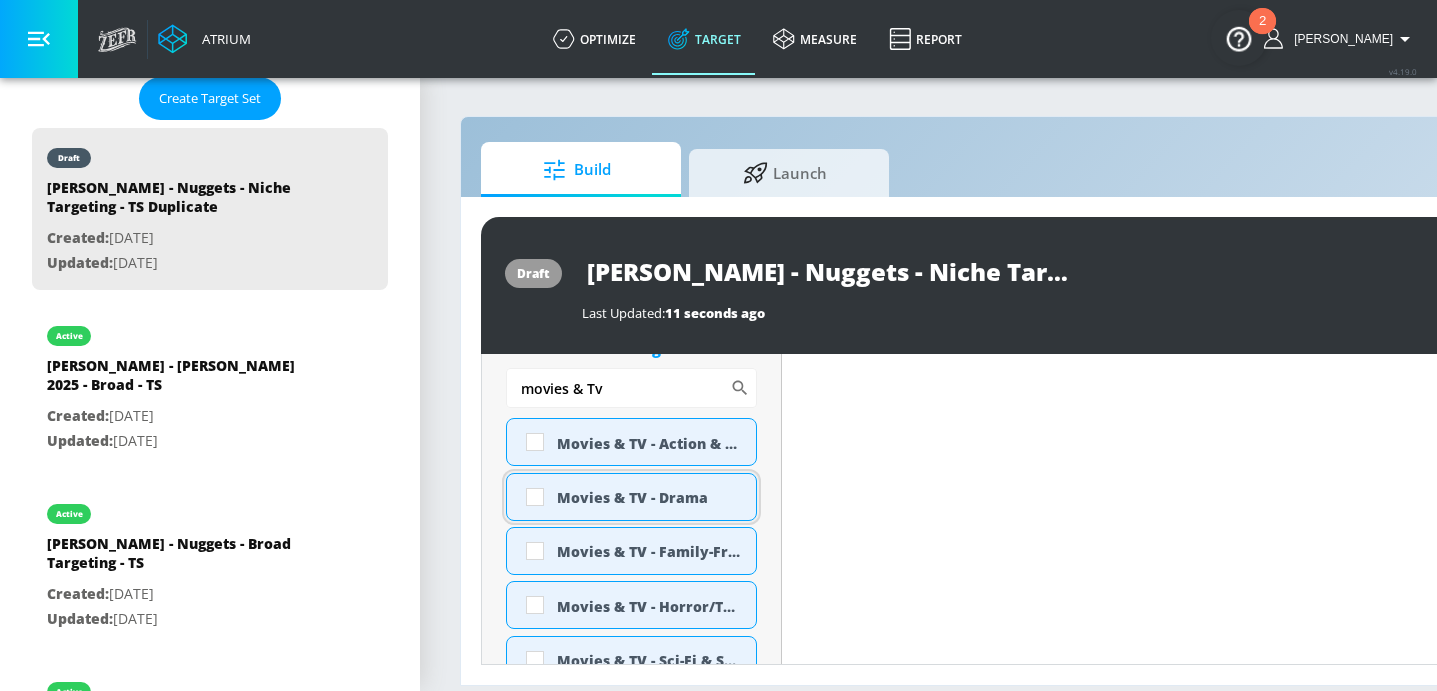 scroll, scrollTop: 1120, scrollLeft: 0, axis: vertical 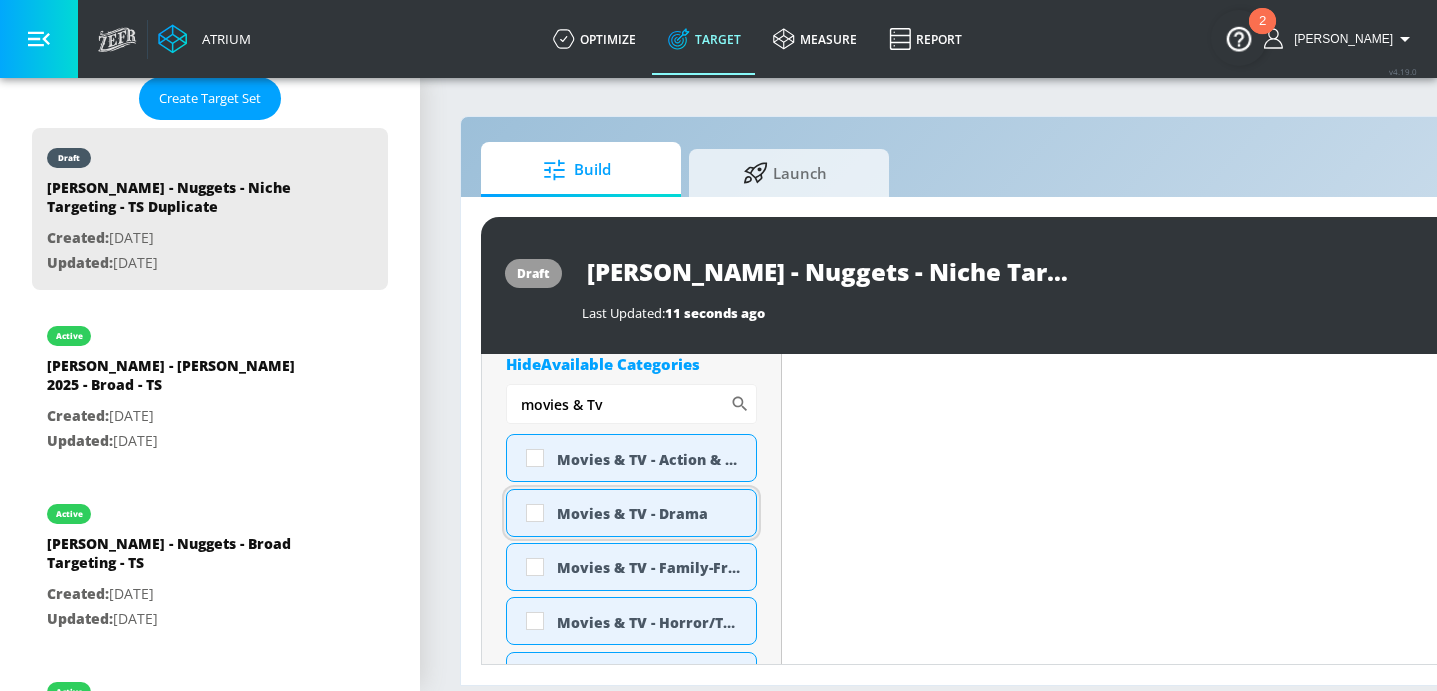 click on "Movies & TV - Drama" at bounding box center (649, 513) 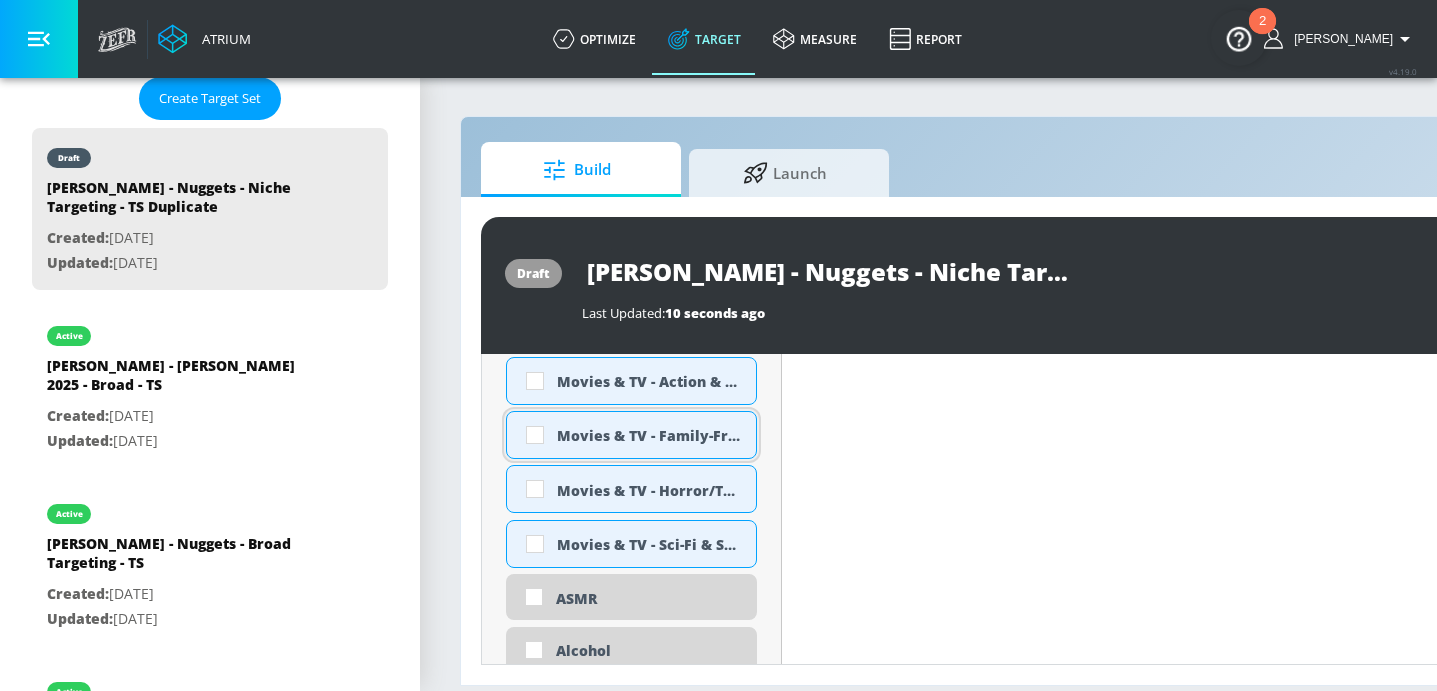 scroll, scrollTop: 1224, scrollLeft: 0, axis: vertical 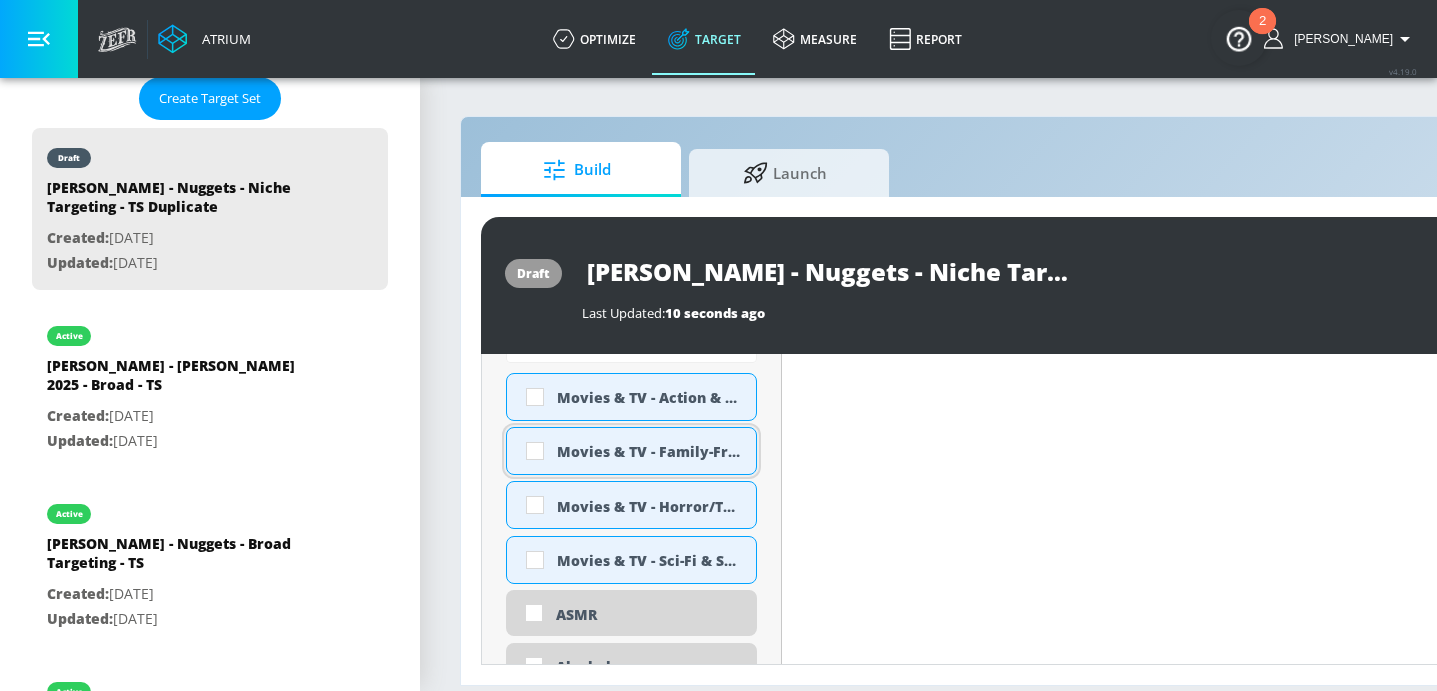 click at bounding box center (535, 451) 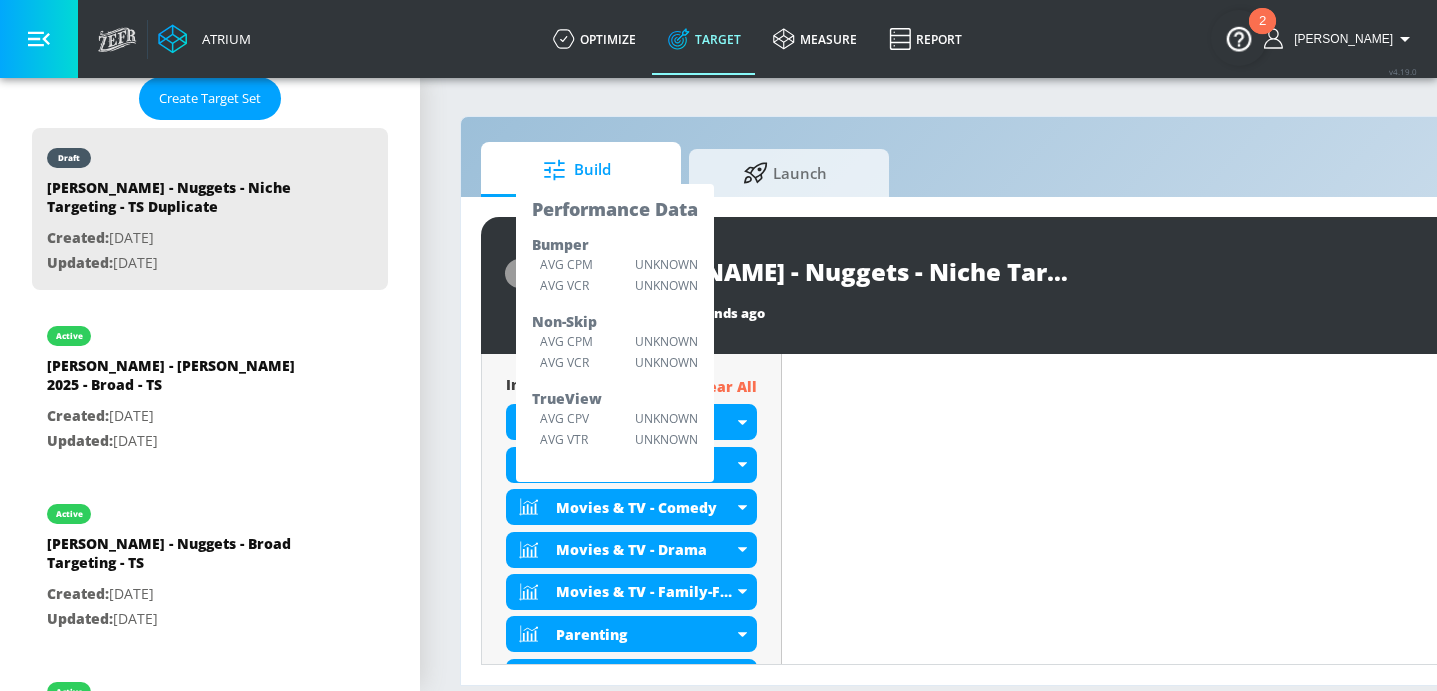 scroll, scrollTop: 733, scrollLeft: 0, axis: vertical 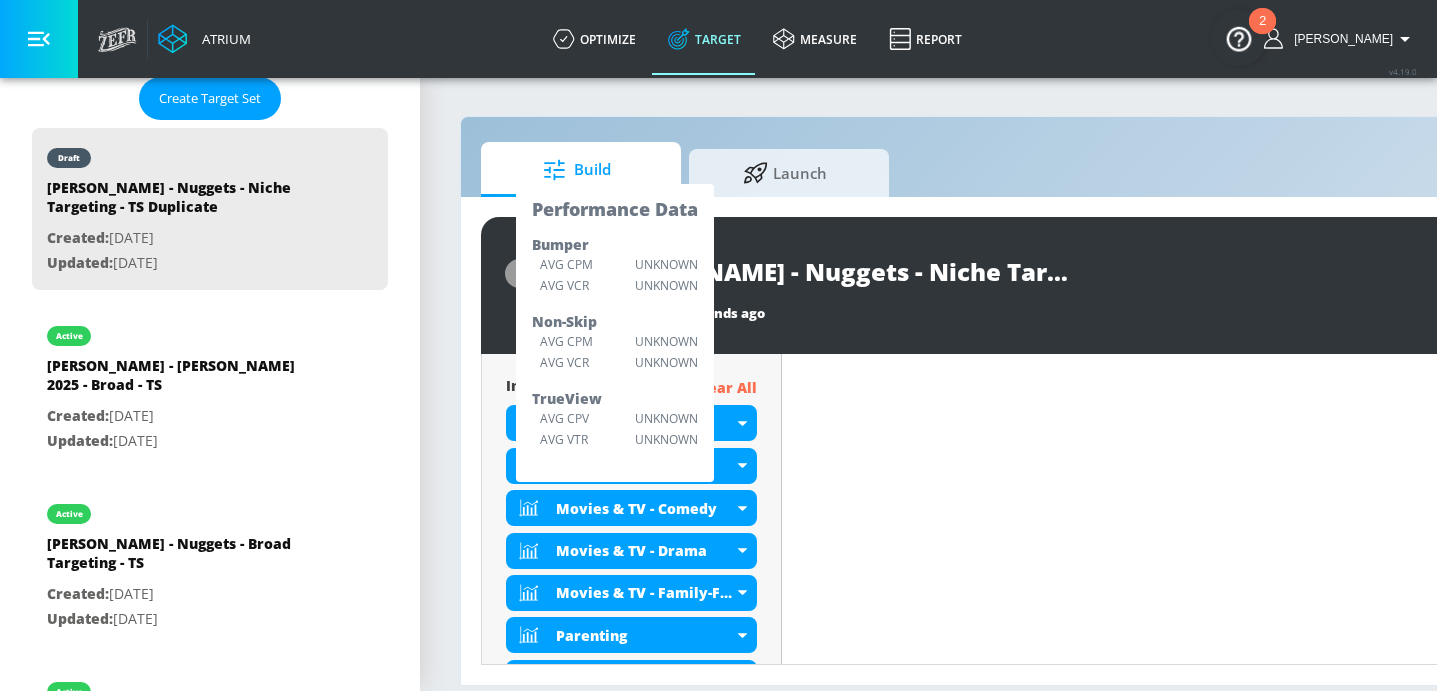 click on "Placement Type: Videos videos ​ Estimated Daily Spend Loading... Activation Platform Google Ads Age Any Devices Any Gender Any Ad Type No Preference Number of Ad Groups 0 Edit Total Relevancy Daily Avg Views: Content Type Include in your targeting set Standard Videos standard ​ Languages Include in your targeting set English Territories Include in your targeting set All Territories Included 10 Categories Included included  Categories Clear All
Food & Cooking
Home Improvement
Movies & TV - Comedy
Movies & TV - Drama
Movies & TV - Family-Friendly
Parenting
Seasons - Summer
Snacks
Sports
Travel & Tourism Hide  Available Categories movies & Tv ​ Movies & TV - Action & Adventure Movies & TV - Horror/Thriller Movies & TV - Sci-Fi & Superheroes ASMR Alcohol Anime Arts & Crafts Automotive [PERSON_NAME] Back to School Beauty & Personal Care Beverages Business & Finance" at bounding box center [632, 2828] 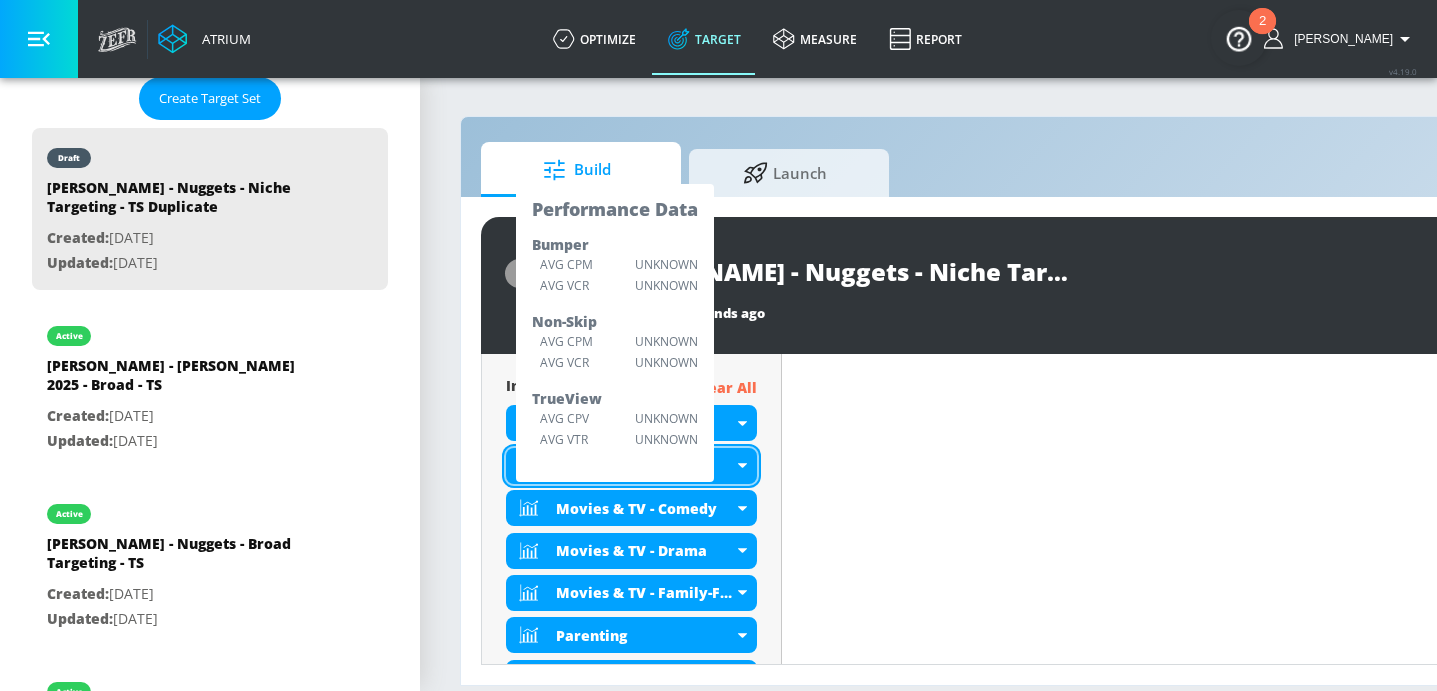 click 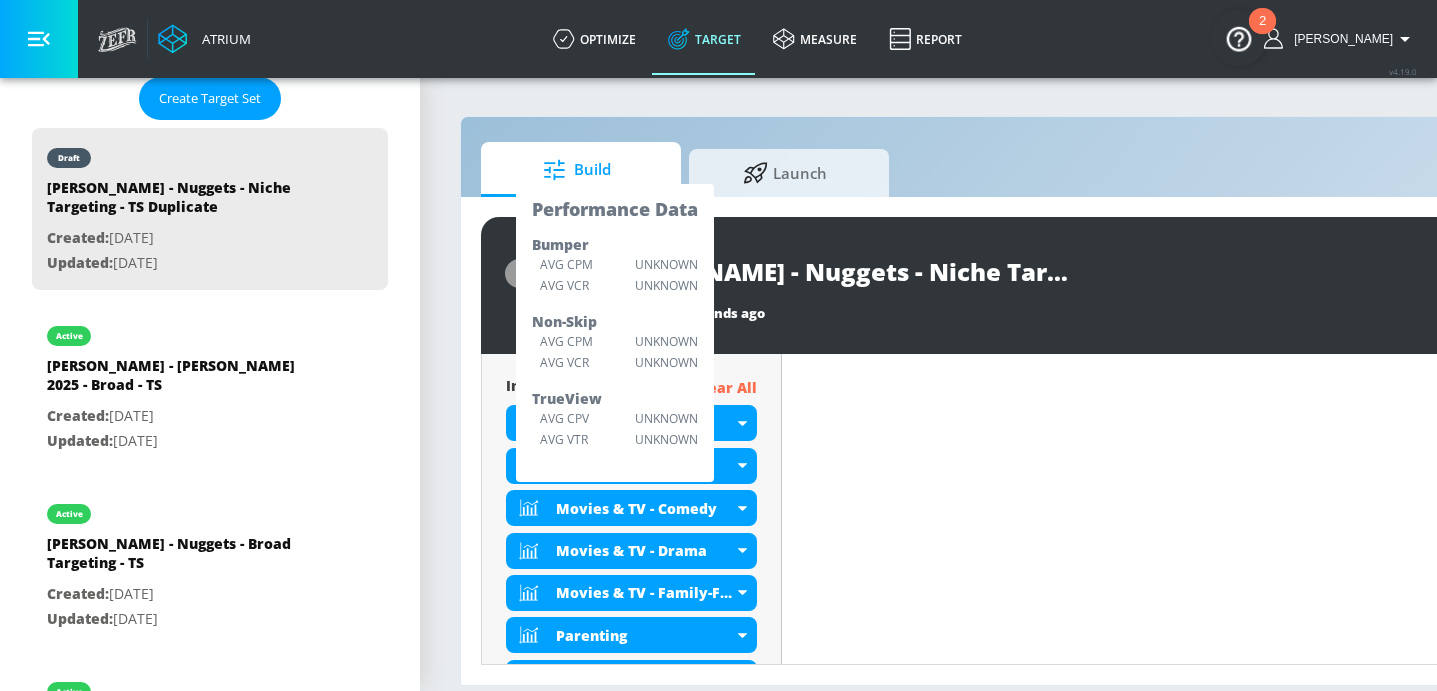 click on "draft [PERSON_NAME] - Nuggets - Niche Targeting - TS Duplicate Last Updated:  12 seconds ago Activate Placement Type: Videos videos ​ Estimated Daily Spend Loading... Activation Platform Google Ads Age Any Devices Any Gender Any Ad Type No Preference Number of Ad Groups 0 Edit Total Relevancy Daily Avg Views: Content Type Include in your targeting set Standard Videos standard ​ Languages Include in your targeting set English Territories Include in your targeting set All Territories Included 10 Categories Included included  Categories Clear All
Food & Cooking
Home Improvement
Movies & TV - Comedy
Movies & TV - Drama
Movies & TV - Family-Friendly
Parenting
Seasons - Summer
Snacks
Sports
Travel & Tourism Hide  Available Categories movies & Tv ​ Movies & TV - Action & Adventure Movies & TV - Horror/Thriller Movies & TV - Sci-Fi & Superheroes ASMR Alcohol Anime Arts & Crafts" at bounding box center [1052, 441] 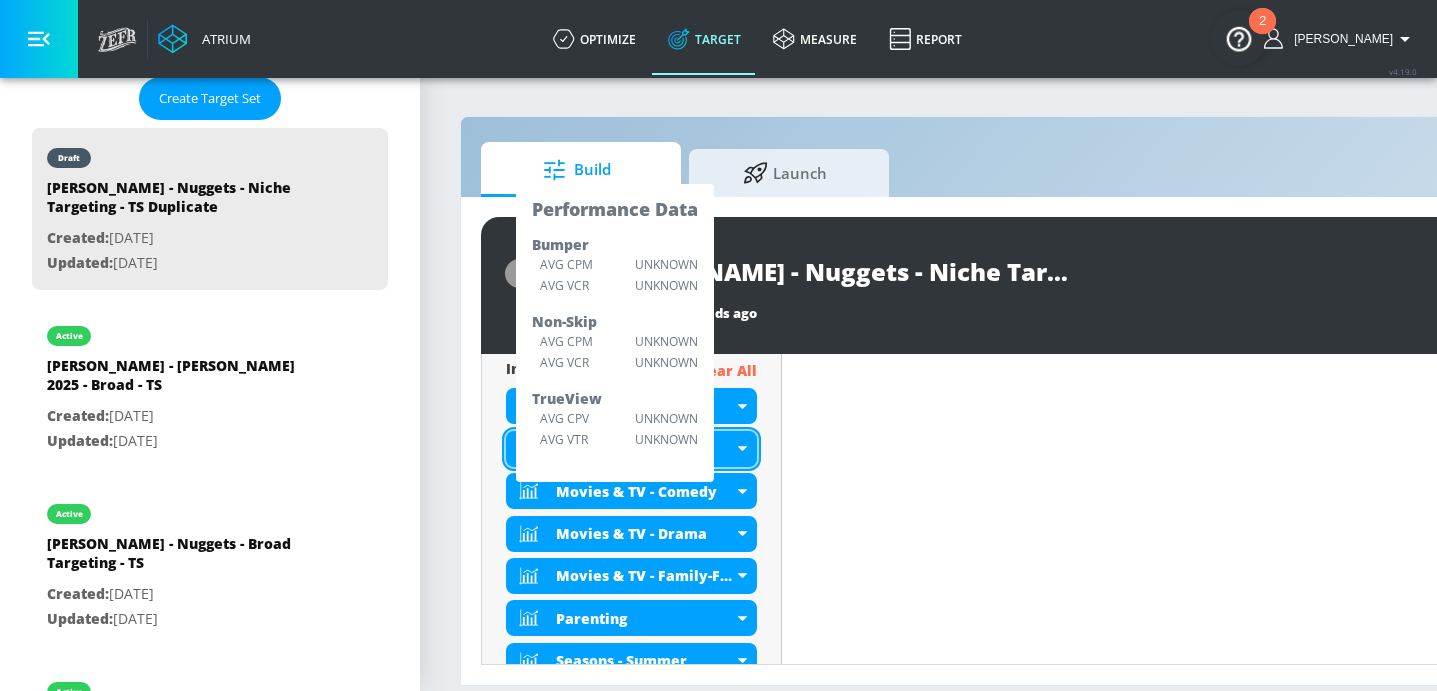 scroll, scrollTop: 717, scrollLeft: 0, axis: vertical 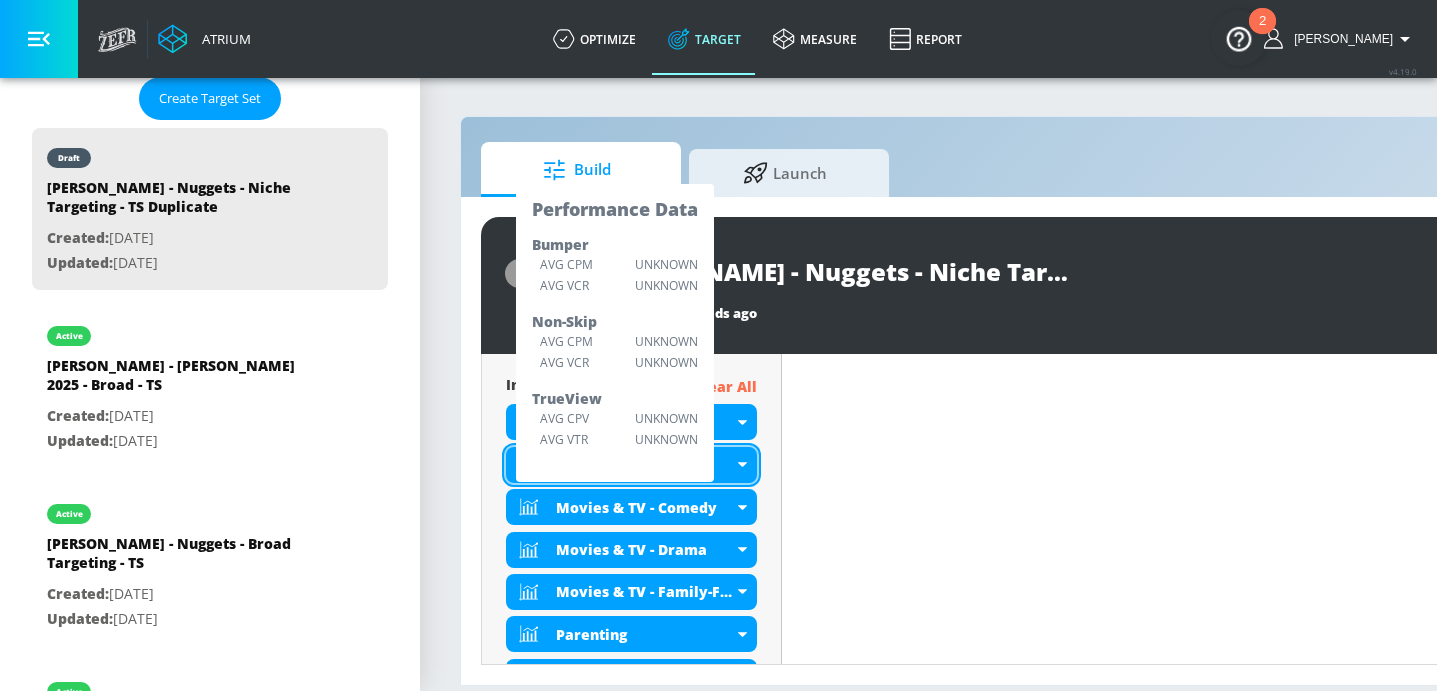click on "Home Improvement" at bounding box center (631, 465) 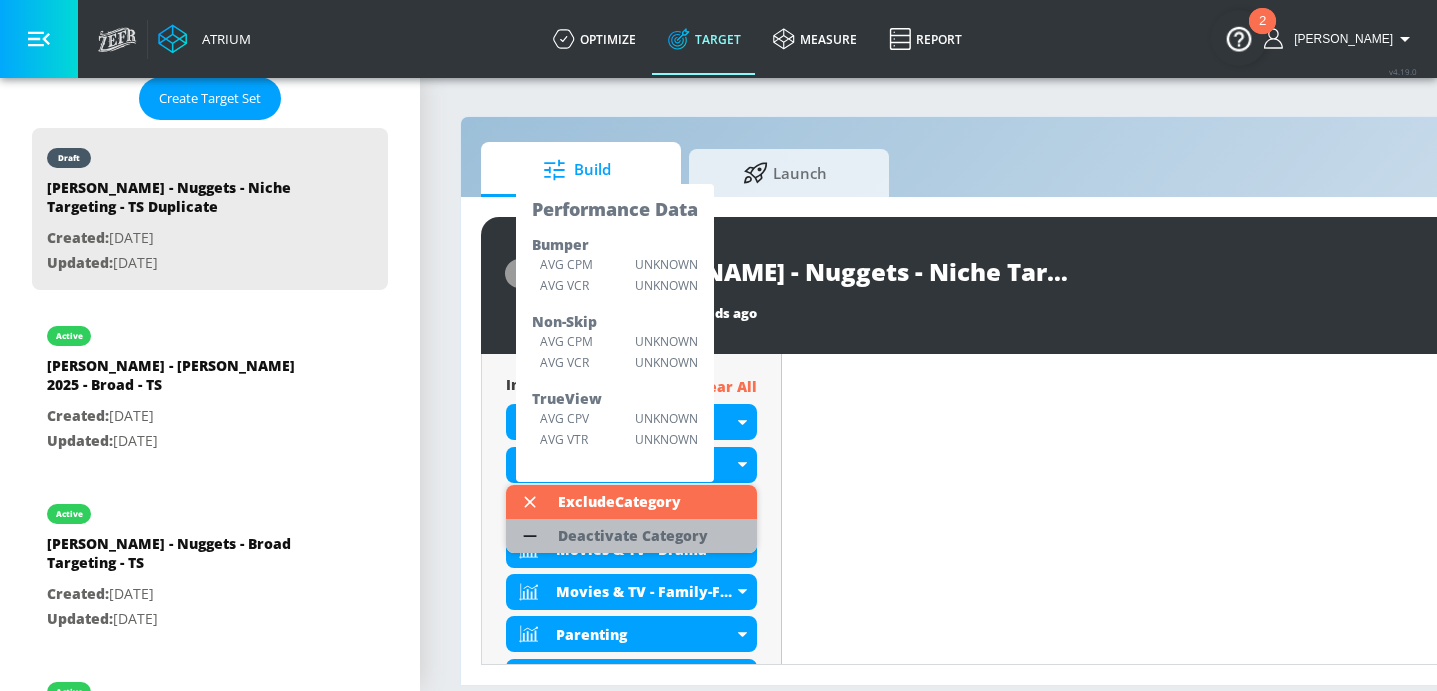 click on "Deactivate Category" at bounding box center (633, 536) 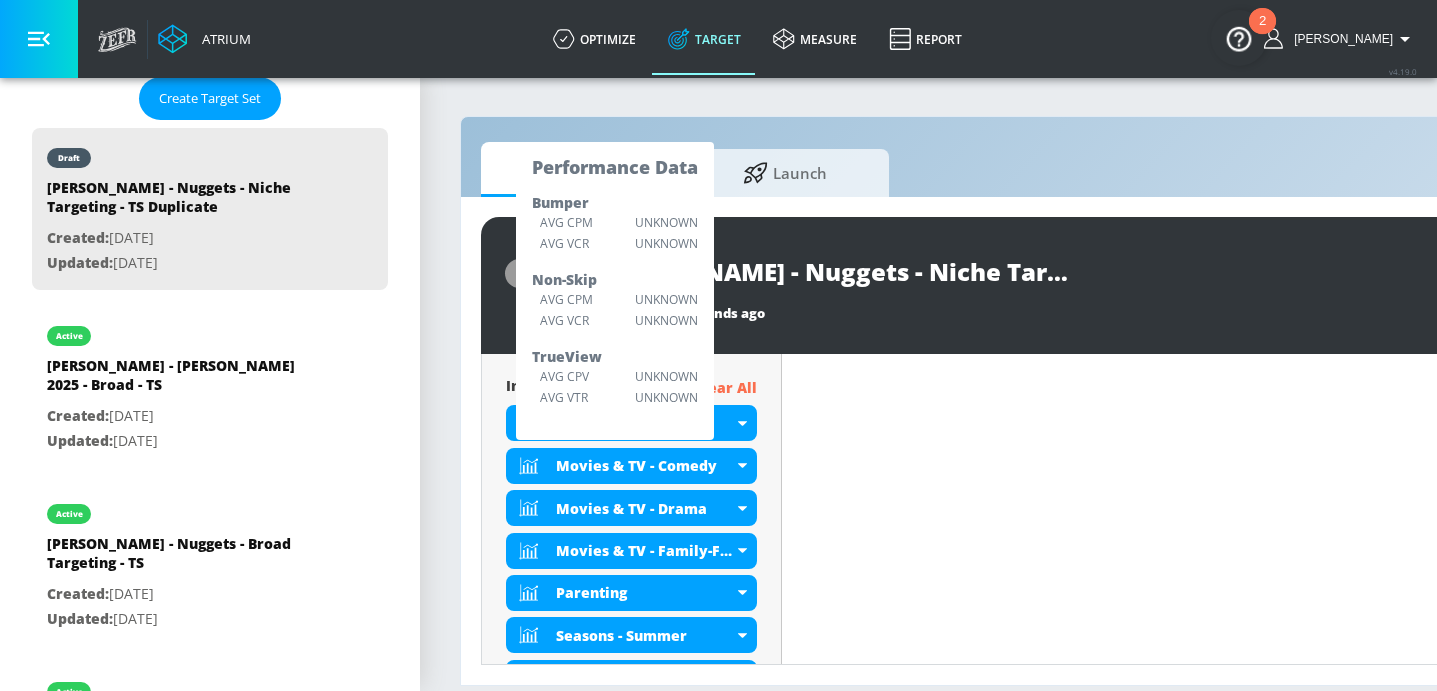 click on "Content Filter Sort by Average daily views avg_daily_views_last_7_days Update Examples" at bounding box center [1202, 2912] 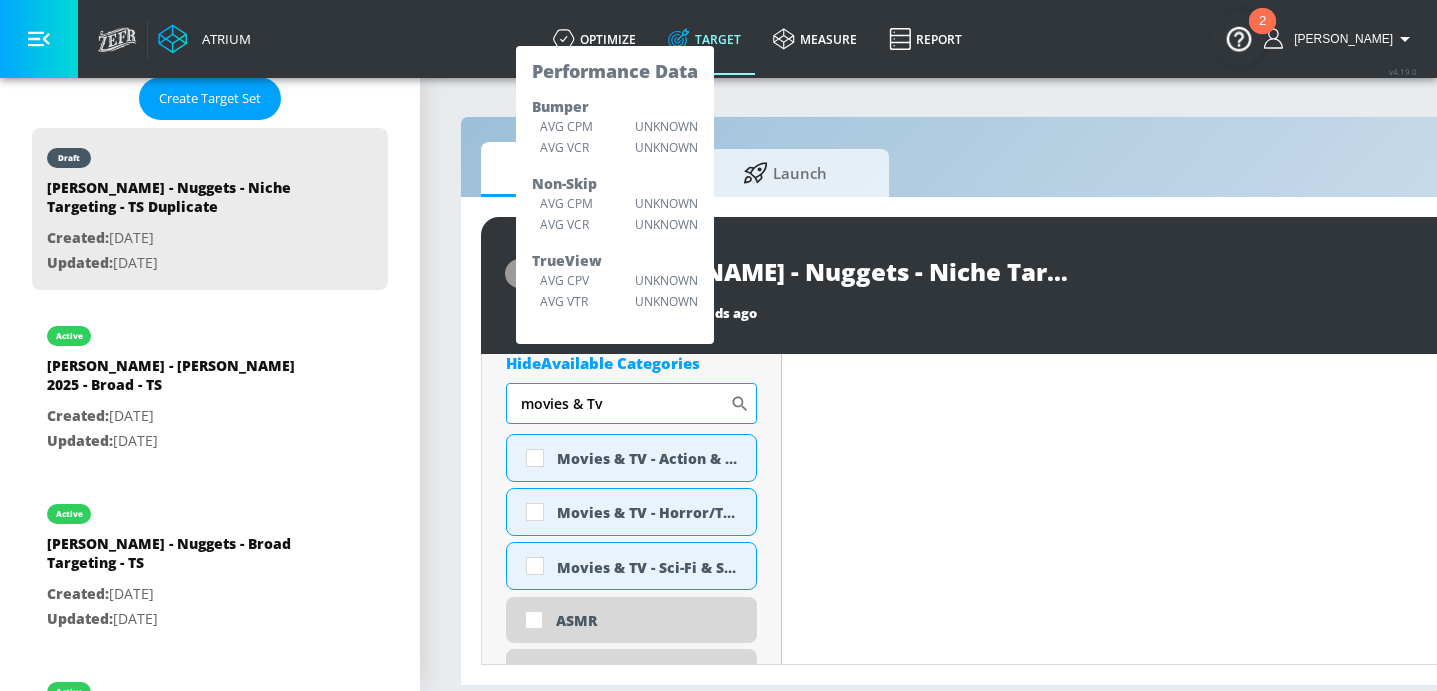scroll, scrollTop: 1162, scrollLeft: 0, axis: vertical 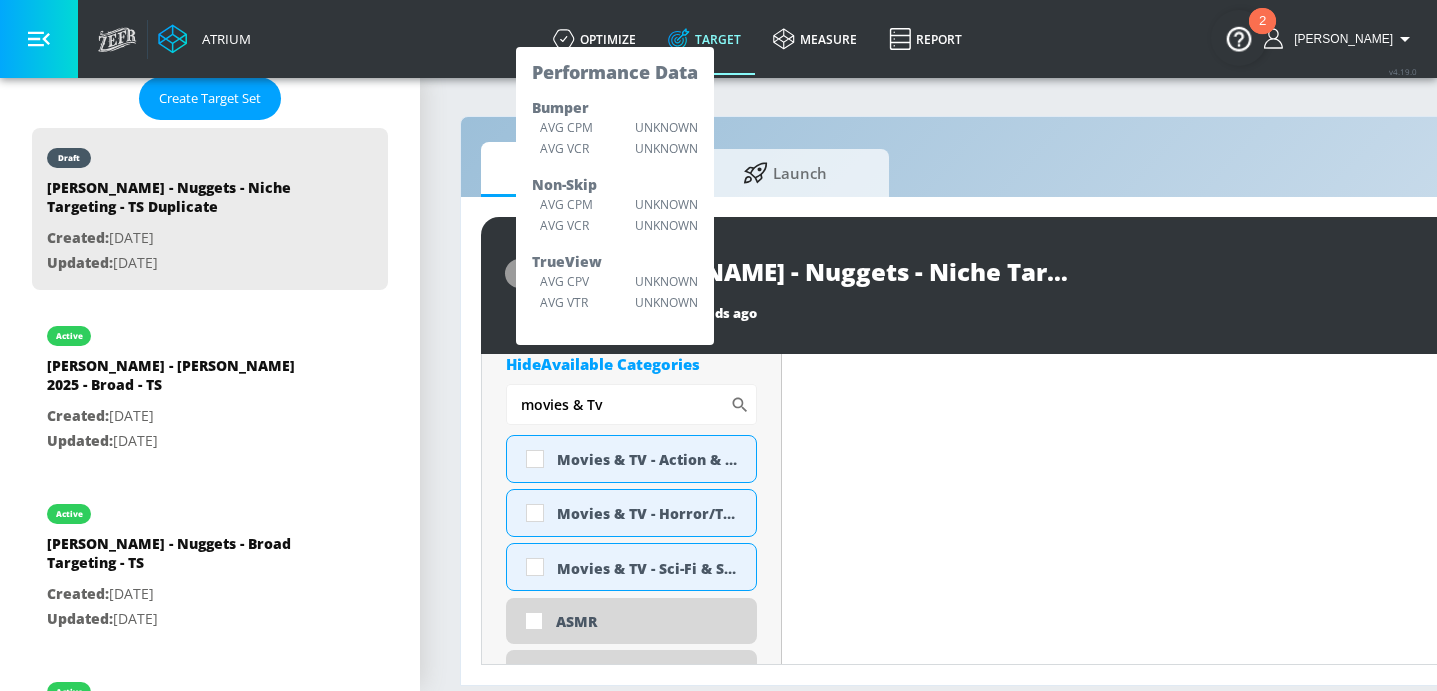 drag, startPoint x: 616, startPoint y: 405, endPoint x: 439, endPoint y: 403, distance: 177.01129 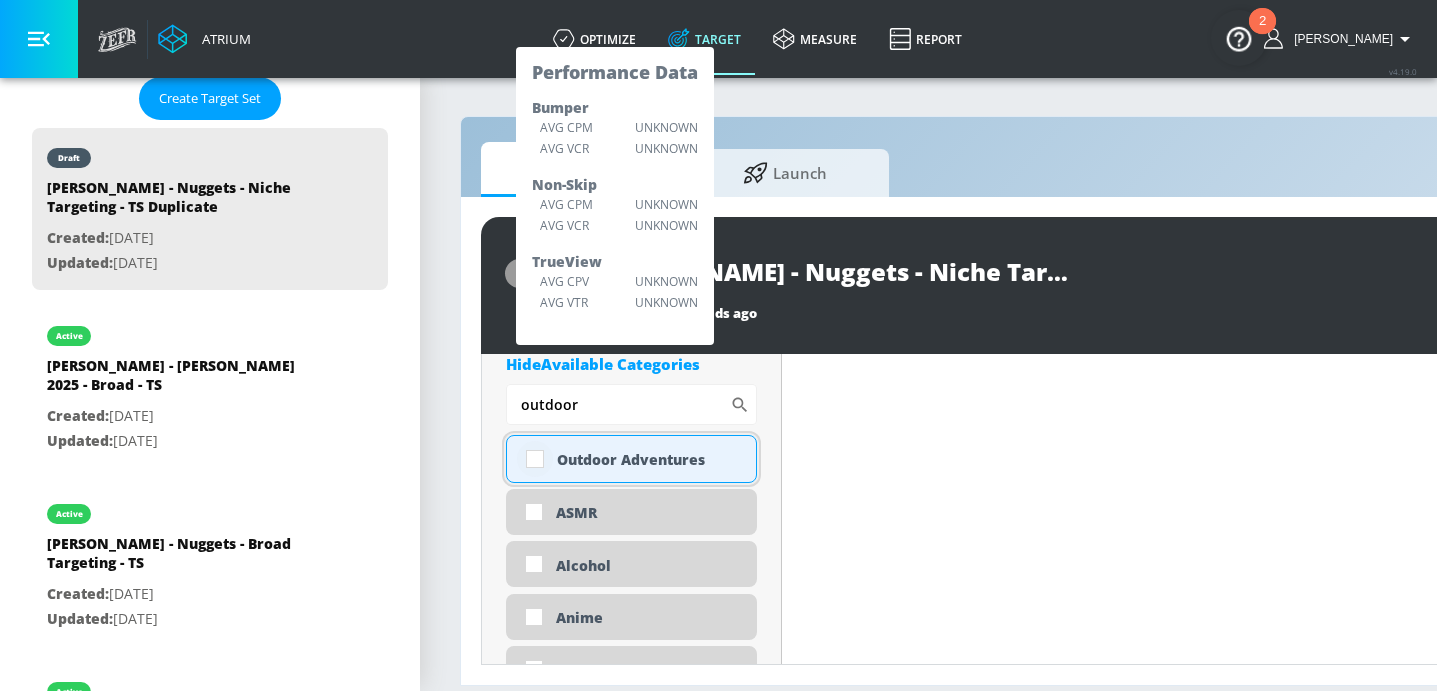type on "outdoor" 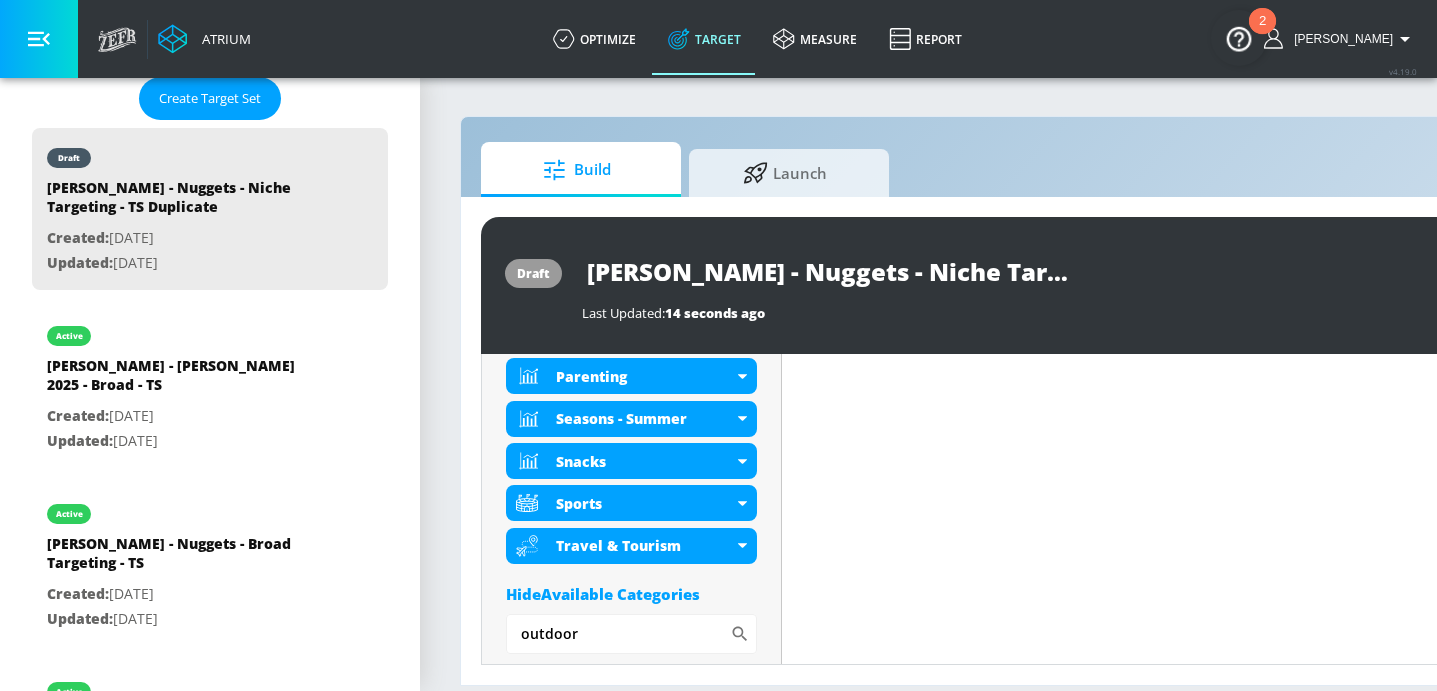 scroll, scrollTop: 1060, scrollLeft: 0, axis: vertical 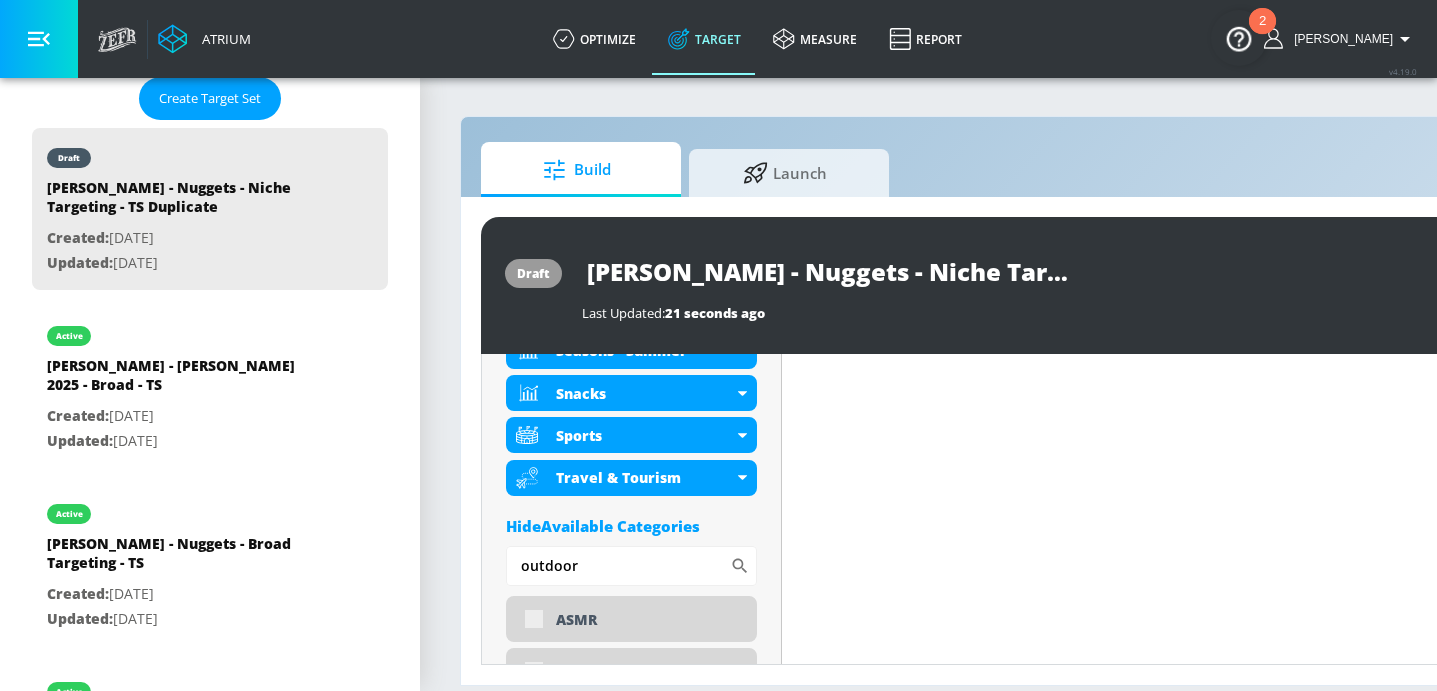 click on "Placement Type: Videos videos ​ Estimated Daily Spend Loading... Activation Platform Google Ads Age Any Devices Any Gender Any Ad Type No Preference Number of Ad Groups 0 Edit Total Relevancy Daily Avg Views: Content Type Include in your targeting set Standard Videos standard ​ Languages Include in your targeting set English Territories Include in your targeting set All Territories Included 10 Categories Included included  Categories Clear All
Food & Cooking
Movies & TV - Comedy
Movies & TV - Drama
Movies & TV - Family-Friendly
Outdoor Adventures
Parenting
Seasons - Summer
Snacks
Sports
Travel & Tourism Hide  Available Categories outdoor ​ ASMR Alcohol Anime Arts & Crafts Automotive [PERSON_NAME] Back to School Beauty & Personal Care Beverages Business & Finance Candidate - [PERSON_NAME] Candidate - [PERSON_NAME] Candidate - [PERSON_NAME] Celebrity Culture" at bounding box center [632, 2498] 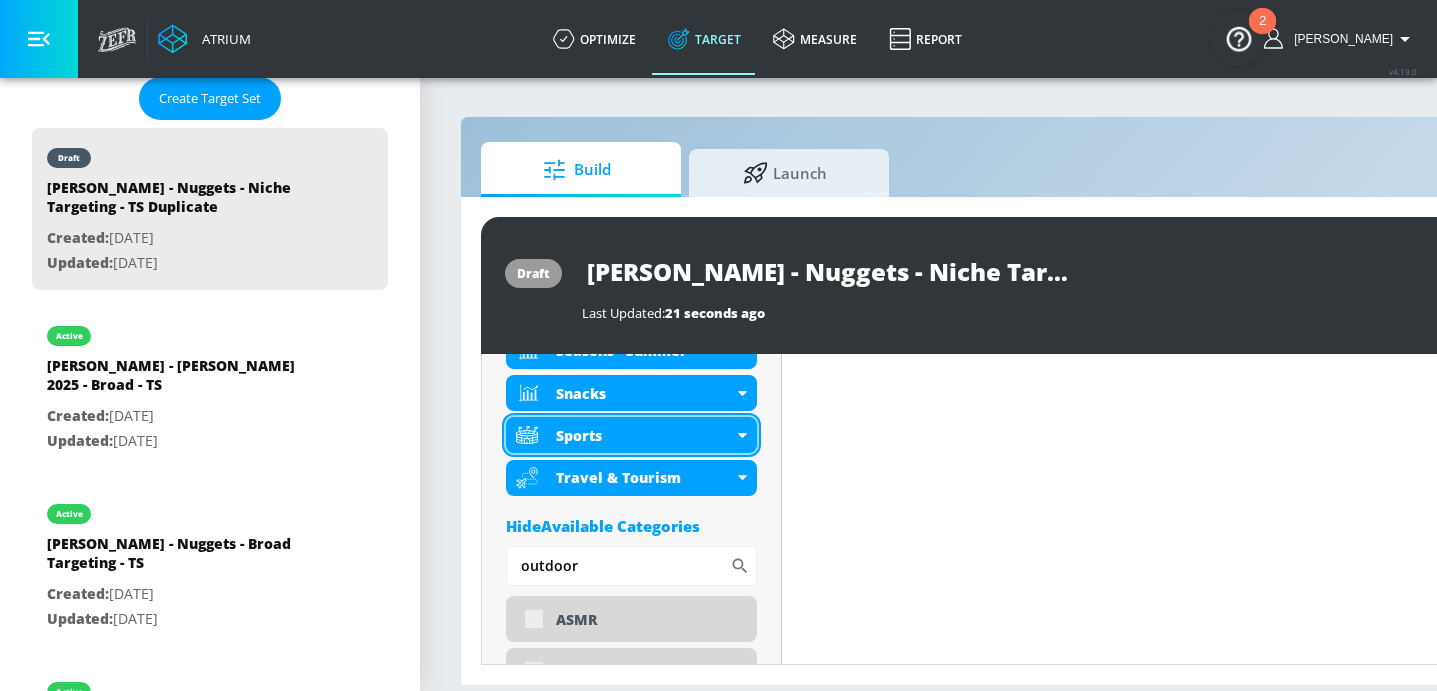 click on "Sports" at bounding box center (631, 435) 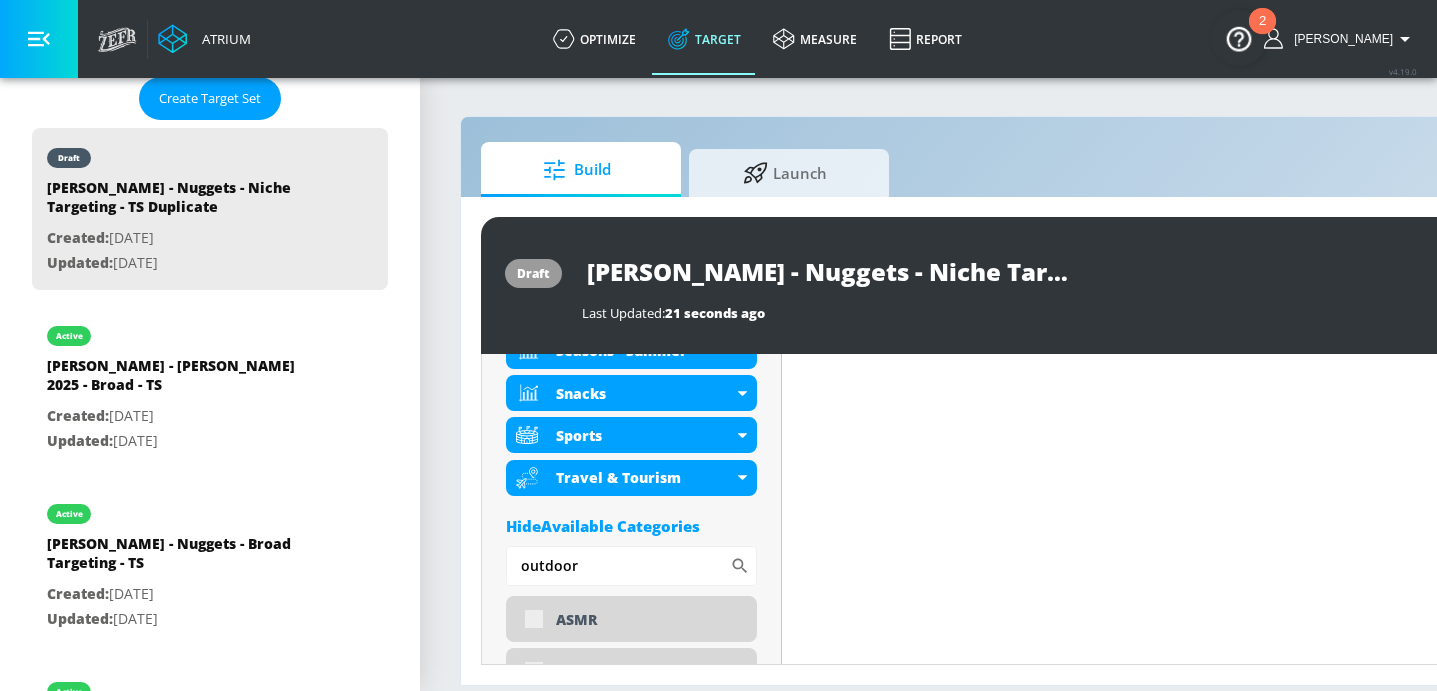 click on "Placement Type: Videos videos ​ Estimated Daily Spend Loading... Activation Platform Google Ads Age Any Devices Any Gender Any Ad Type No Preference Number of Ad Groups 0 Edit Total Relevancy Daily Avg Views: Content Type Include in your targeting set Standard Videos standard ​ Languages Include in your targeting set English Territories Include in your targeting set All Territories Included 10 Categories Included included  Categories Clear All
Food & Cooking
Movies & TV - Comedy
Movies & TV - Drama
Movies & TV - Family-Friendly
Outdoor Adventures
Parenting
Seasons - Summer
Snacks
Sports
Travel & Tourism Hide  Available Categories outdoor ​ ASMR Alcohol Anime Arts & Crafts Automotive [PERSON_NAME] Back to School Beauty & Personal Care Beverages Business & Finance Candidate - [PERSON_NAME] Candidate - [PERSON_NAME] Candidate - [PERSON_NAME] Celebrity Culture" at bounding box center (632, 2498) 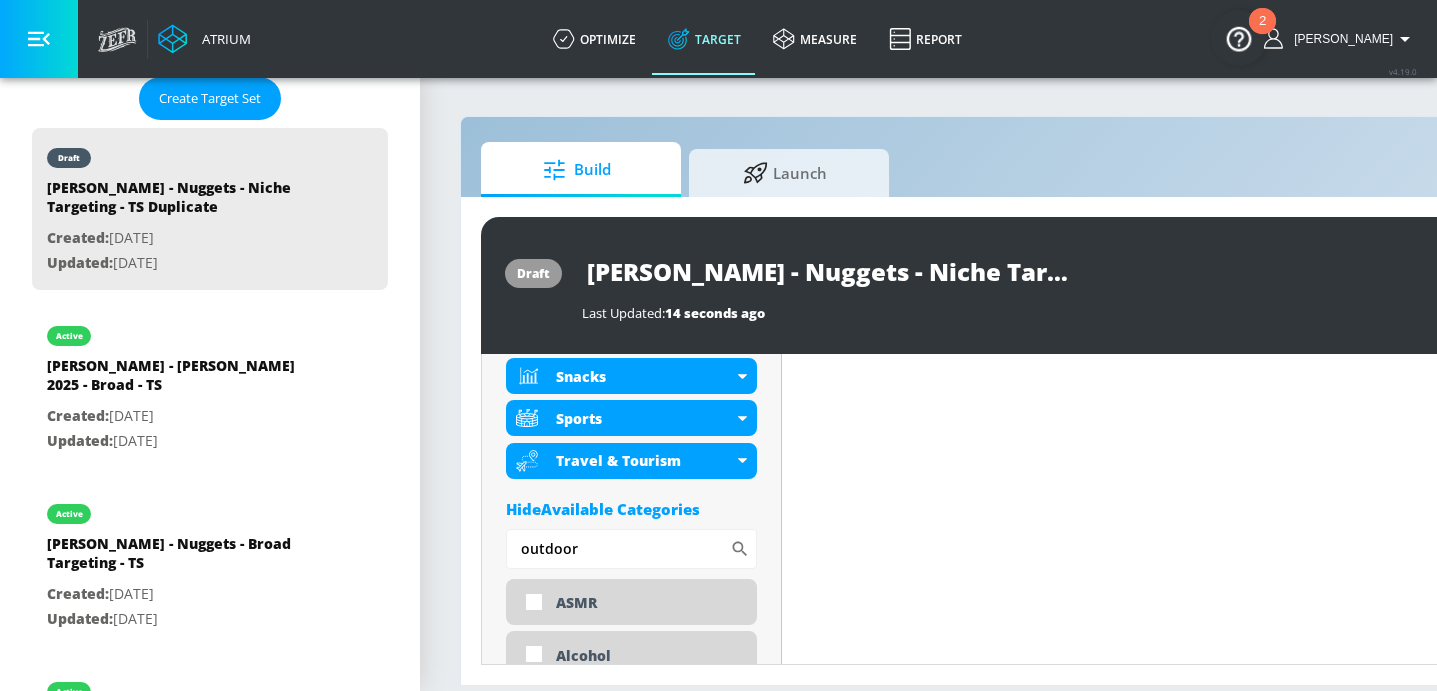 scroll, scrollTop: 1044, scrollLeft: 0, axis: vertical 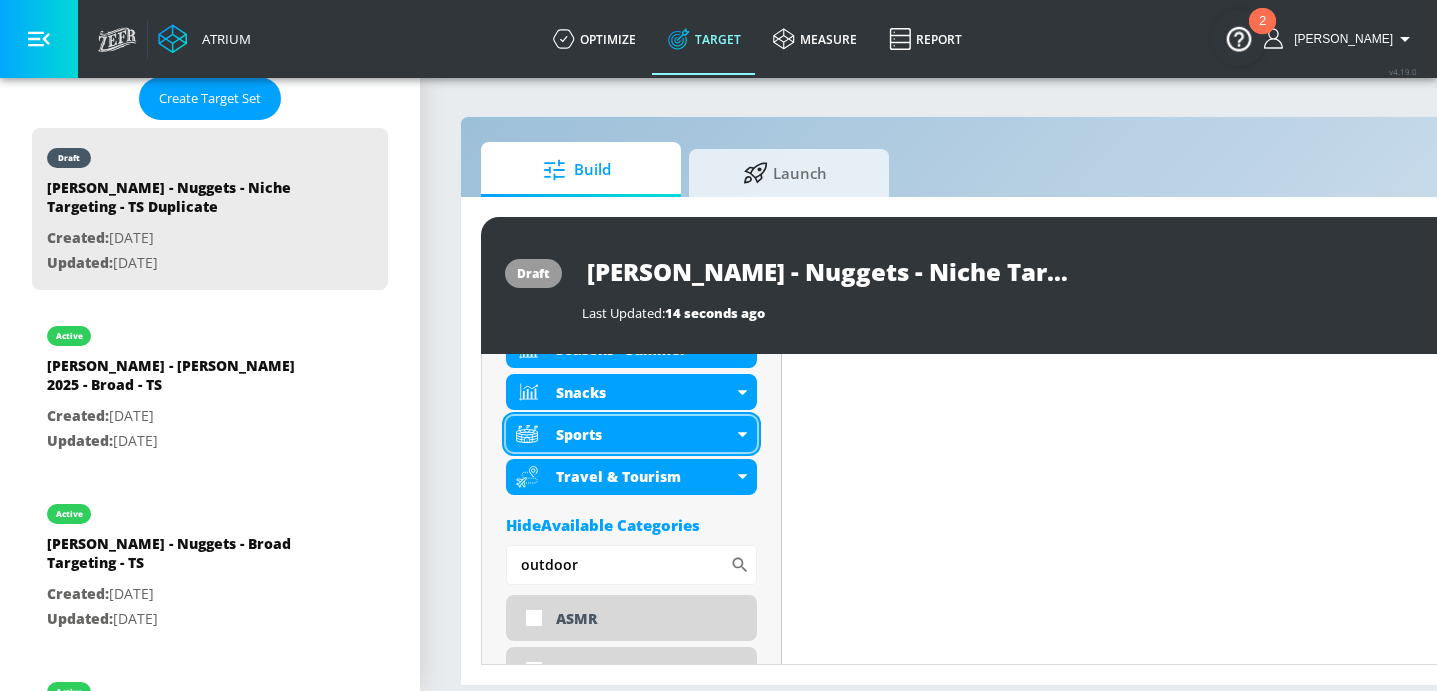 click on "Sports" at bounding box center (631, 434) 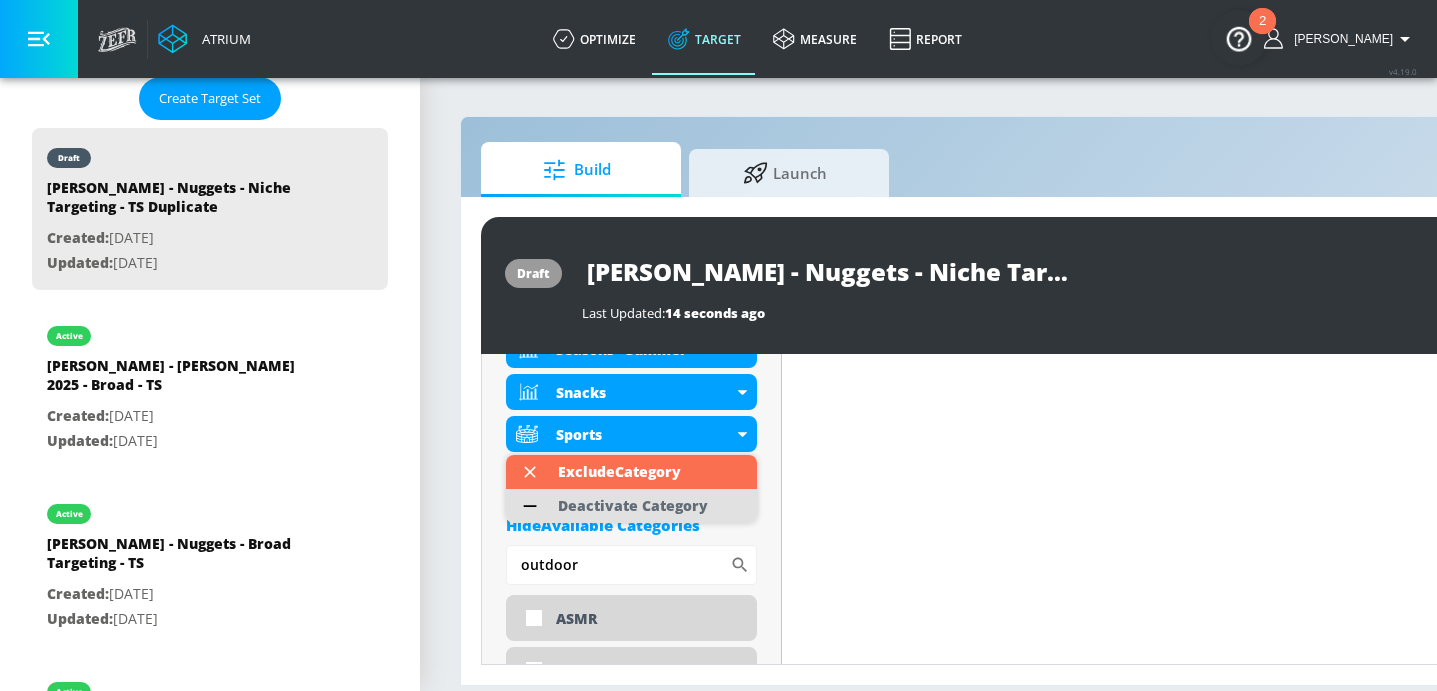 click on "Deactivate Category" at bounding box center [633, 506] 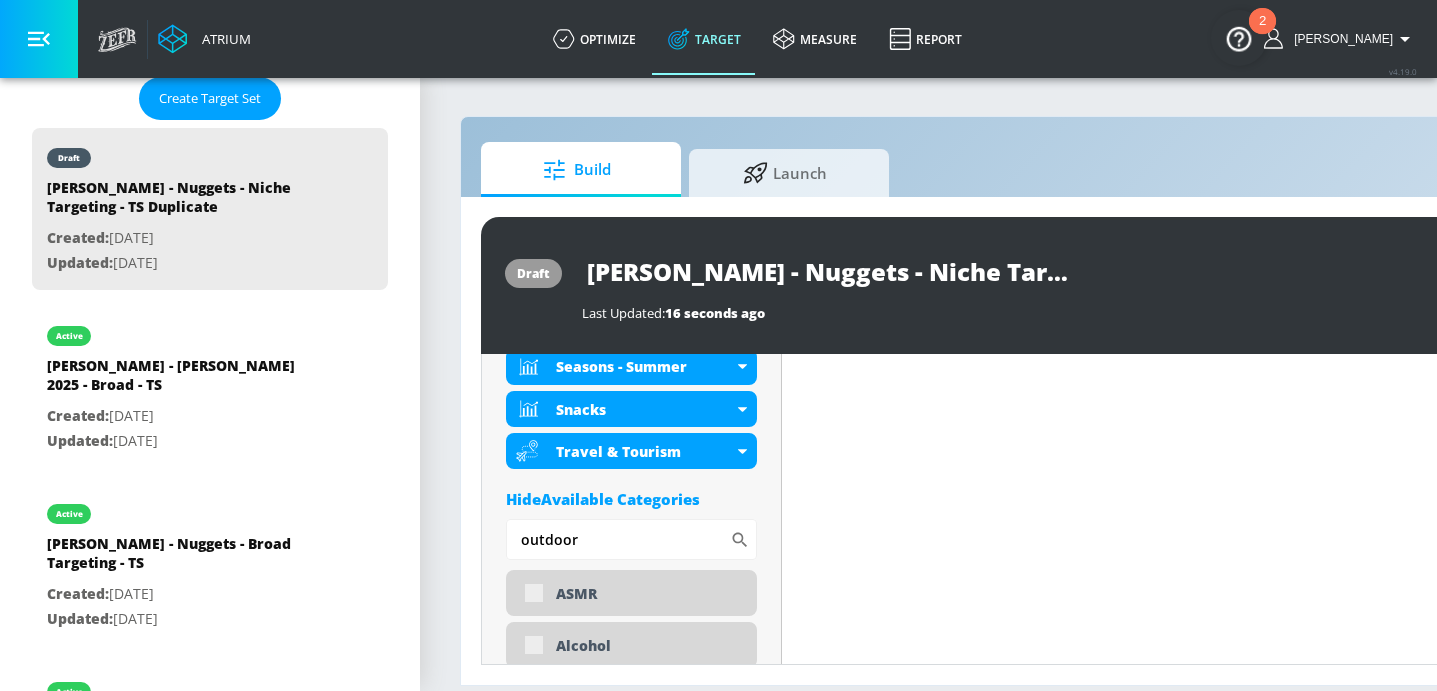 scroll, scrollTop: 1060, scrollLeft: 0, axis: vertical 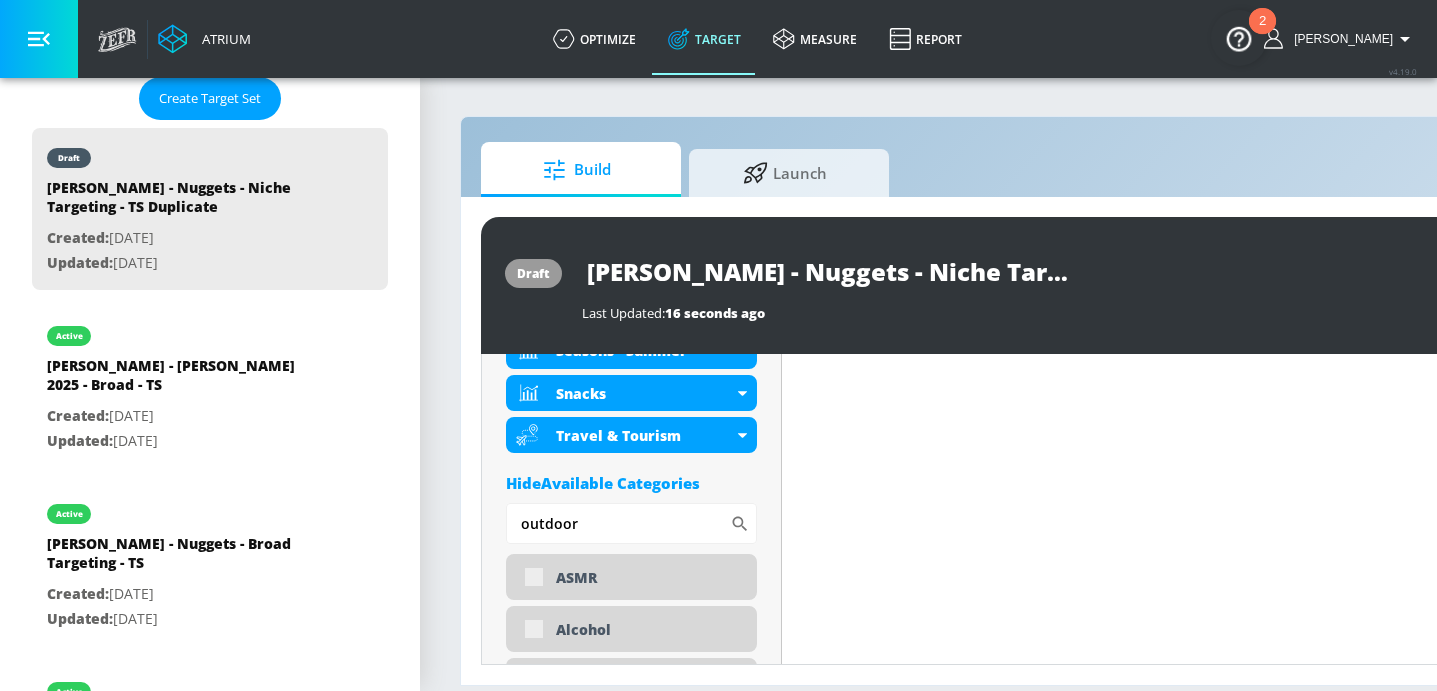 click on "Placement Type: Videos videos ​ Estimated Daily Spend Loading... Activation Platform Google Ads Age Any Devices Any Gender Any Ad Type No Preference Number of Ad Groups 0 Edit Total Relevancy Daily Avg Views: Content Type Include in your targeting set Standard Videos standard ​ Languages Include in your targeting set English Territories Include in your targeting set All Territories Included 9 Categories Included included  Categories Clear All
Food & Cooking
Movies & TV - Comedy
Movies & TV - Drama
Movies & TV - Family-Friendly
Outdoor Adventures
Parenting
Seasons - Summer
Snacks
Travel & Tourism Hide  Available Categories outdoor ​ ASMR Alcohol Anime Arts & Crafts Automotive [PERSON_NAME] Back to School Beauty & Personal Care Beverages Business & Finance Candidate - [PERSON_NAME] Candidate - [PERSON_NAME] Candidate - [PERSON_NAME] Celebrity Culture" at bounding box center [632, 2503] 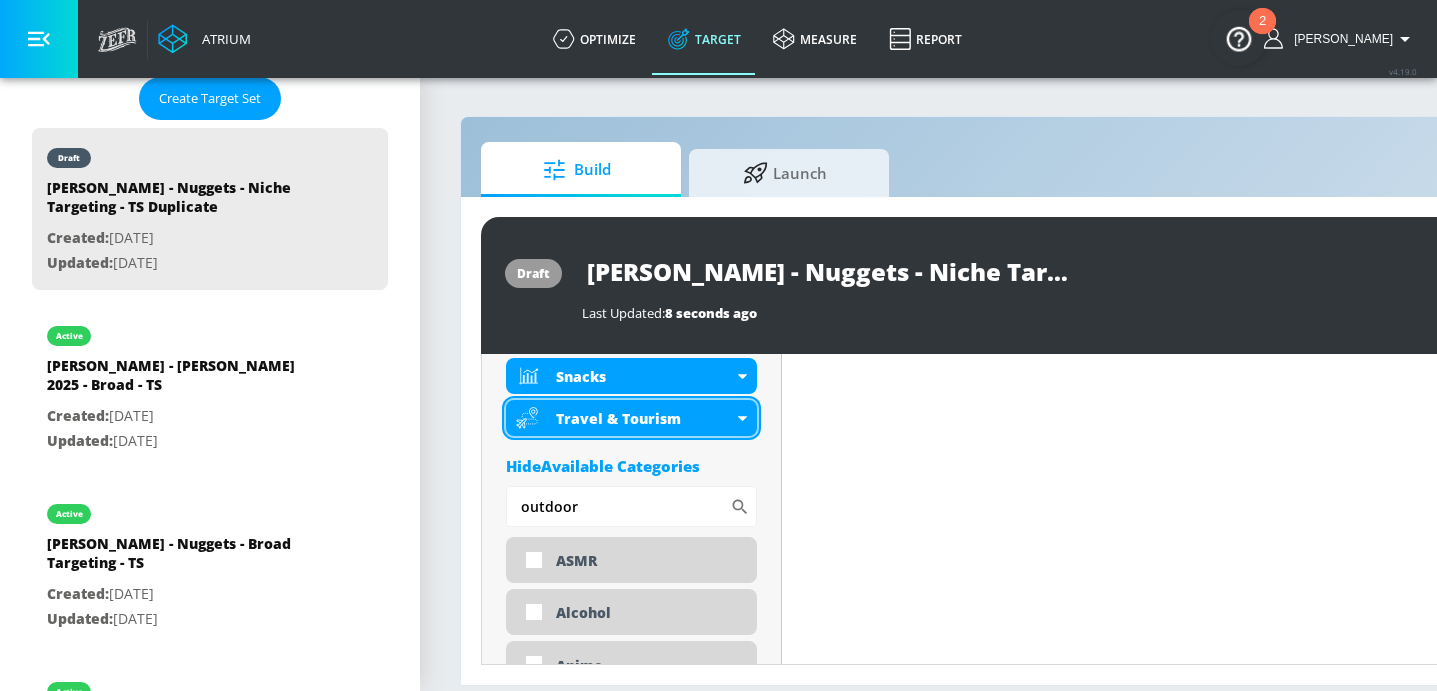 scroll, scrollTop: 1044, scrollLeft: 0, axis: vertical 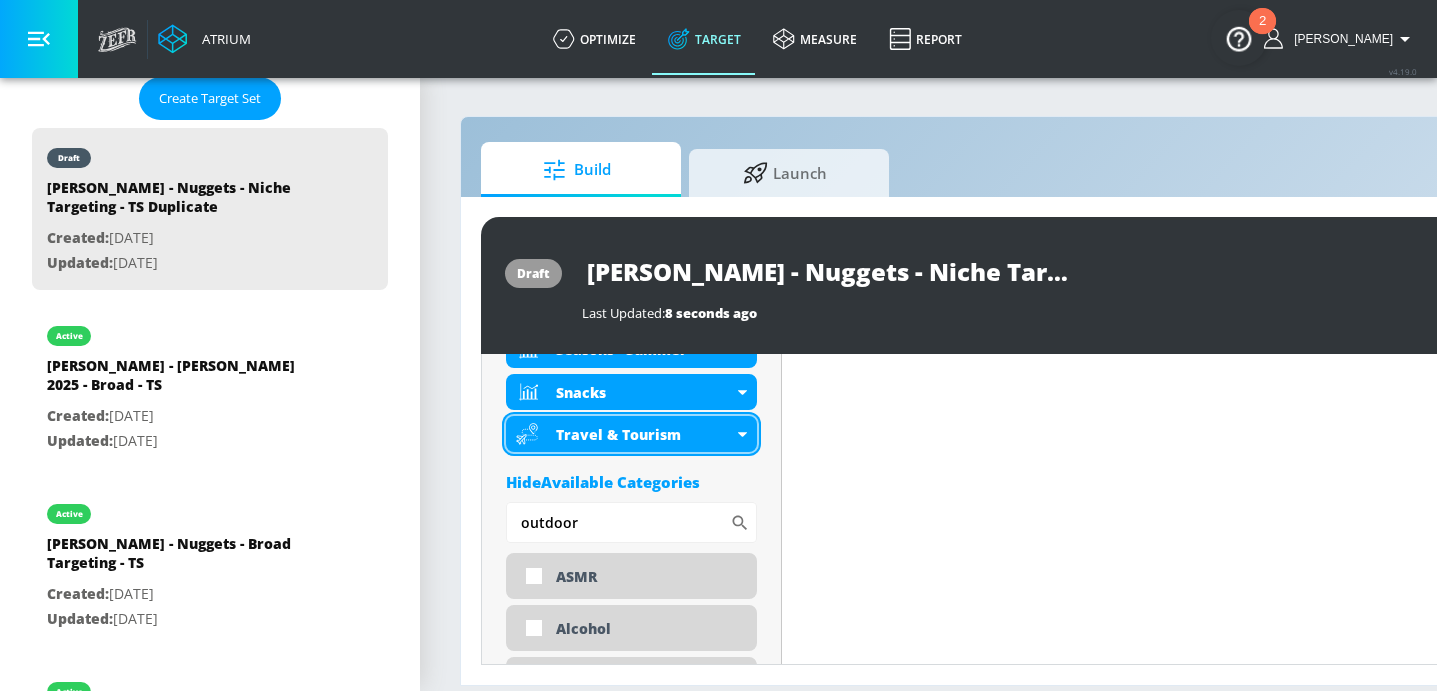 click on "Travel & Tourism" at bounding box center [631, 434] 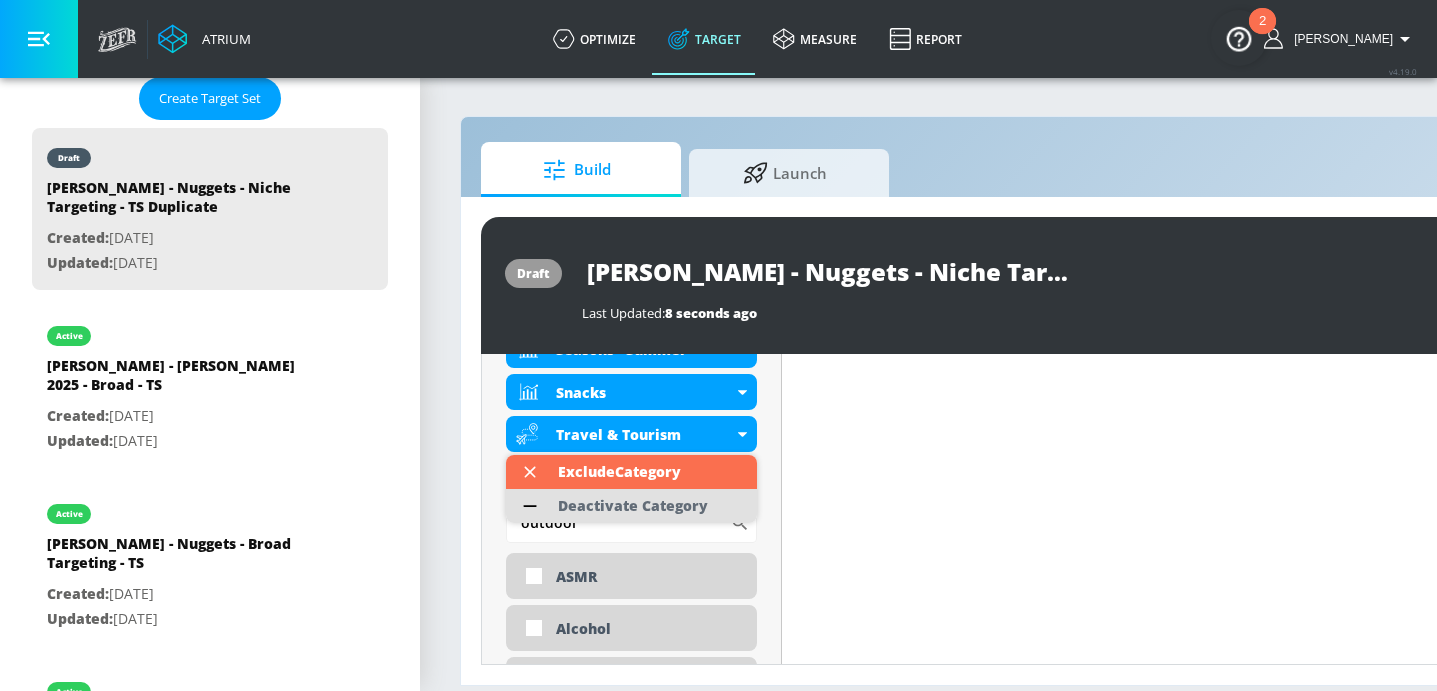 click on "Deactivate Category" at bounding box center (633, 506) 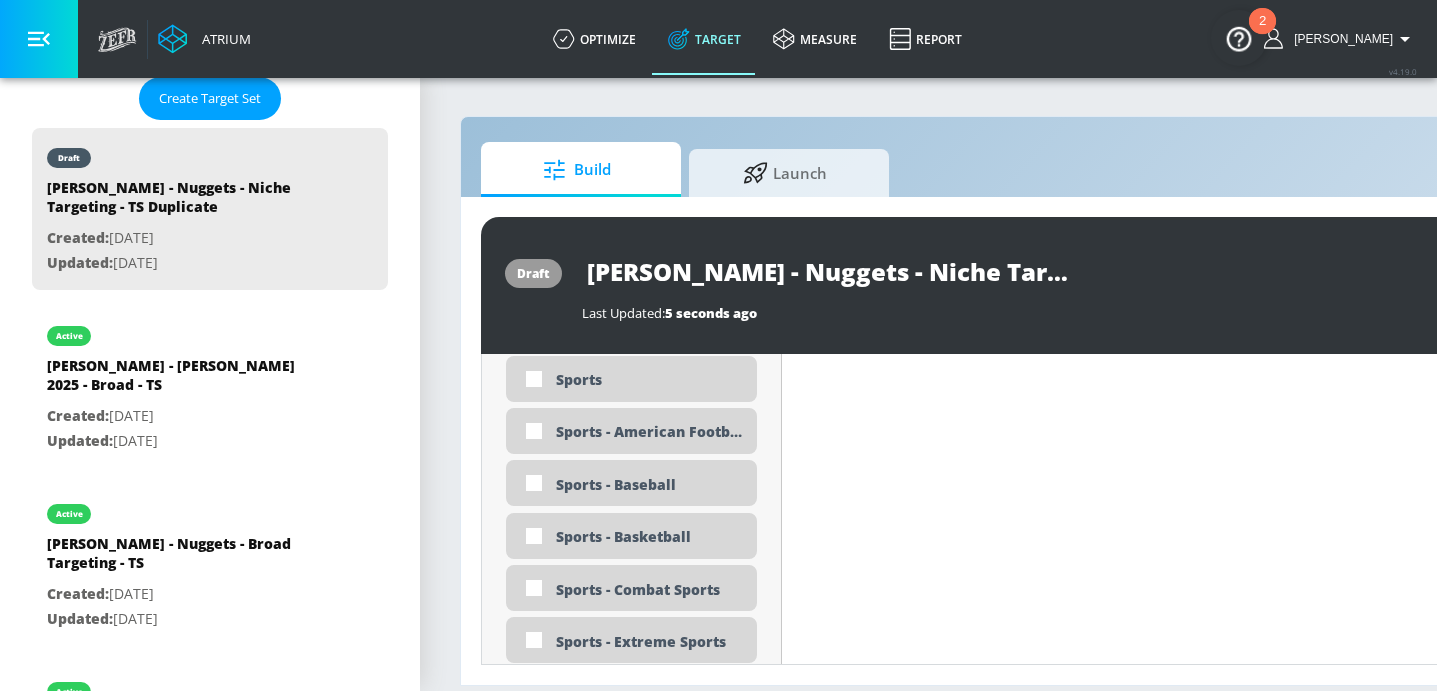 scroll, scrollTop: 5135, scrollLeft: 0, axis: vertical 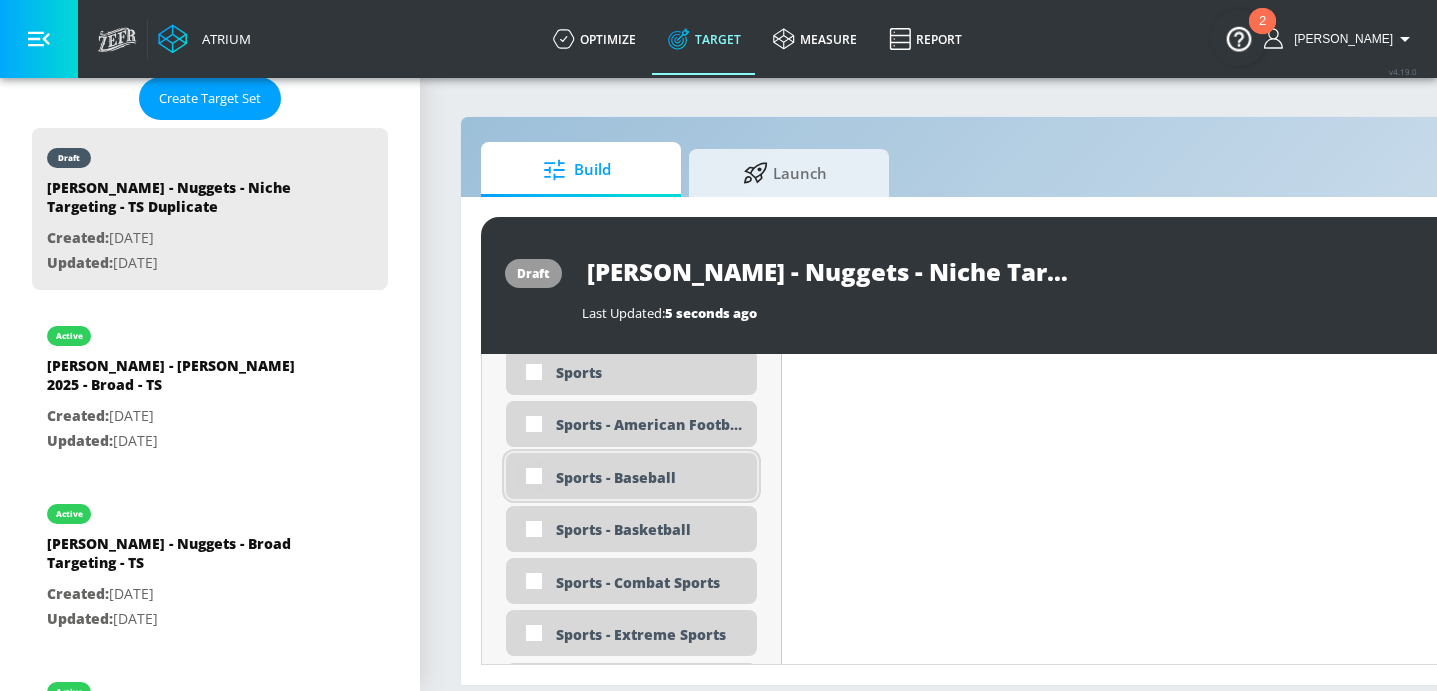 click at bounding box center (534, 476) 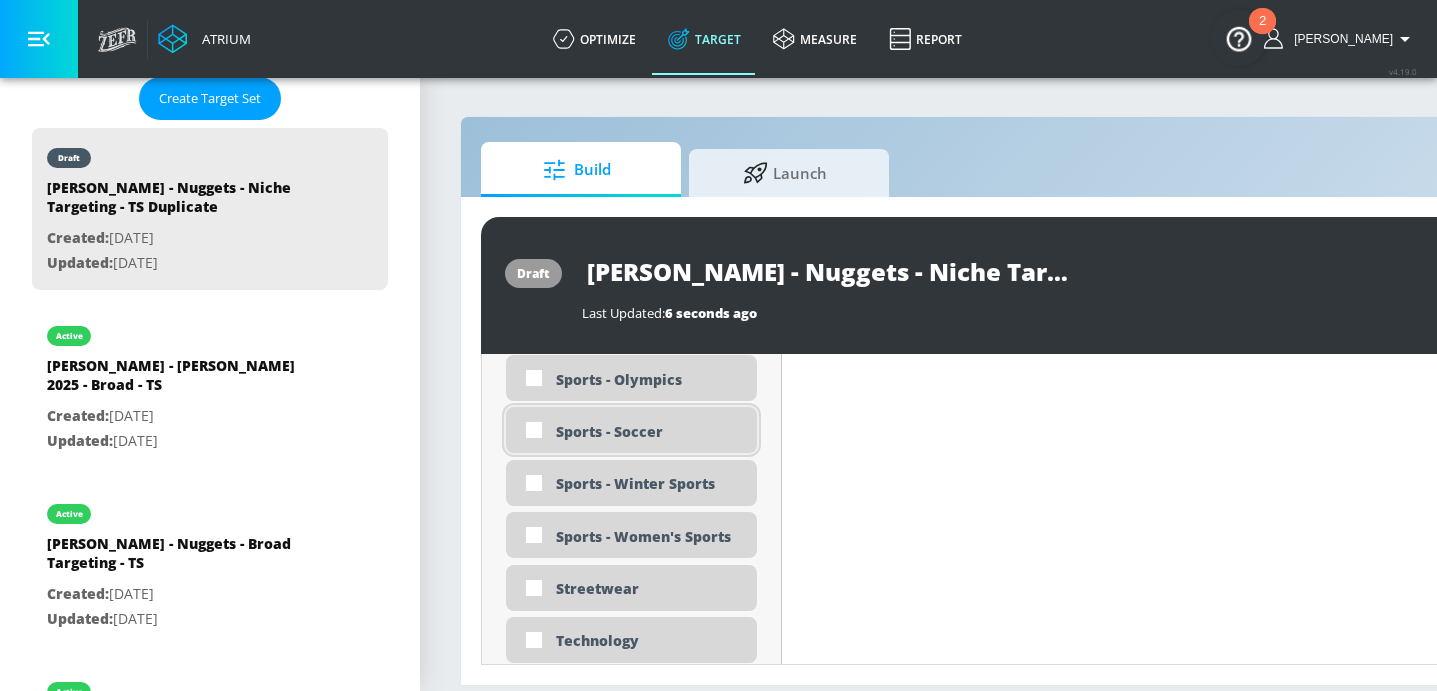 scroll, scrollTop: 5574, scrollLeft: 0, axis: vertical 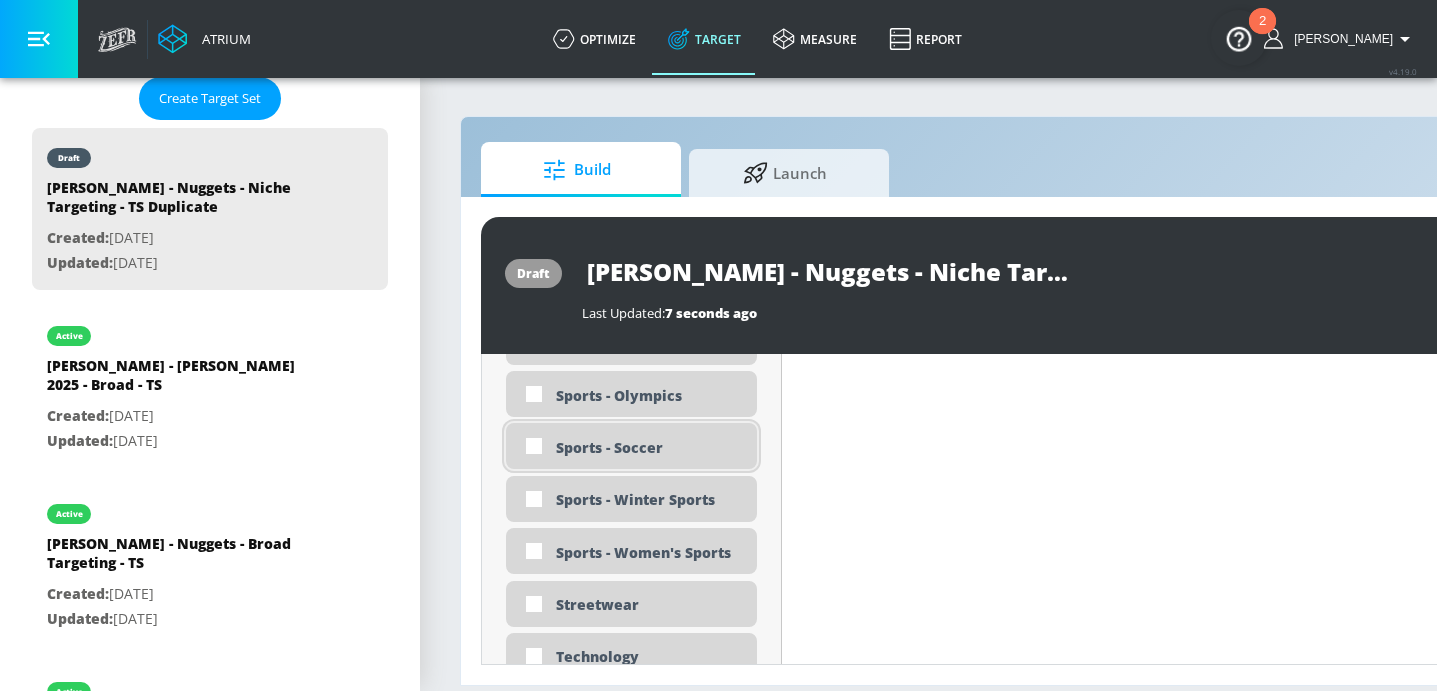 click at bounding box center (534, 446) 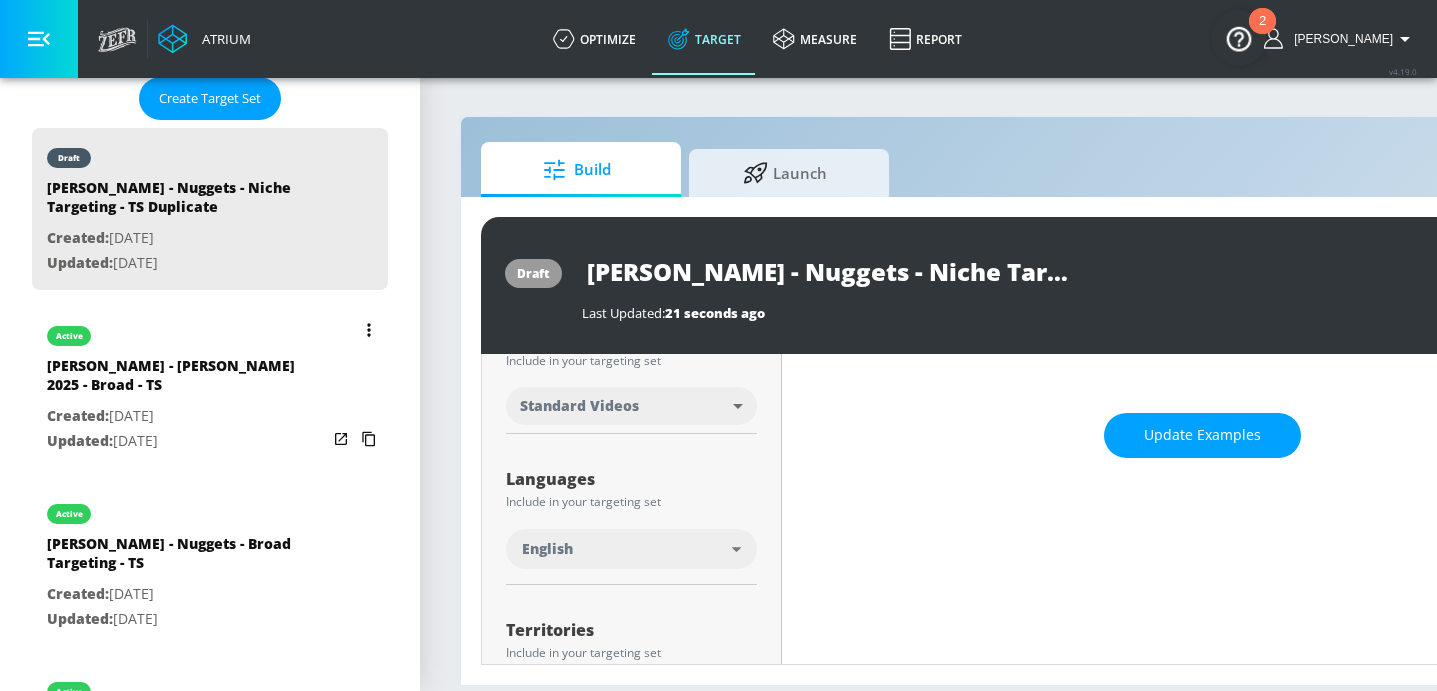 scroll, scrollTop: 215, scrollLeft: 0, axis: vertical 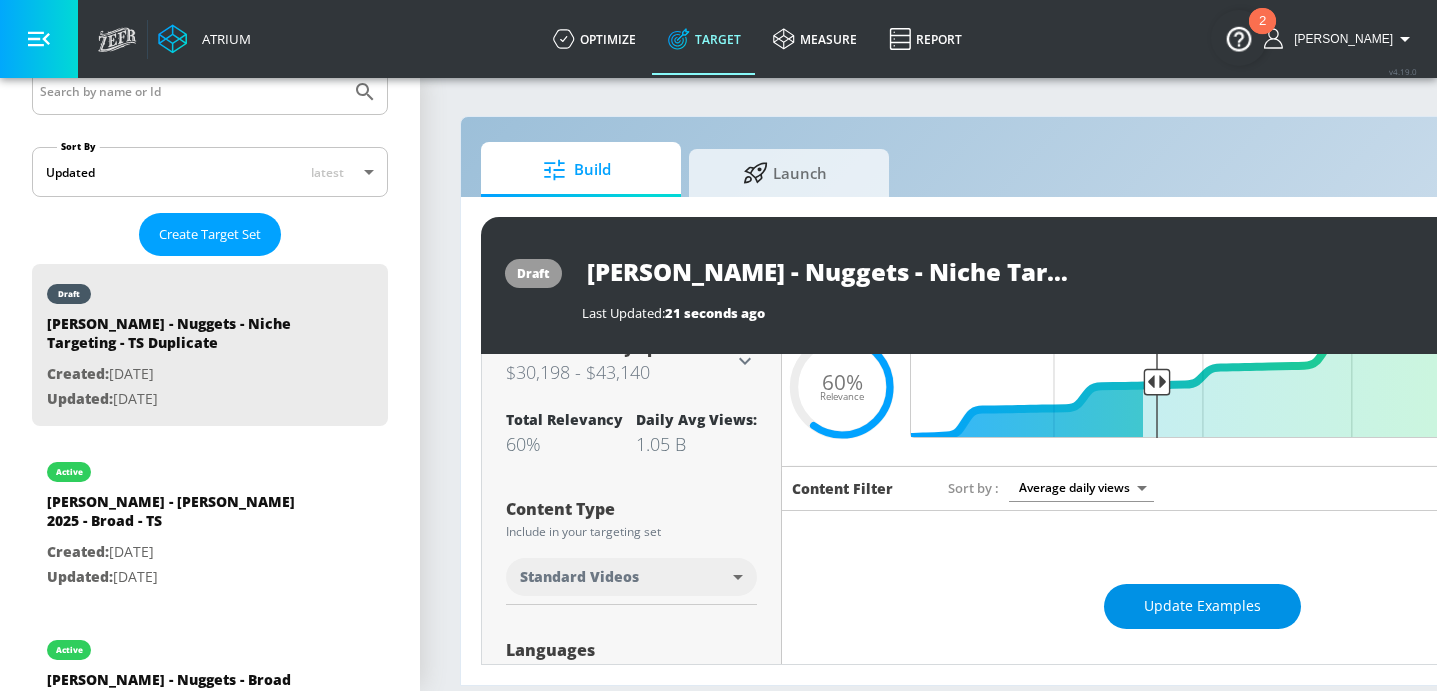 click on "Update Examples" at bounding box center [1202, 606] 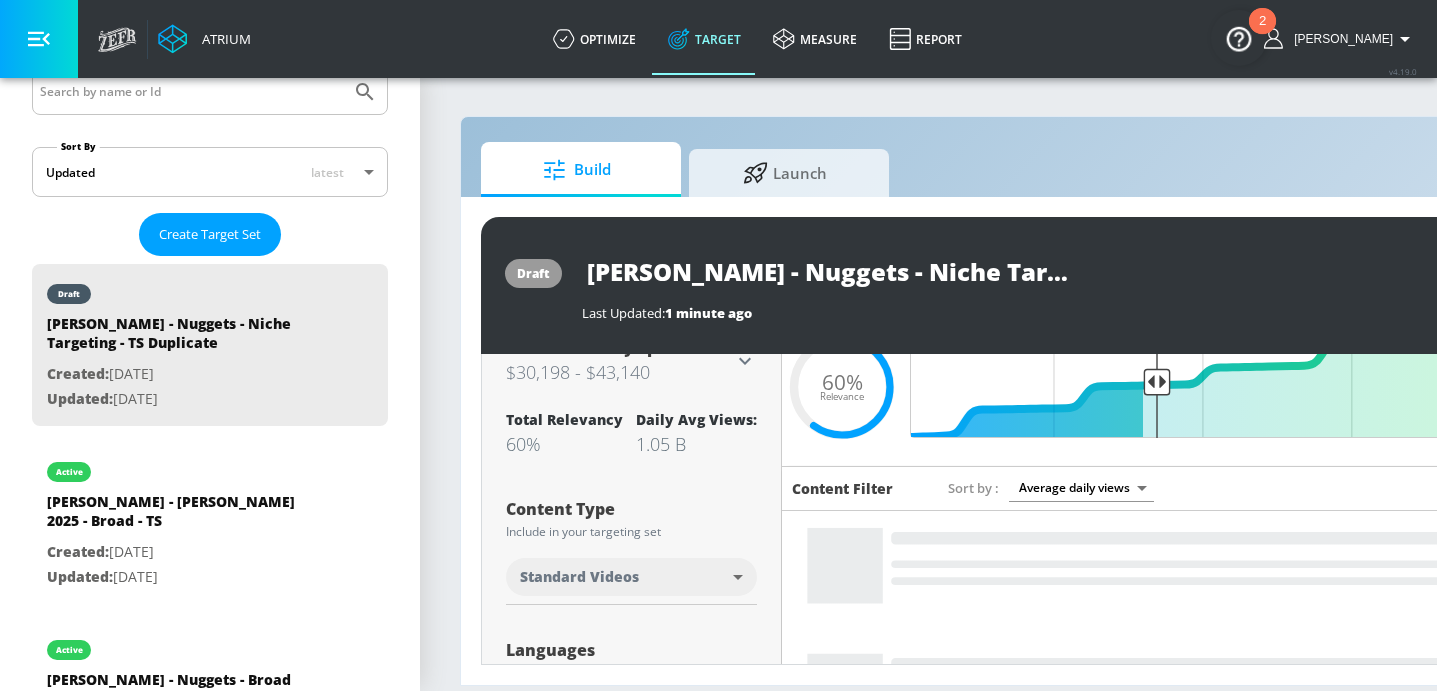 scroll, scrollTop: 0, scrollLeft: 247, axis: horizontal 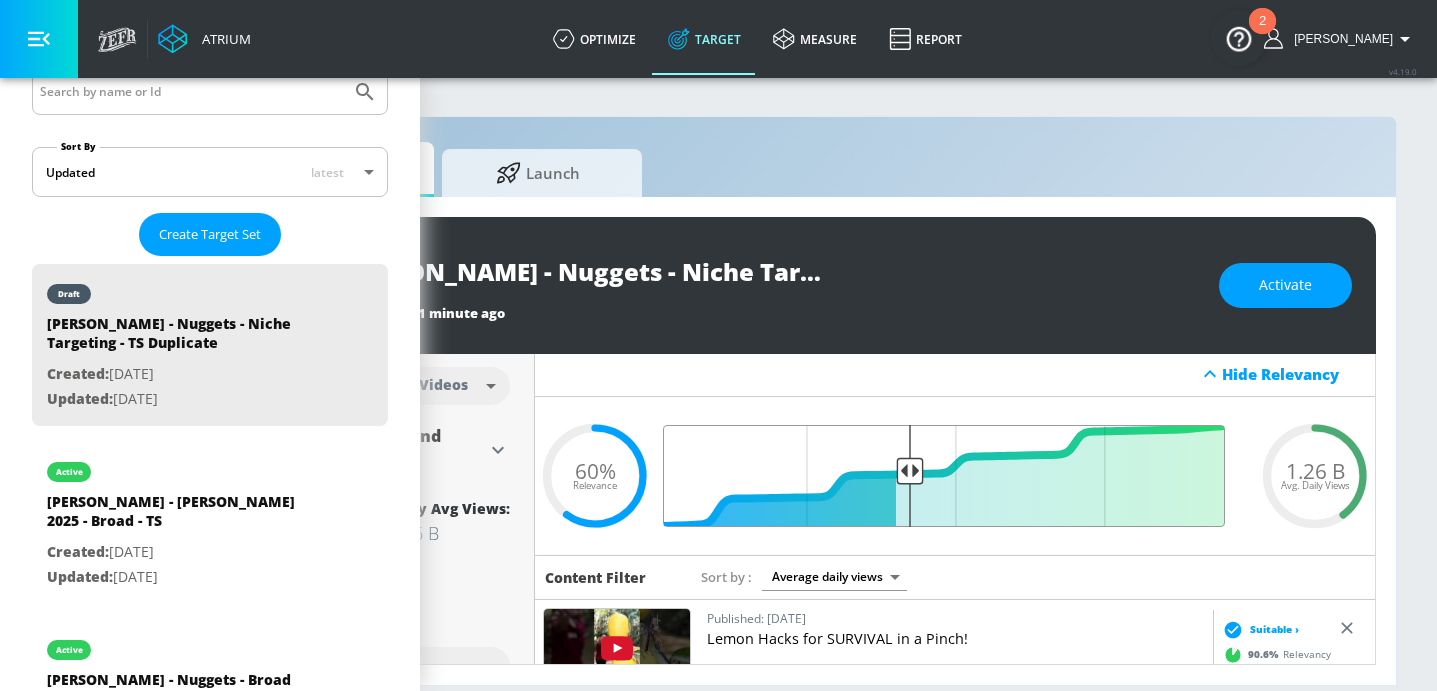 click at bounding box center (955, 476) 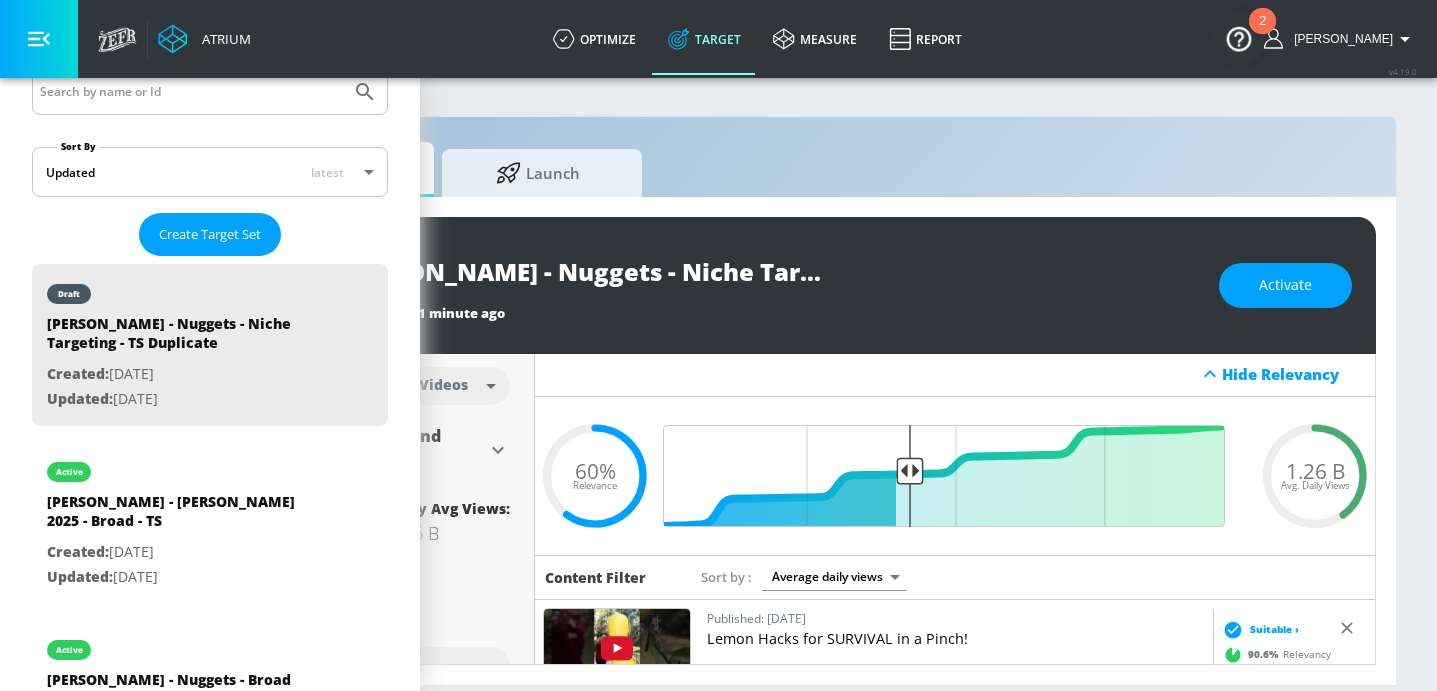 click on "Hide Relevancy" at bounding box center [955, 374] 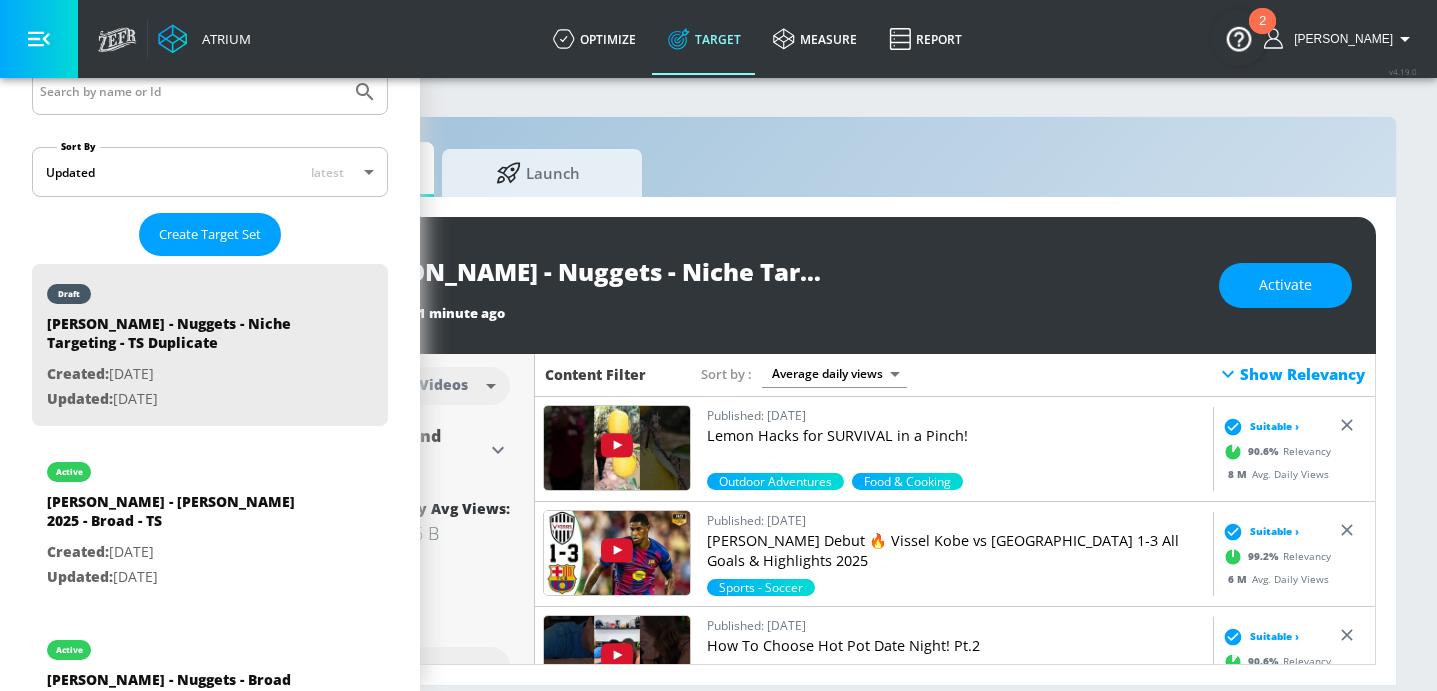 scroll, scrollTop: 0, scrollLeft: 0, axis: both 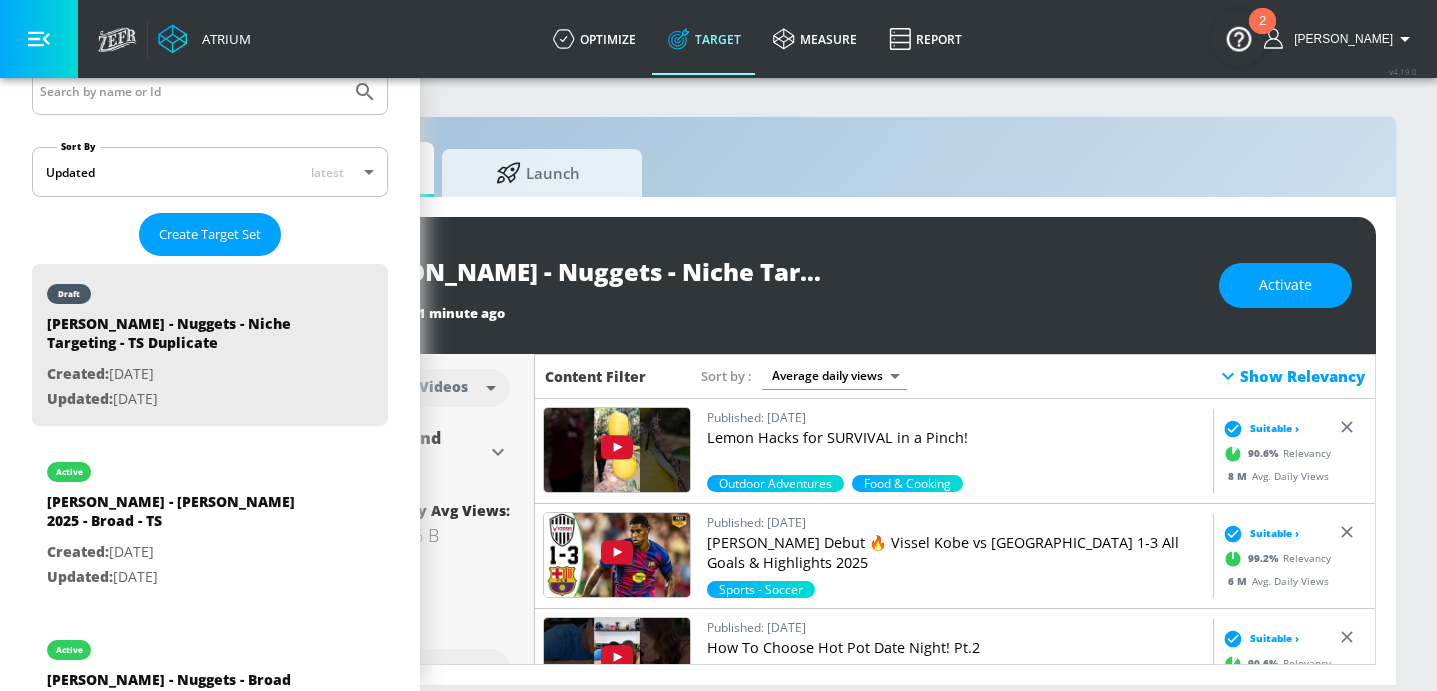 click on "Show Relevancy" at bounding box center [1290, 376] 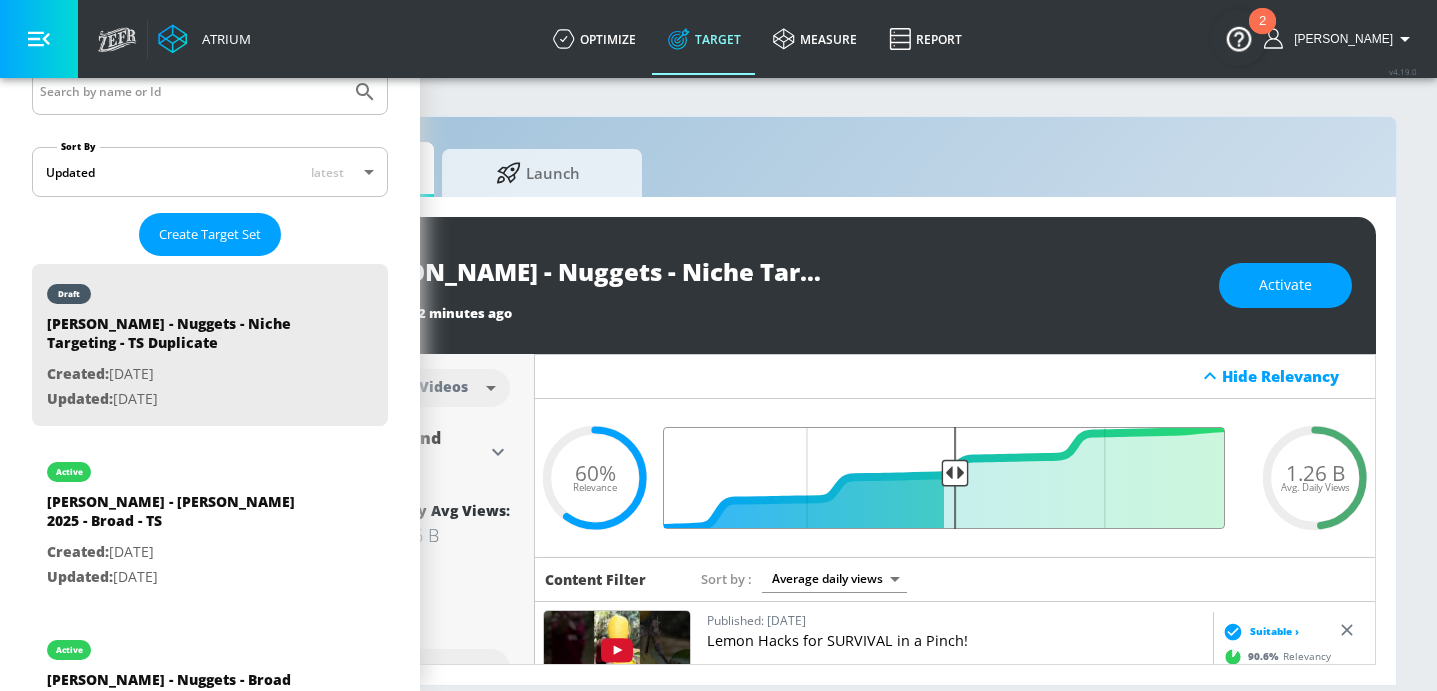 drag, startPoint x: 905, startPoint y: 473, endPoint x: 956, endPoint y: 473, distance: 51 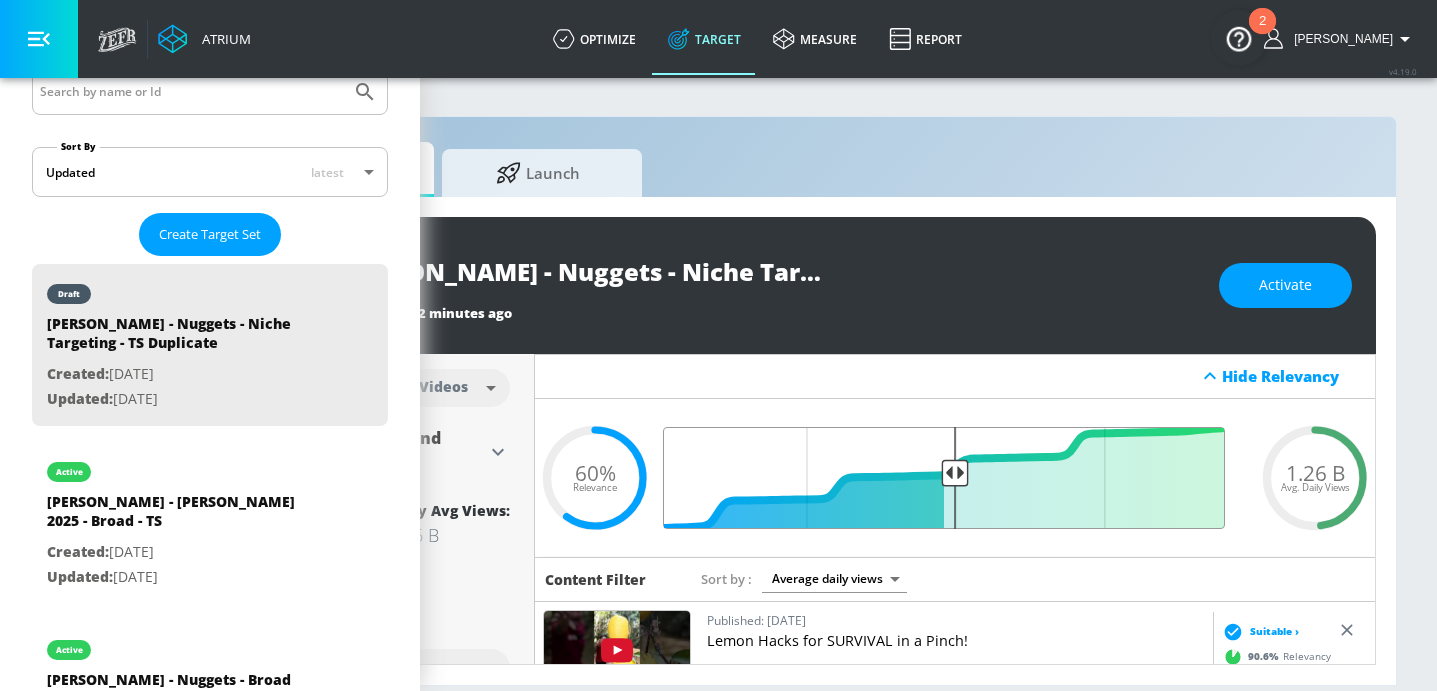 click at bounding box center (955, 478) 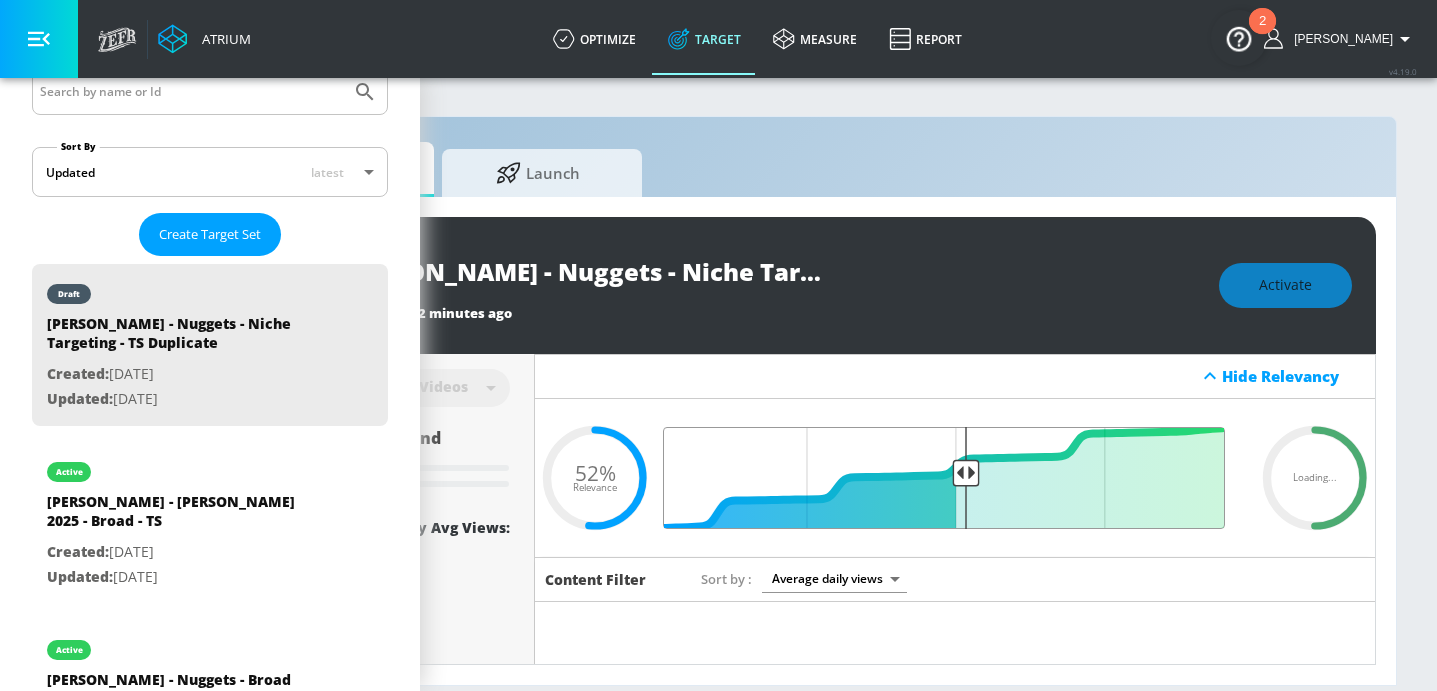 drag, startPoint x: 958, startPoint y: 474, endPoint x: 968, endPoint y: 473, distance: 10.049875 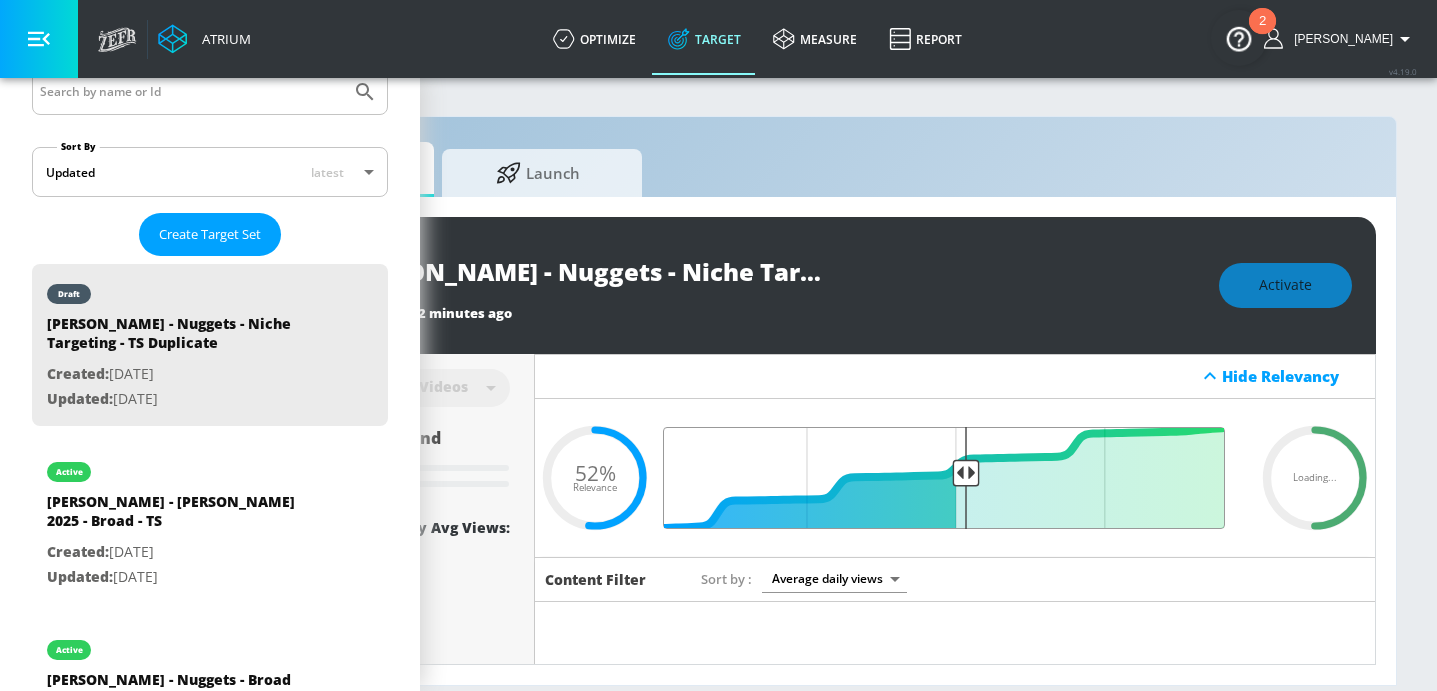 click at bounding box center [955, 478] 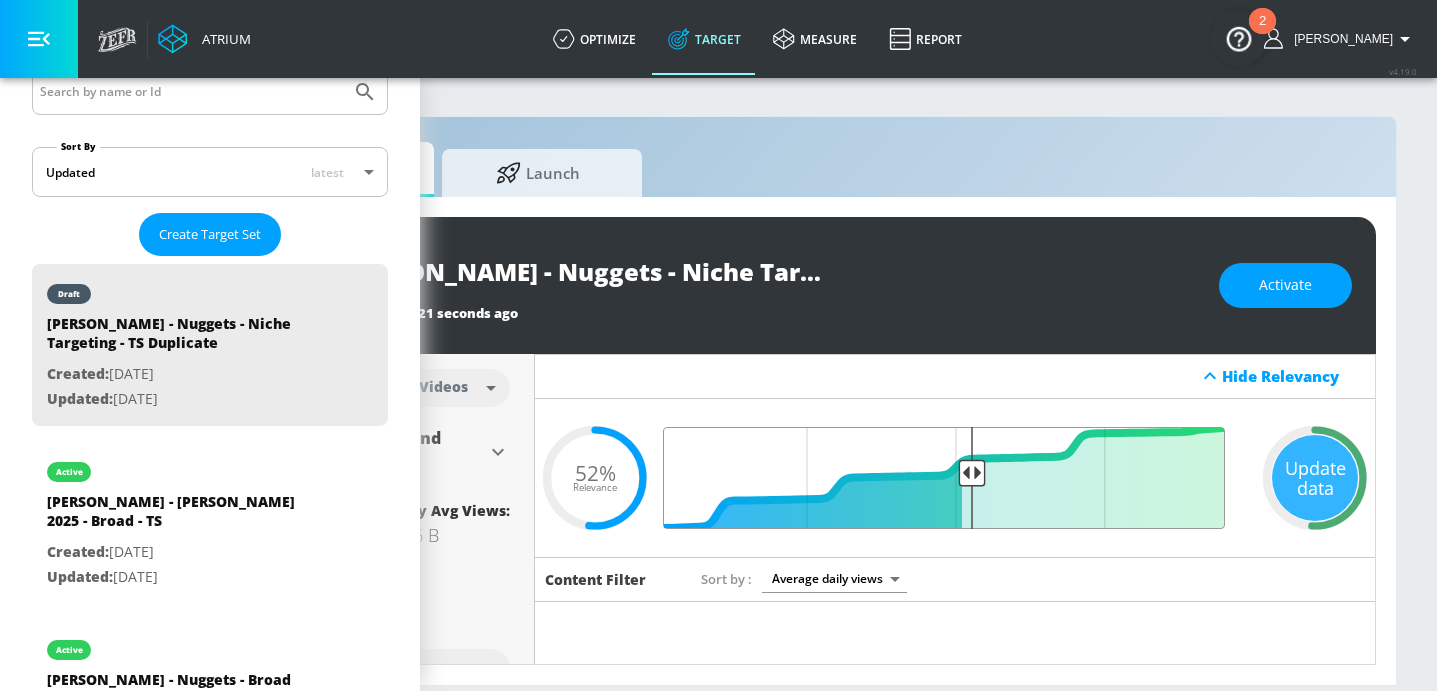 drag, startPoint x: 955, startPoint y: 474, endPoint x: 970, endPoint y: 471, distance: 15.297058 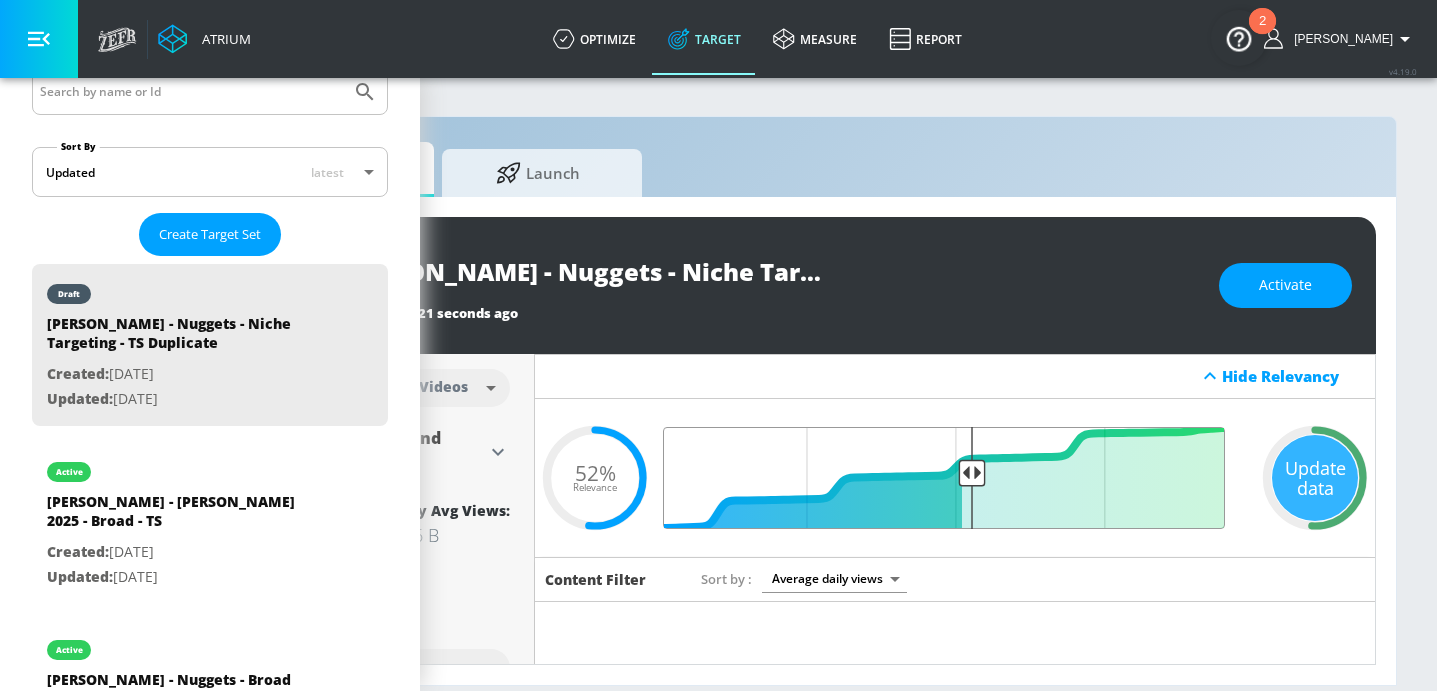click at bounding box center (955, 478) 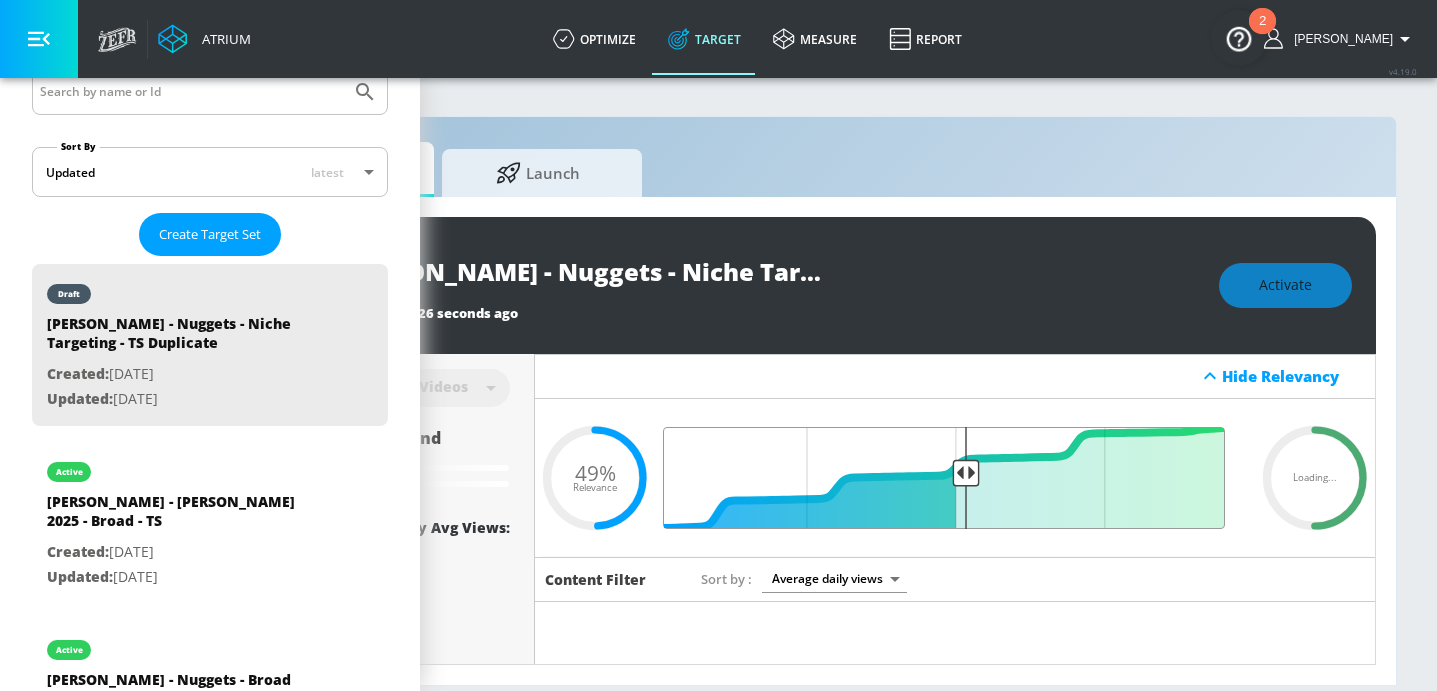click at bounding box center (955, 478) 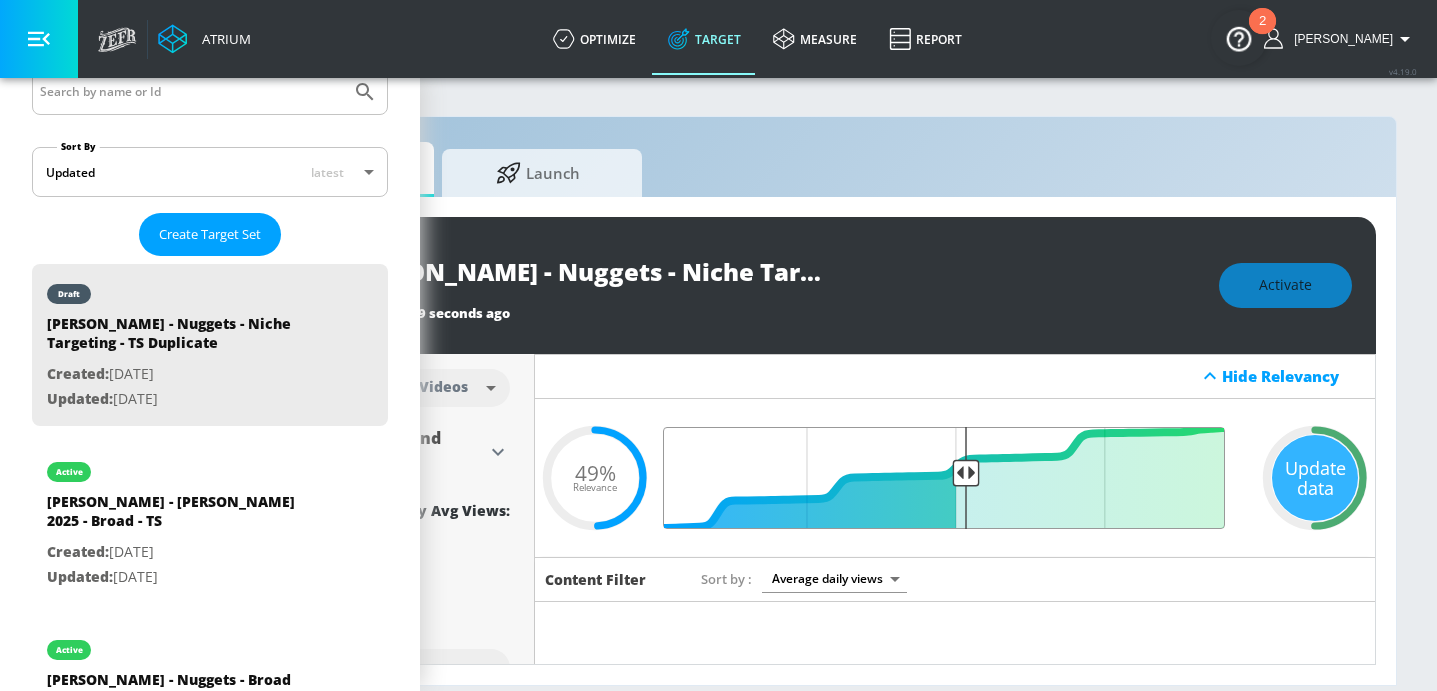 type on "0.5" 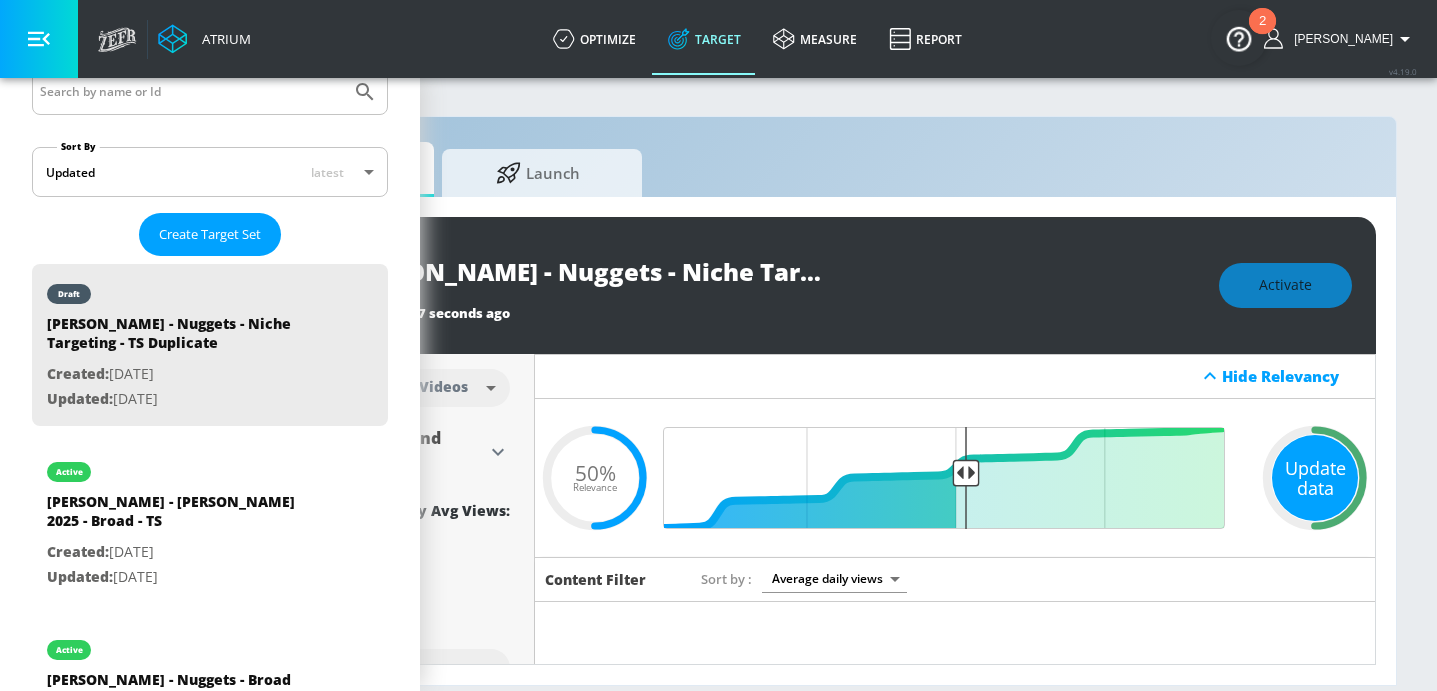 click on "Update data" at bounding box center (1315, 478) 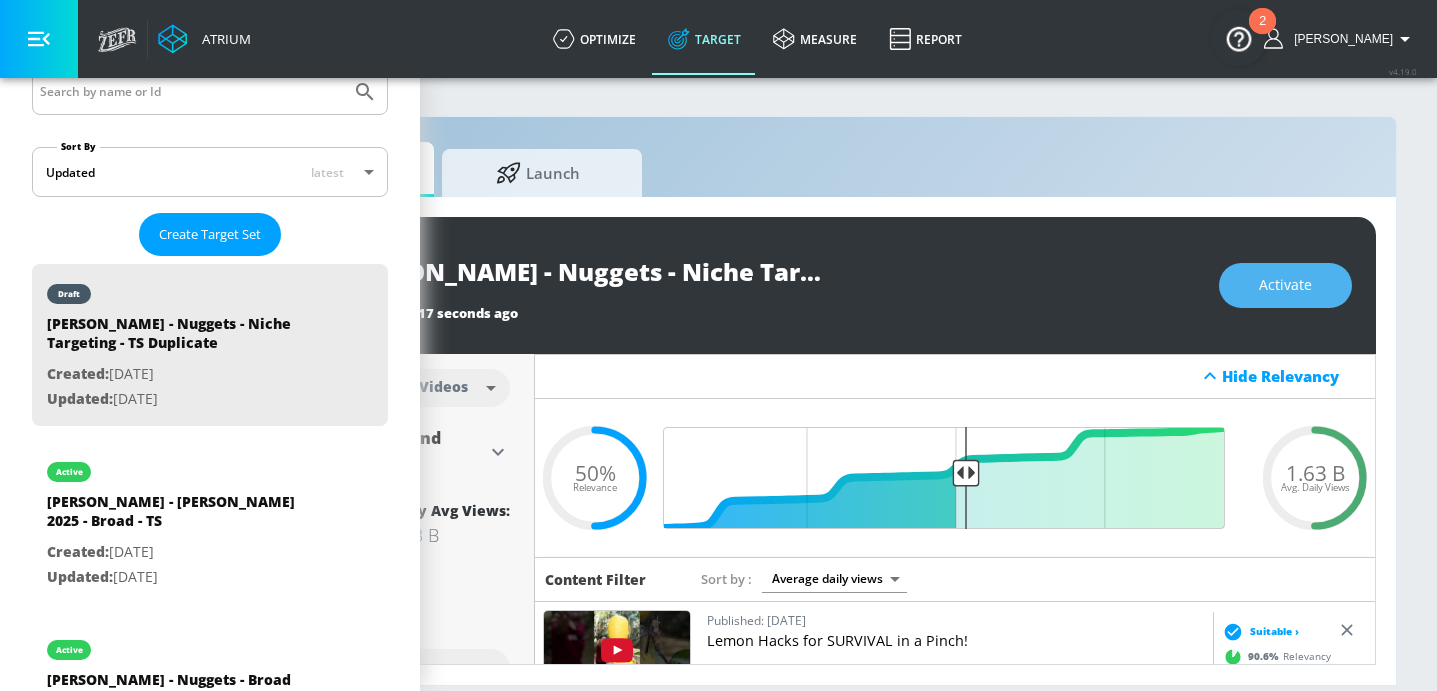 click on "Activate" at bounding box center (1285, 285) 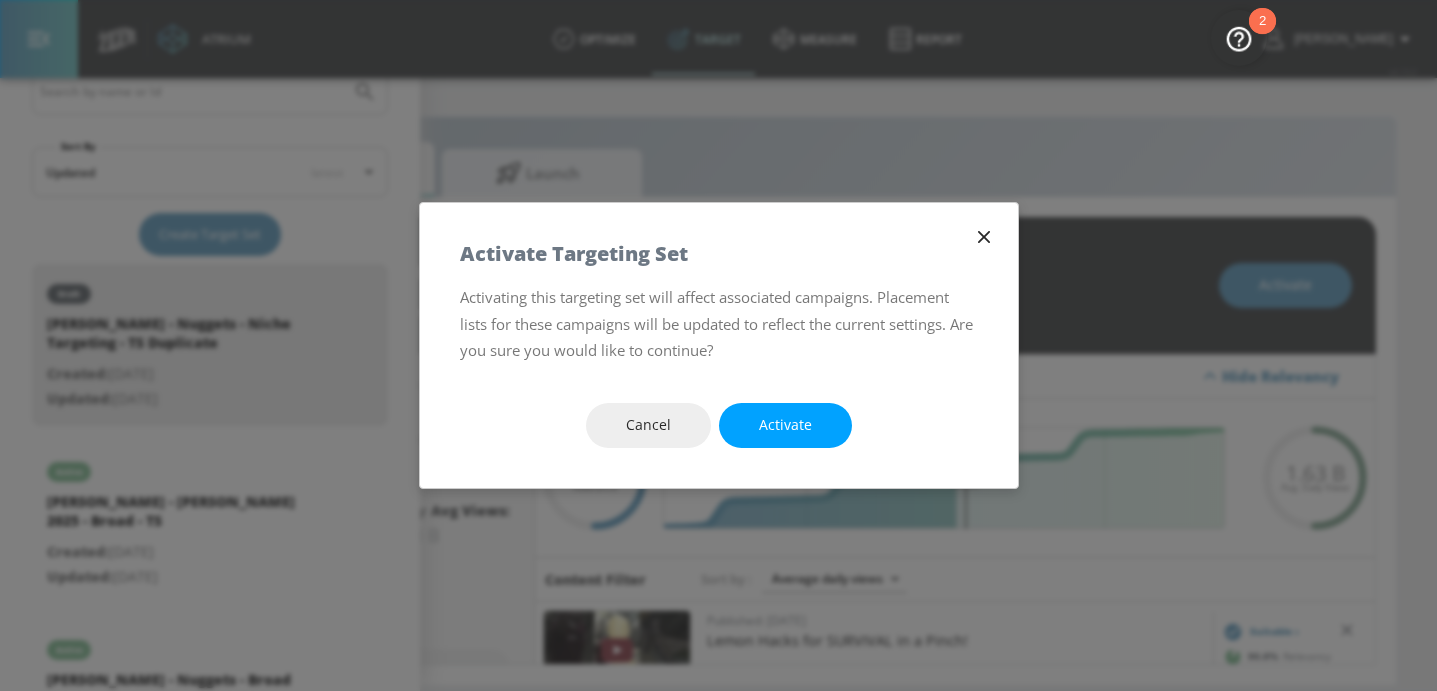 click 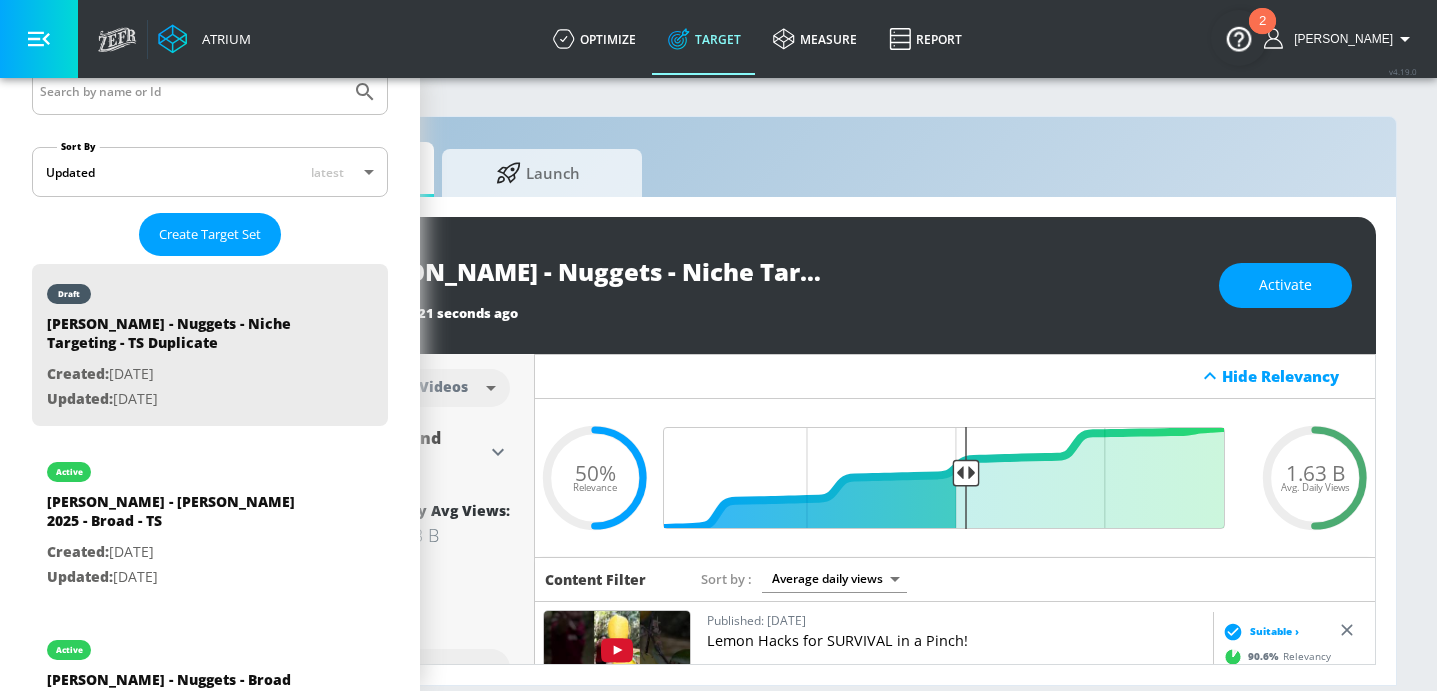 click on "[PERSON_NAME] - Nuggets - Niche Targeting - TS Duplicate" at bounding box center (585, 271) 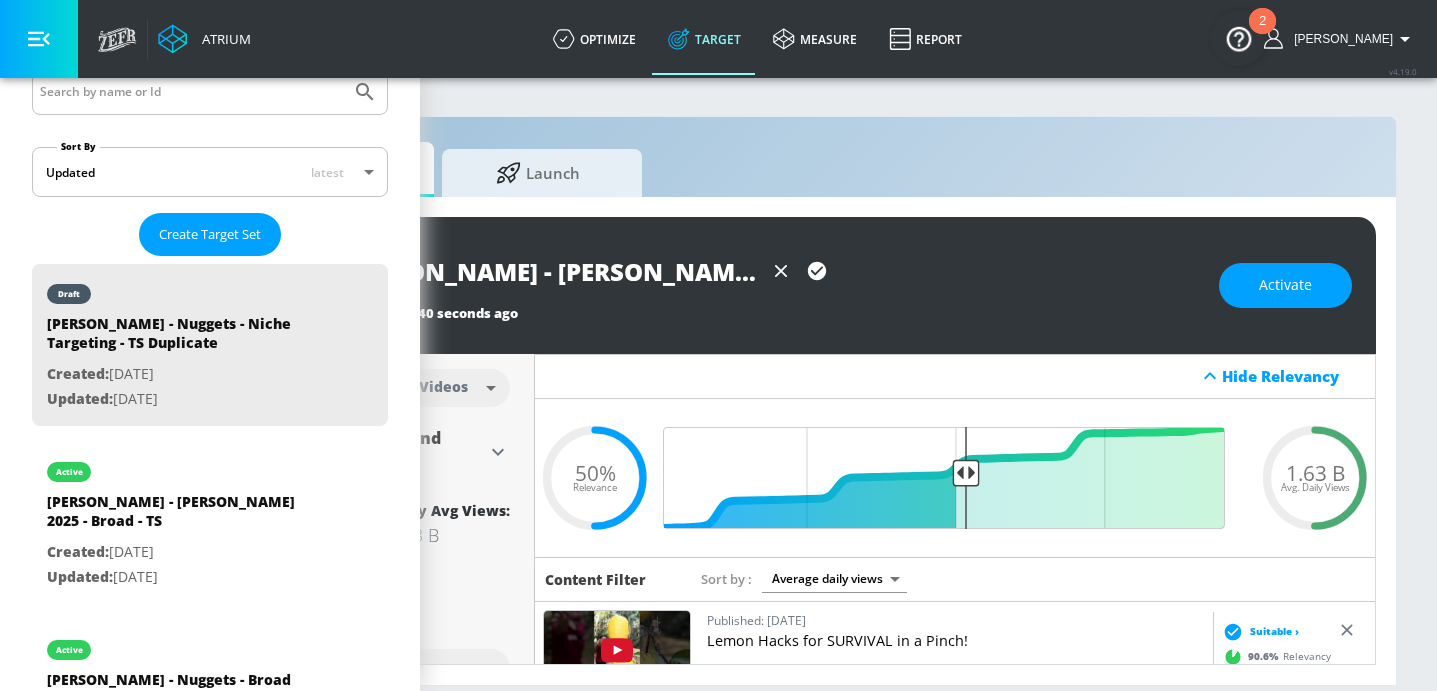 scroll, scrollTop: 0, scrollLeft: 24, axis: horizontal 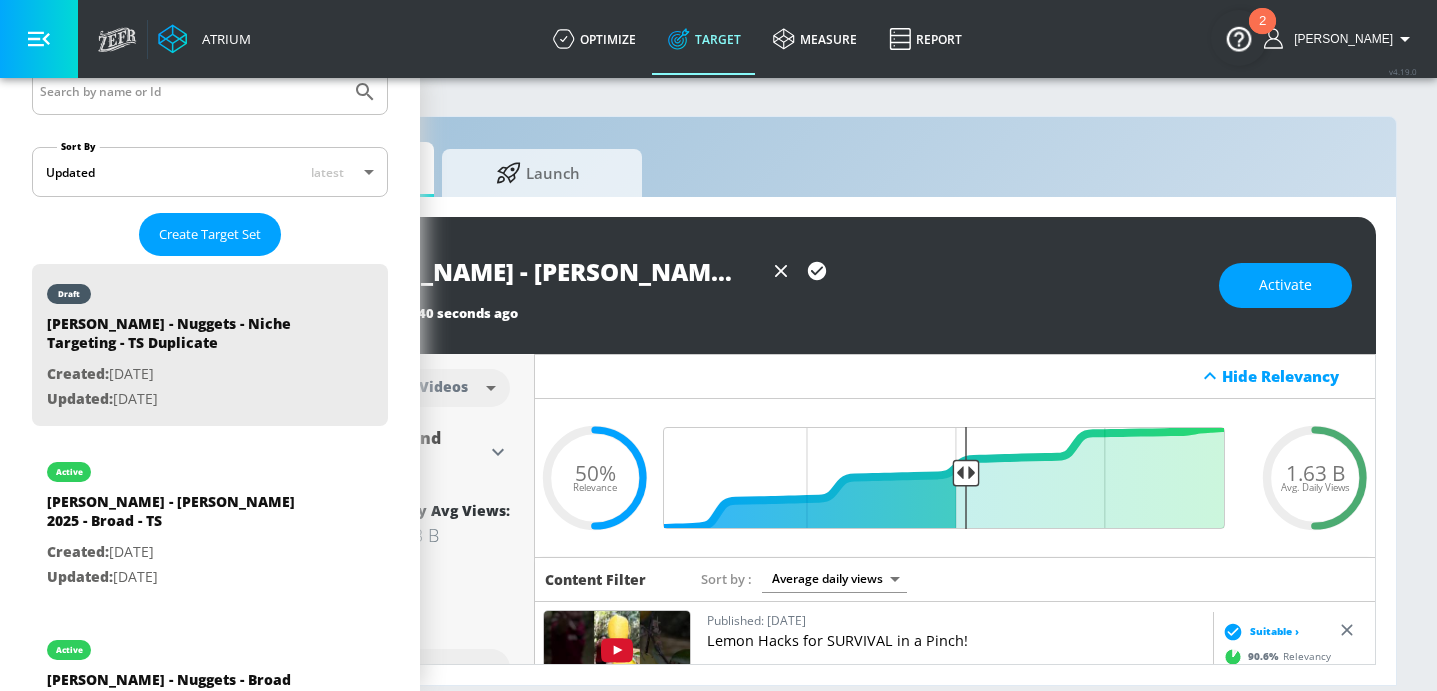 click on "[PERSON_NAME] - [PERSON_NAME] 225 - Niche Targeting - TS Duplicate" at bounding box center (549, 271) 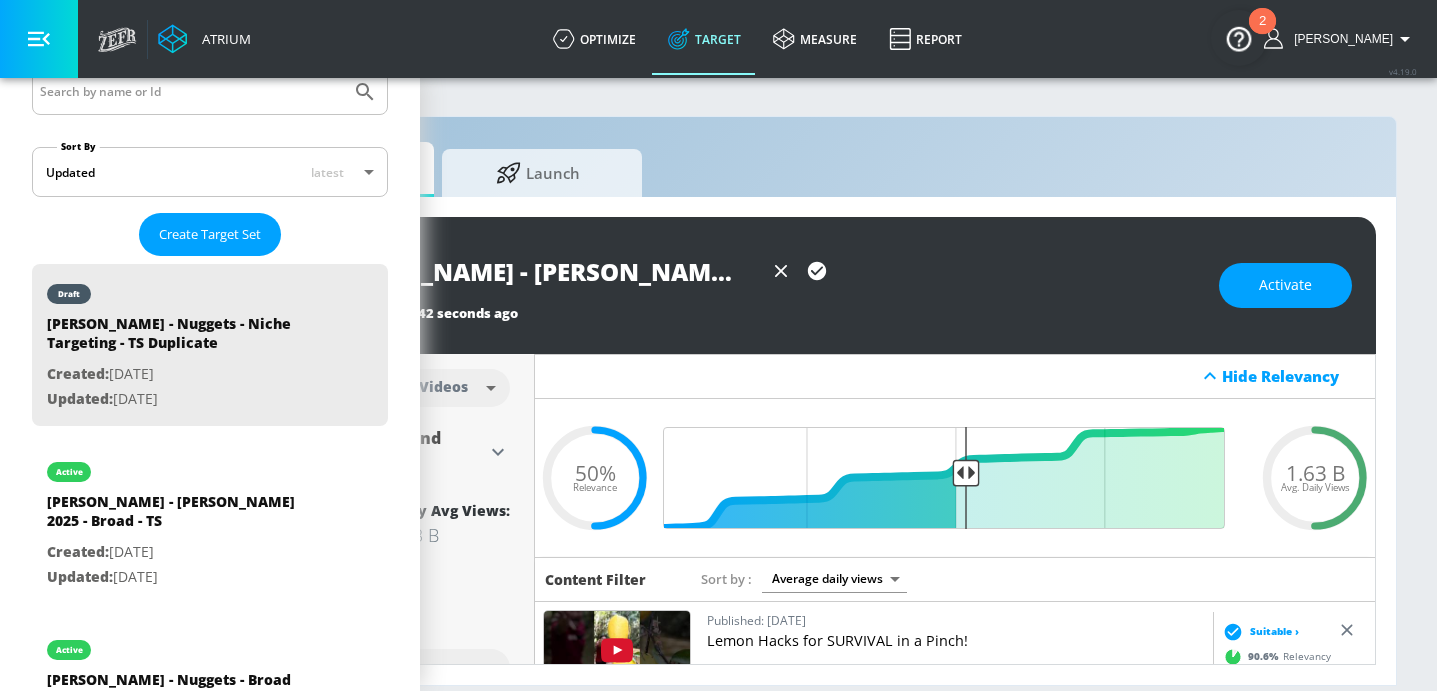 scroll, scrollTop: 0, scrollLeft: 247, axis: horizontal 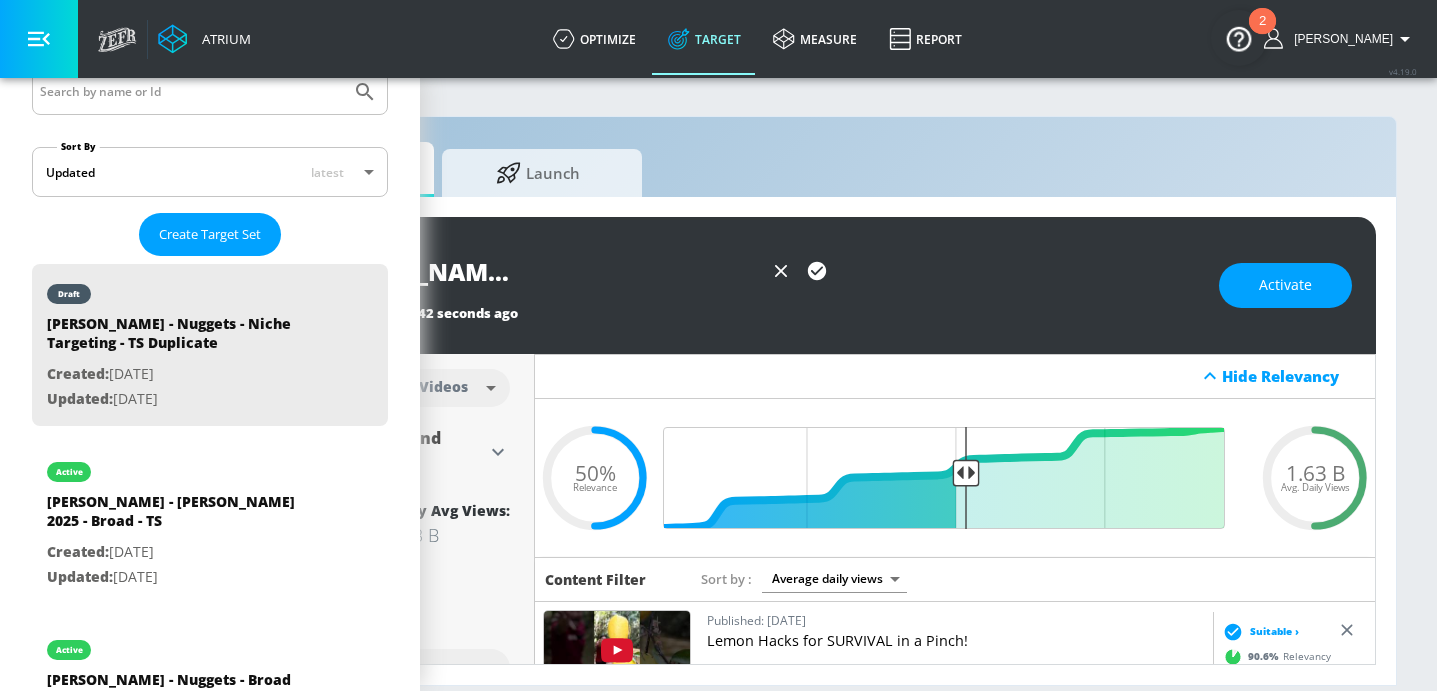 click on "[PERSON_NAME] - [PERSON_NAME] 2025 - Niche Targeting - TS Duplicate" at bounding box center (549, 271) 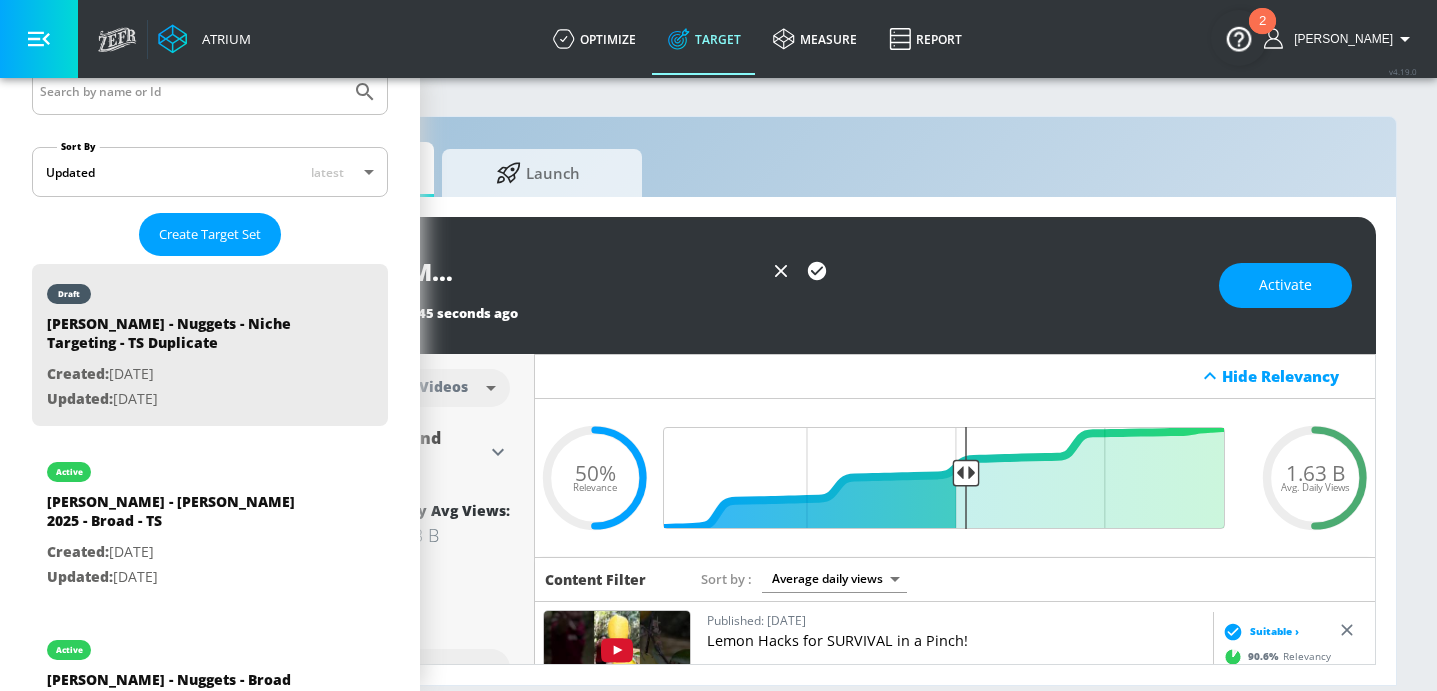 drag, startPoint x: 686, startPoint y: 273, endPoint x: 992, endPoint y: 273, distance: 306 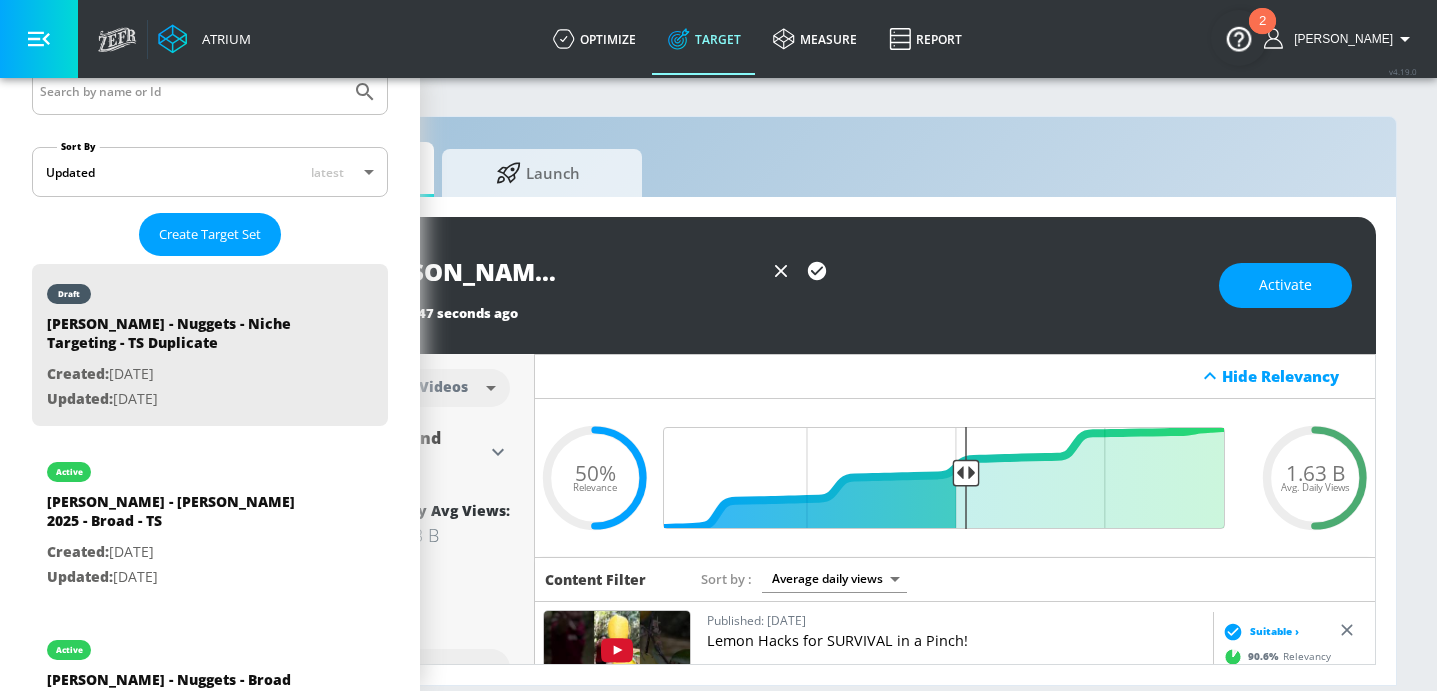 scroll, scrollTop: 0, scrollLeft: 178, axis: horizontal 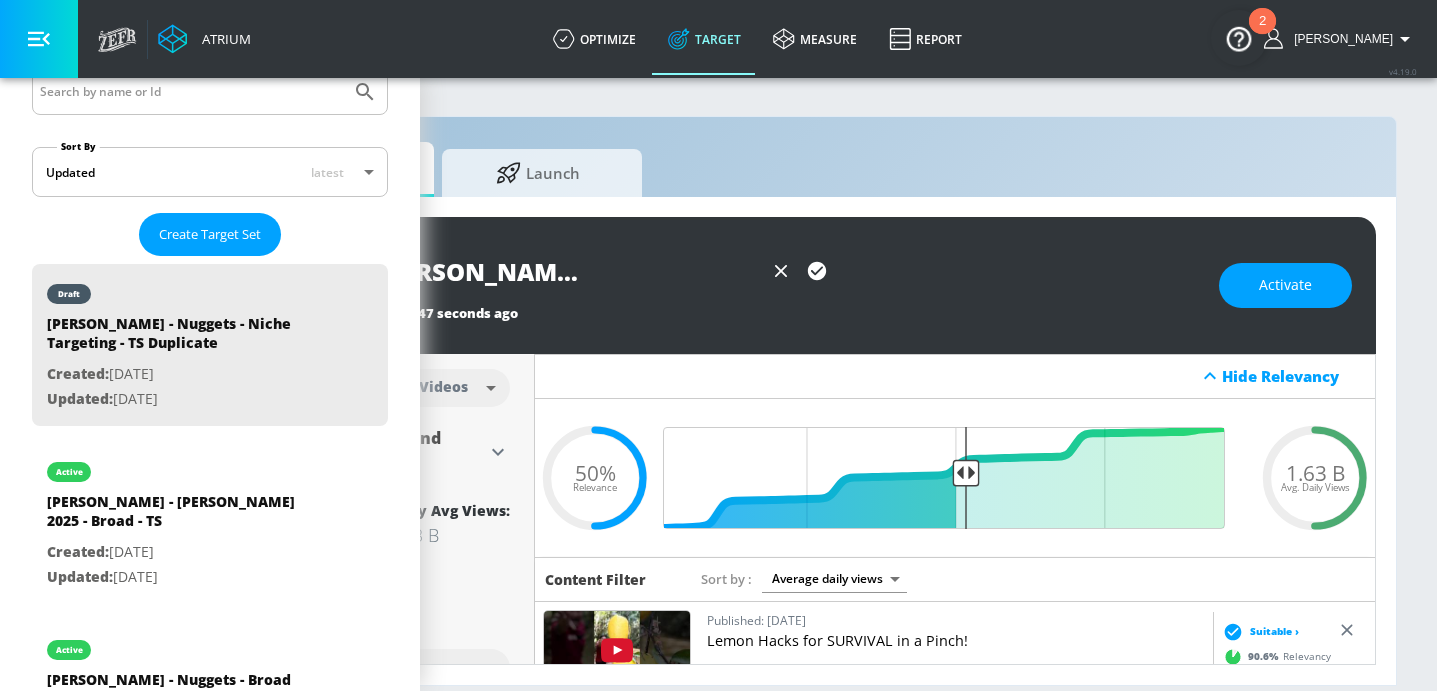 type on "[PERSON_NAME] - [PERSON_NAME] 2025 - Niche - TS" 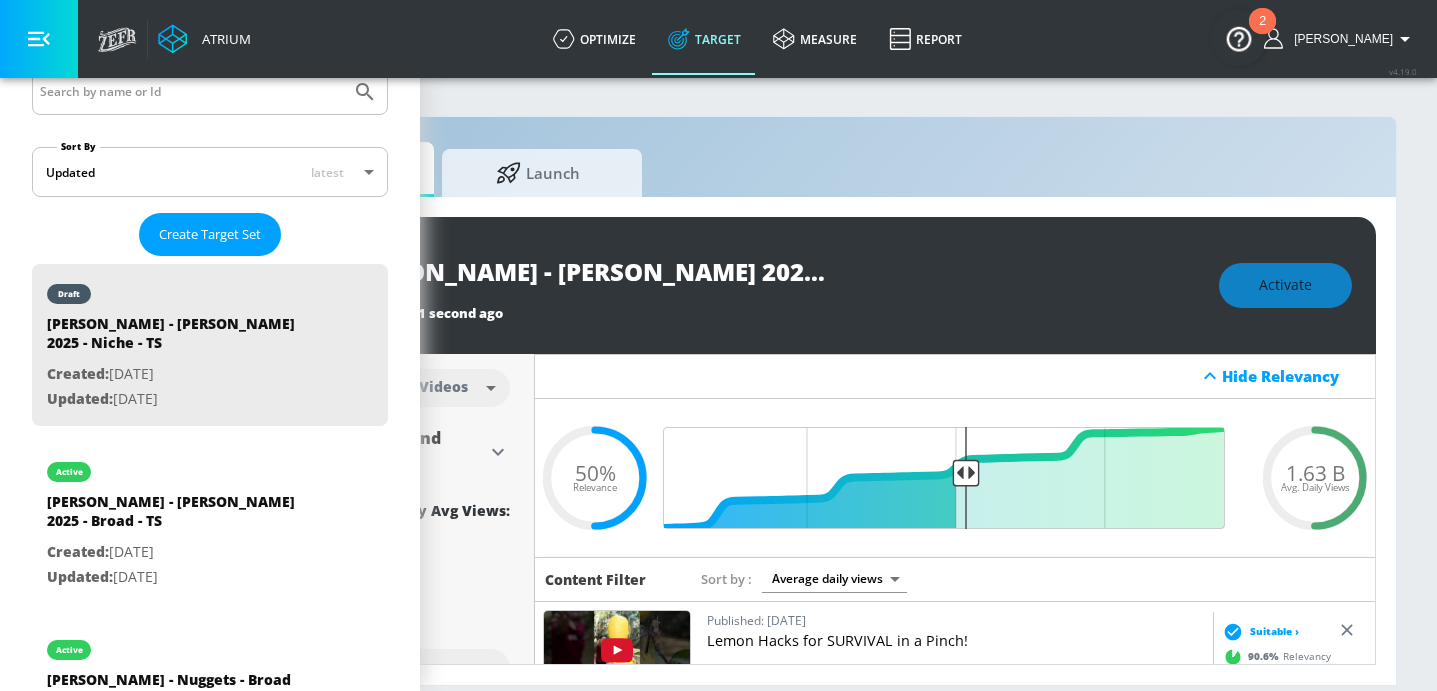 scroll, scrollTop: 0, scrollLeft: 0, axis: both 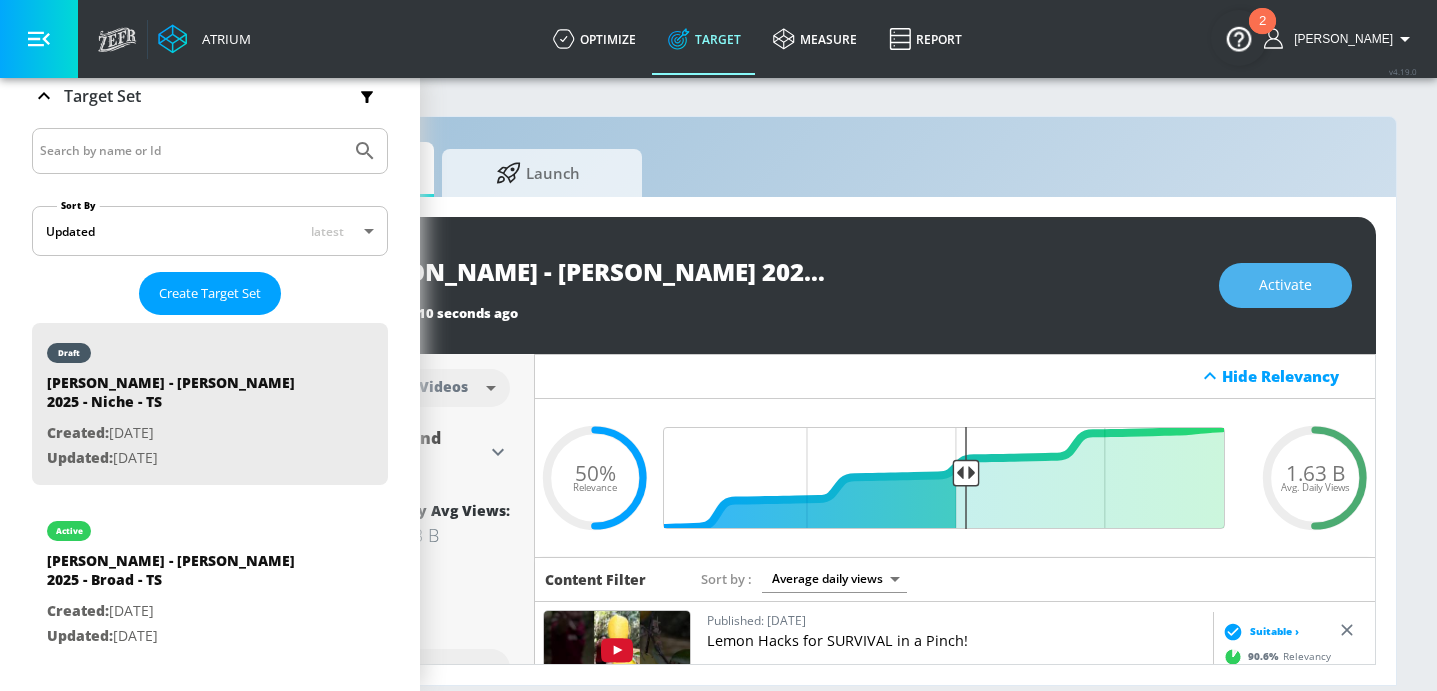 click on "Activate" at bounding box center [1285, 285] 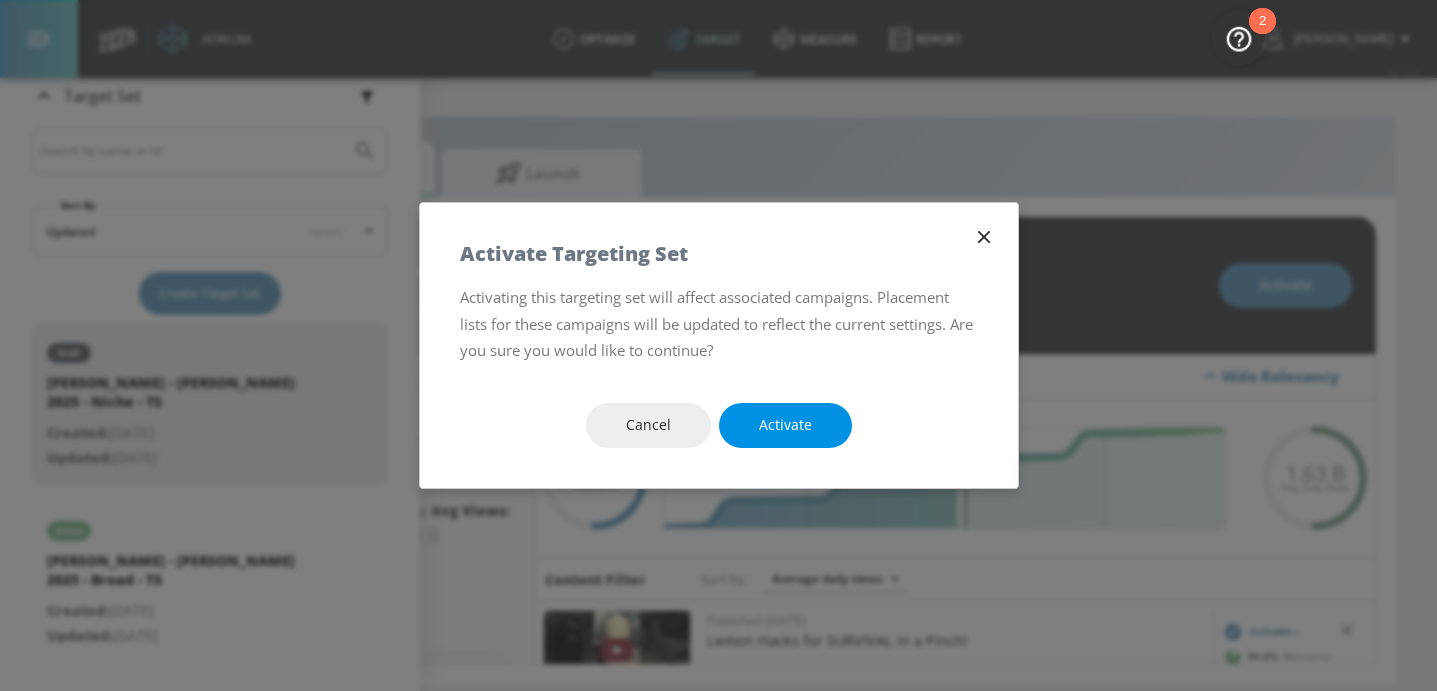 click on "Activate" at bounding box center [785, 425] 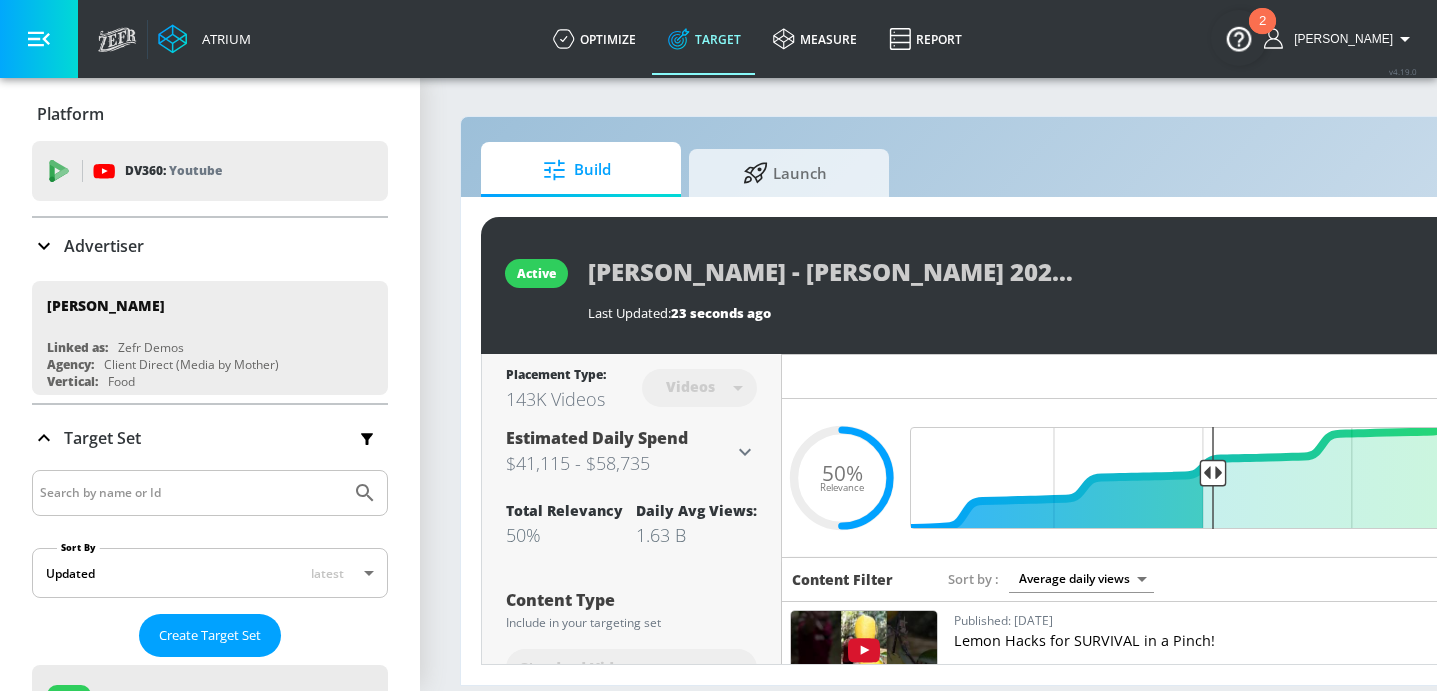 scroll, scrollTop: 0, scrollLeft: 247, axis: horizontal 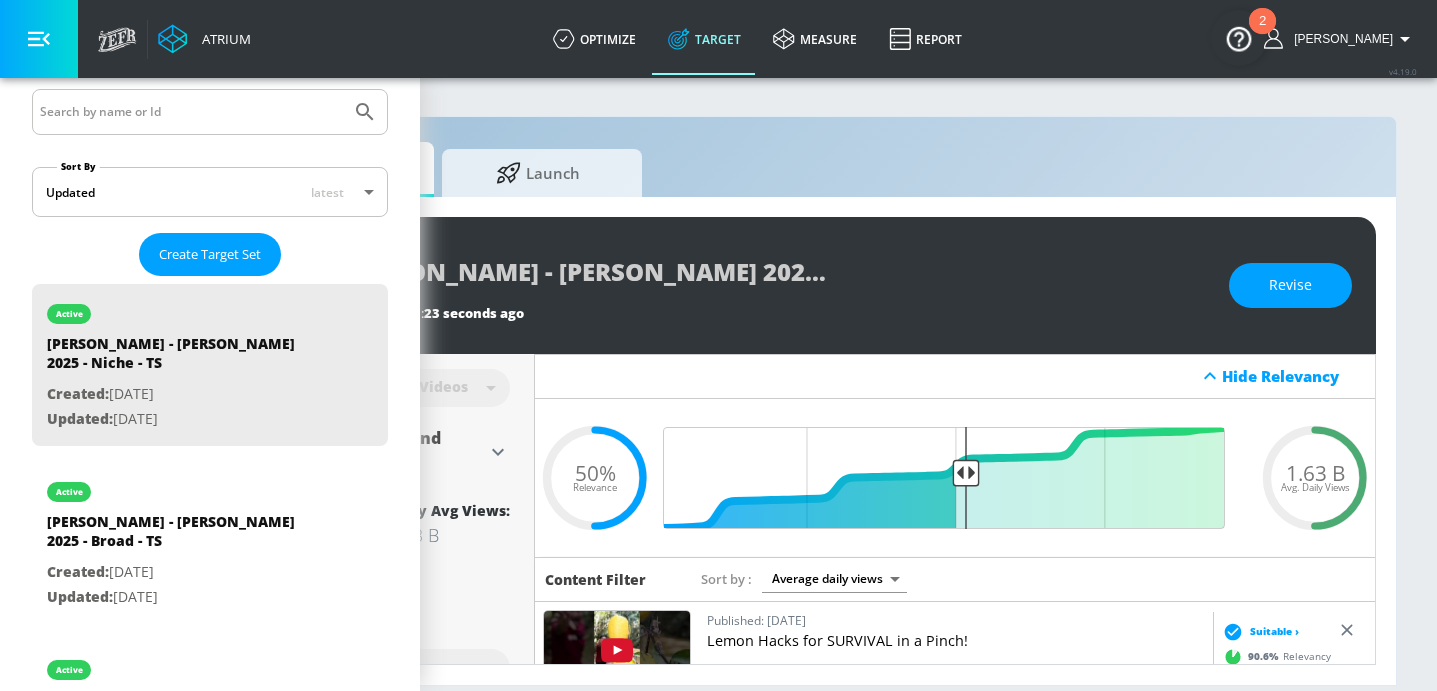 drag, startPoint x: 139, startPoint y: 358, endPoint x: 807, endPoint y: 182, distance: 690.79663 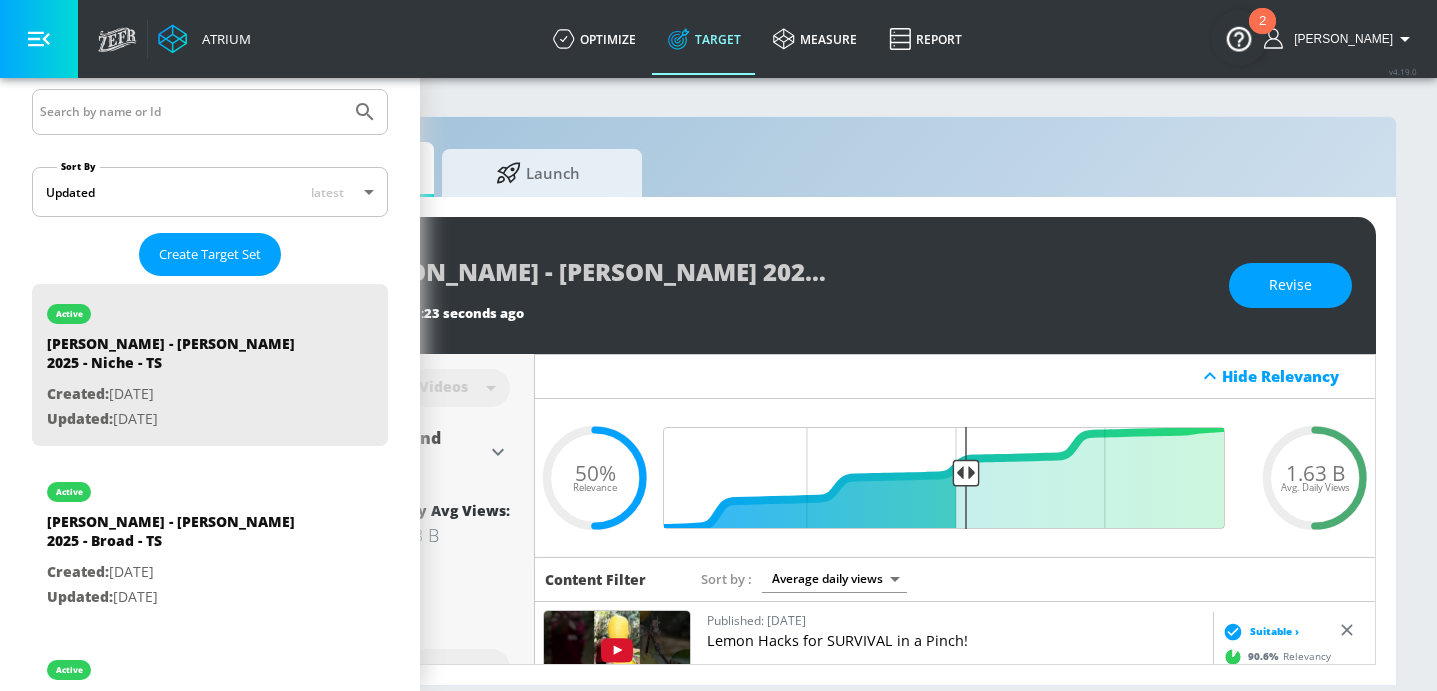 click on "Atrium optimize Target measure Report optimize Target measure Report v 4.19.0 [PERSON_NAME] Platform DV360:   Youtube DV360:   Youtube Advertiser tyson Sort By A-Z asc ​ Add Account [PERSON_NAME] Linked as: Zefr Demos Agency: Client Direct (Media by Mother) Vertical: Food MS_TYSON_LATAM_MX_Nexus_Meta Linked as: MS_TYSON_LATAM_MX_Nexus_Meta Agency: GroupM Vertical: Food [PERSON_NAME] Linked as: Tyson Agency: Mindshare Vertical: Food [PERSON_NAME] Measurement Linked as: [PERSON_NAME] Measurement Agency: Mindshare Vertical: Food [PERSON_NAME] Test Account 1 Linked as: Zefr Demos Agency: Zefr Vertical: Other Parry Test Linked as: Zefr Demos Agency: Parry Test Vertical: Music alicyn test Linked as: Zefr Demos Agency: alicyn test Vertical: Healthcare [PERSON_NAME] Test Linked as: Zefr Demos Agency: [PERSON_NAME] Test Vertical: CPG (Consumer Packaged Goods) Test Linked as: Zefr Demos Agency: Test Vertical: Travel [PERSON_NAME] TEST Linked as: Zefr Demos Agency: [PERSON_NAME] TEST Vertical: Other [PERSON_NAME] Test Account Linked as: Zefr Demos Agency: #1 Media Agency in the World QA qa" at bounding box center (471, 345) 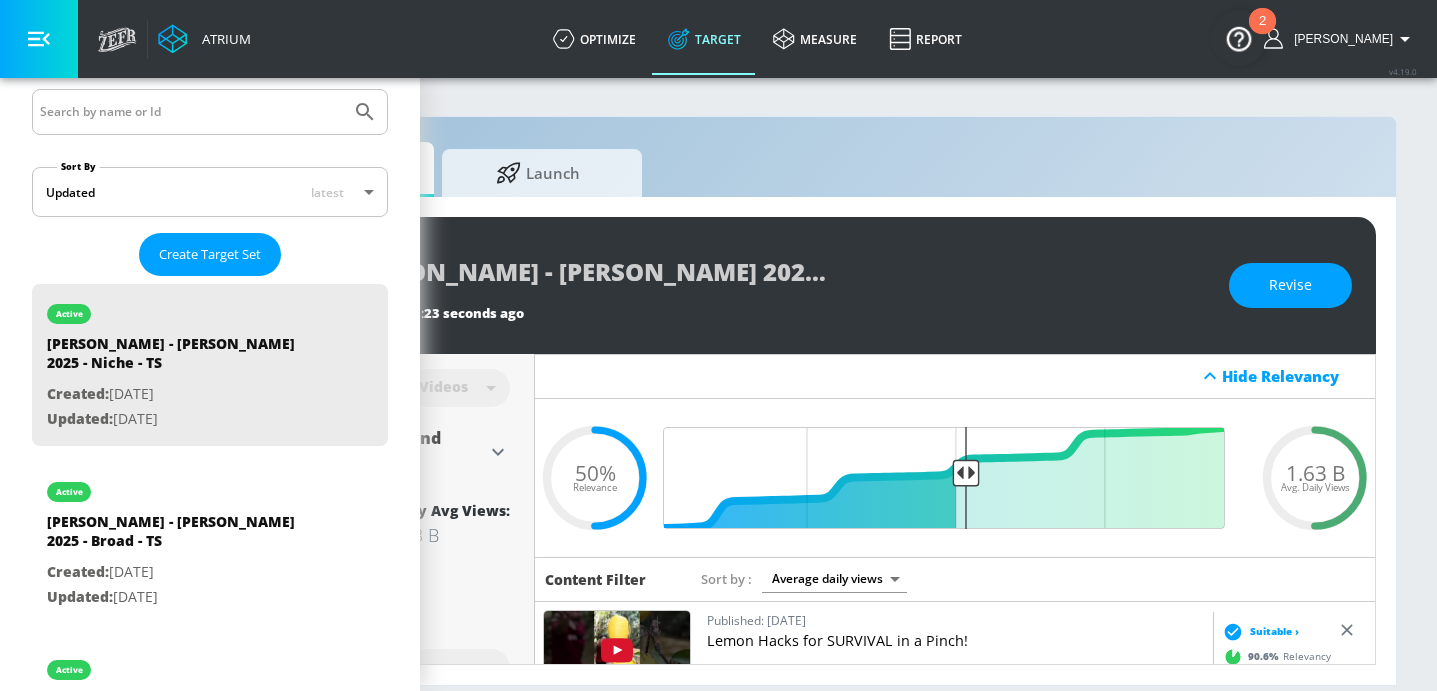 scroll, scrollTop: 0, scrollLeft: 0, axis: both 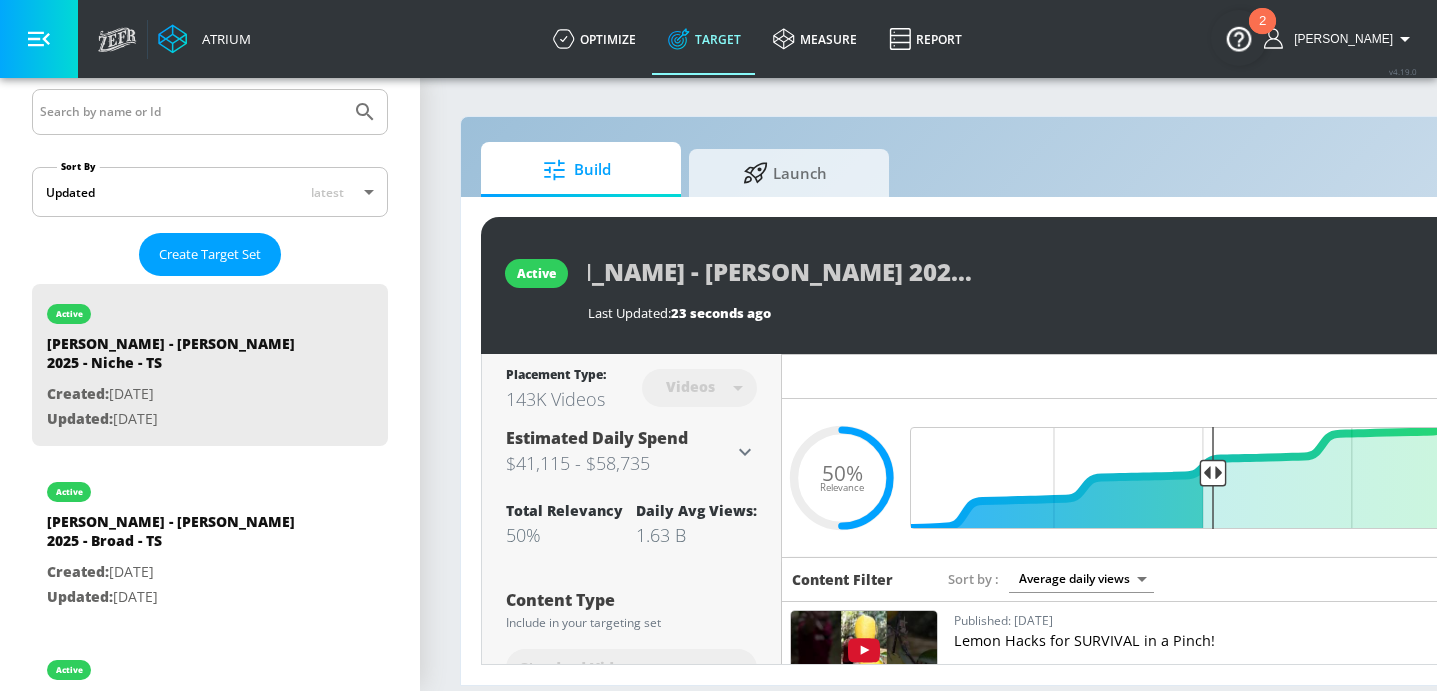 click on "[PERSON_NAME] - [PERSON_NAME] 2025 - Niche - TS" at bounding box center (1022, 271) 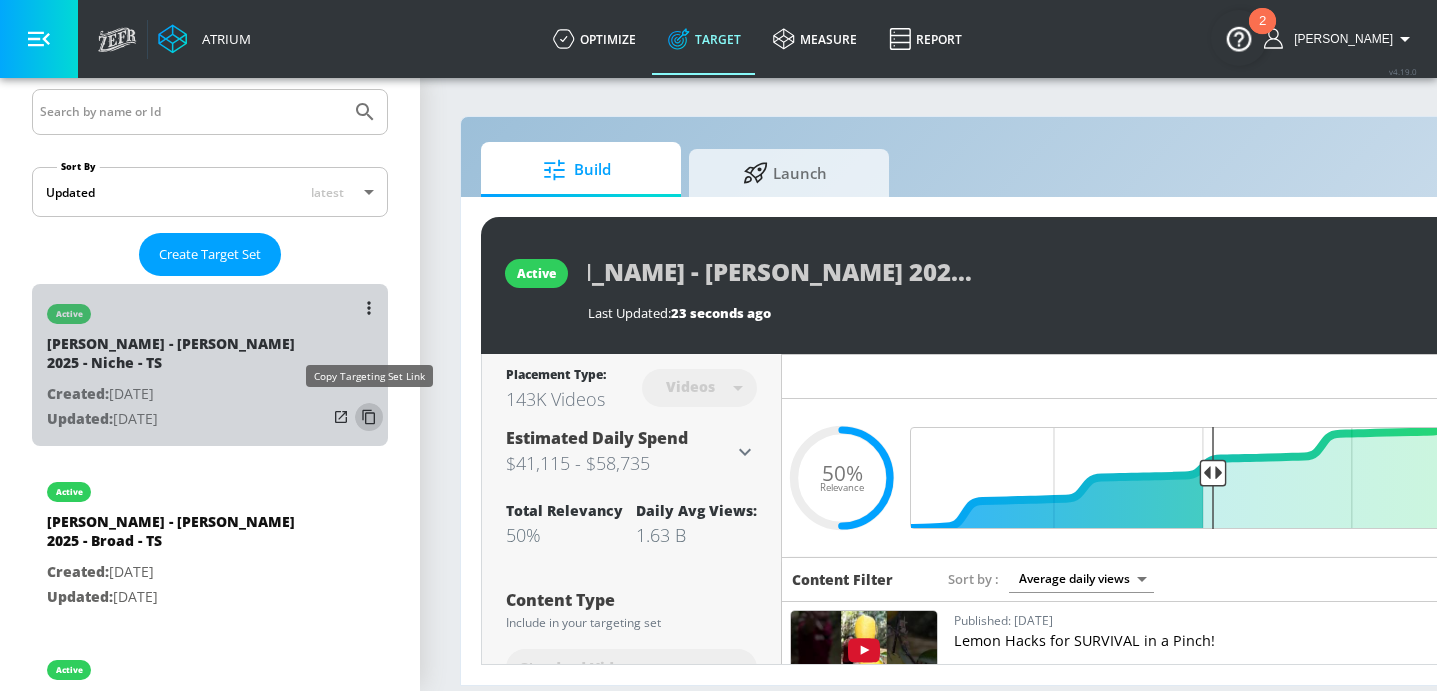 click 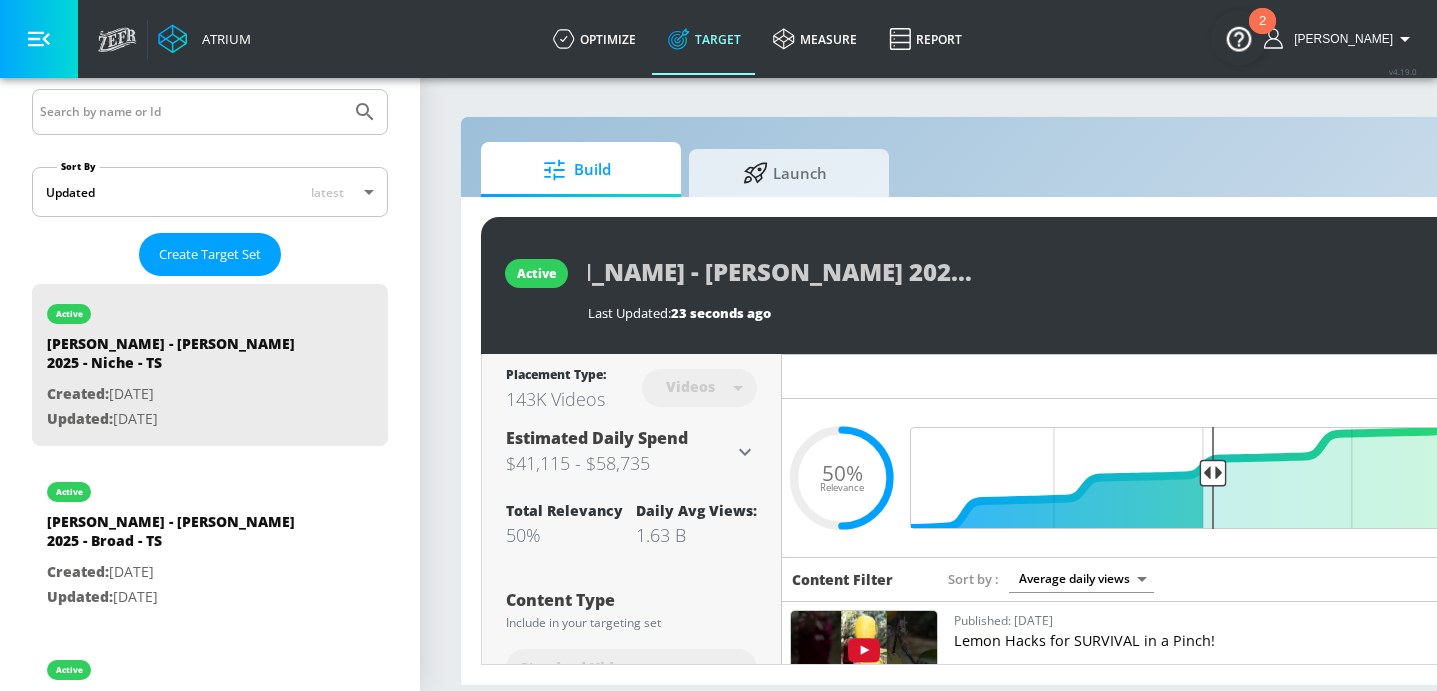 click on "[PERSON_NAME] - [PERSON_NAME] 2025 - Broad - TS" at bounding box center (187, 536) 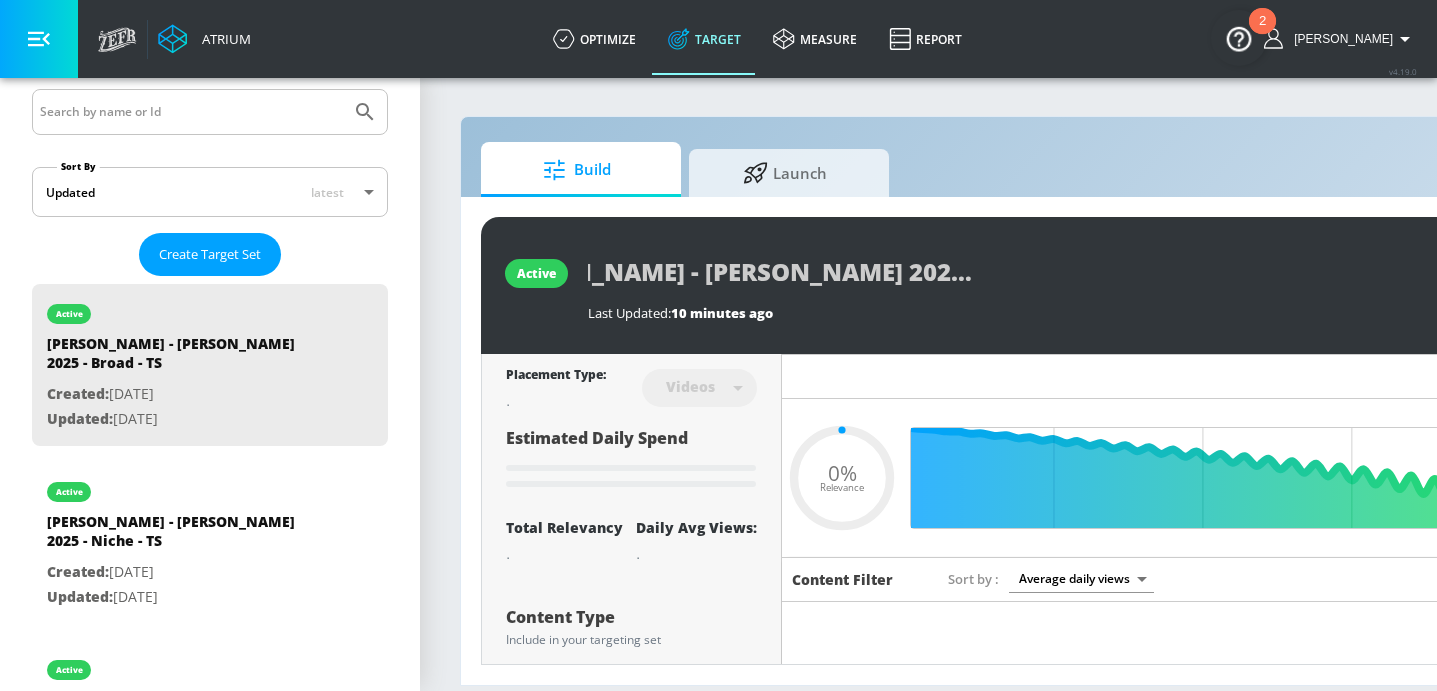 scroll, scrollTop: 0, scrollLeft: 102, axis: horizontal 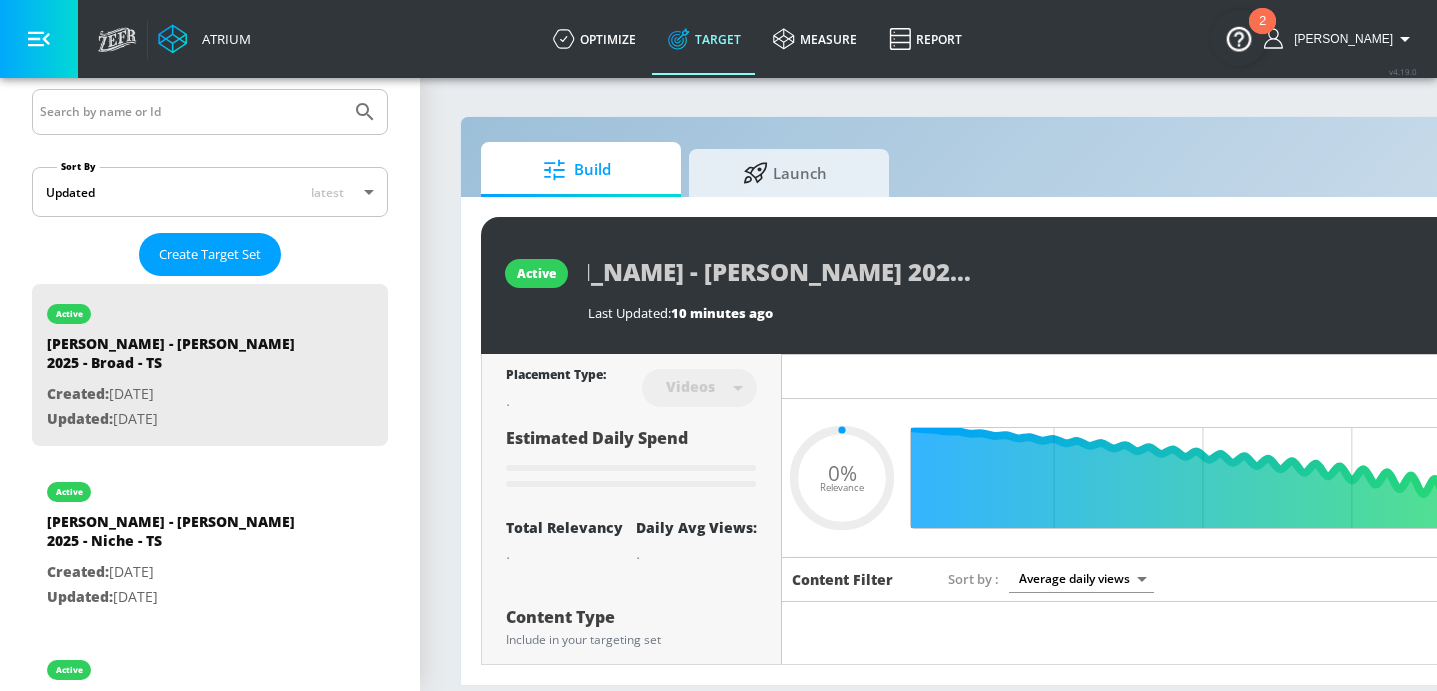 click on "[PERSON_NAME] - [PERSON_NAME] 2025 - Broad - TS" at bounding box center (1022, 271) 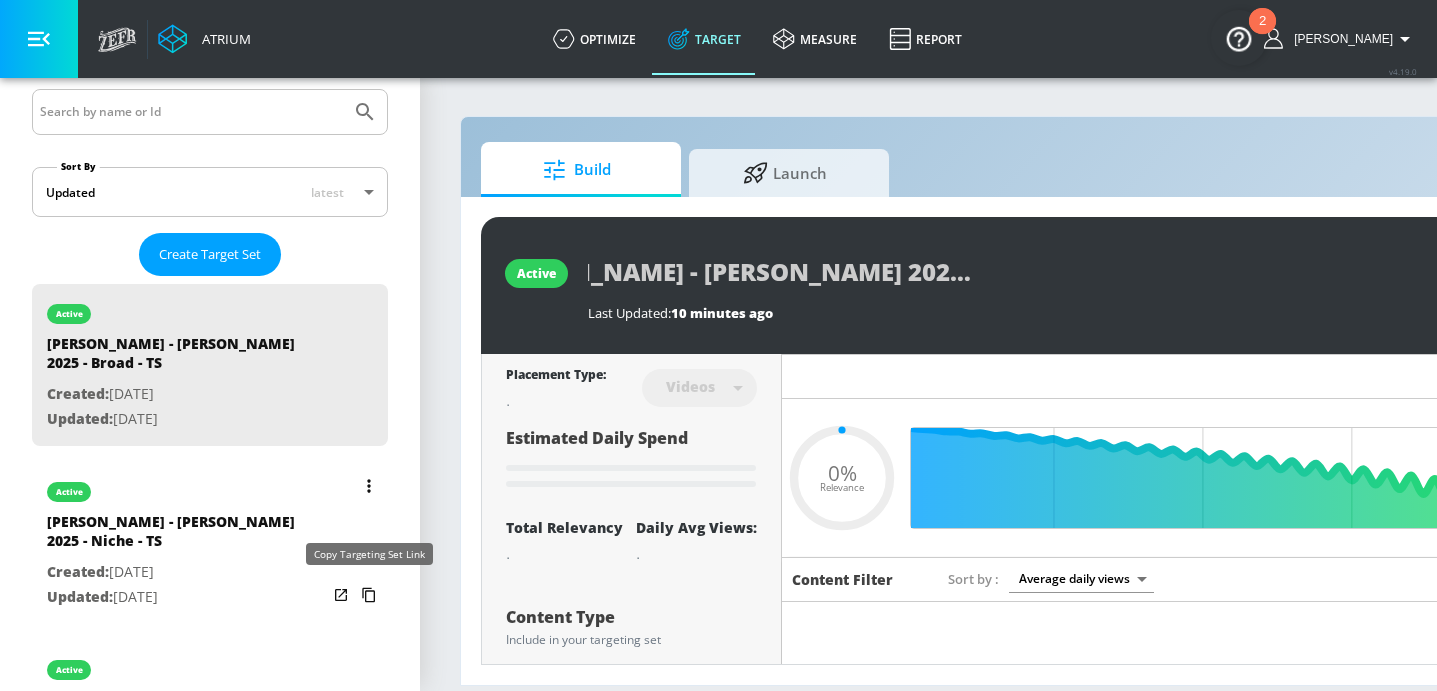 click 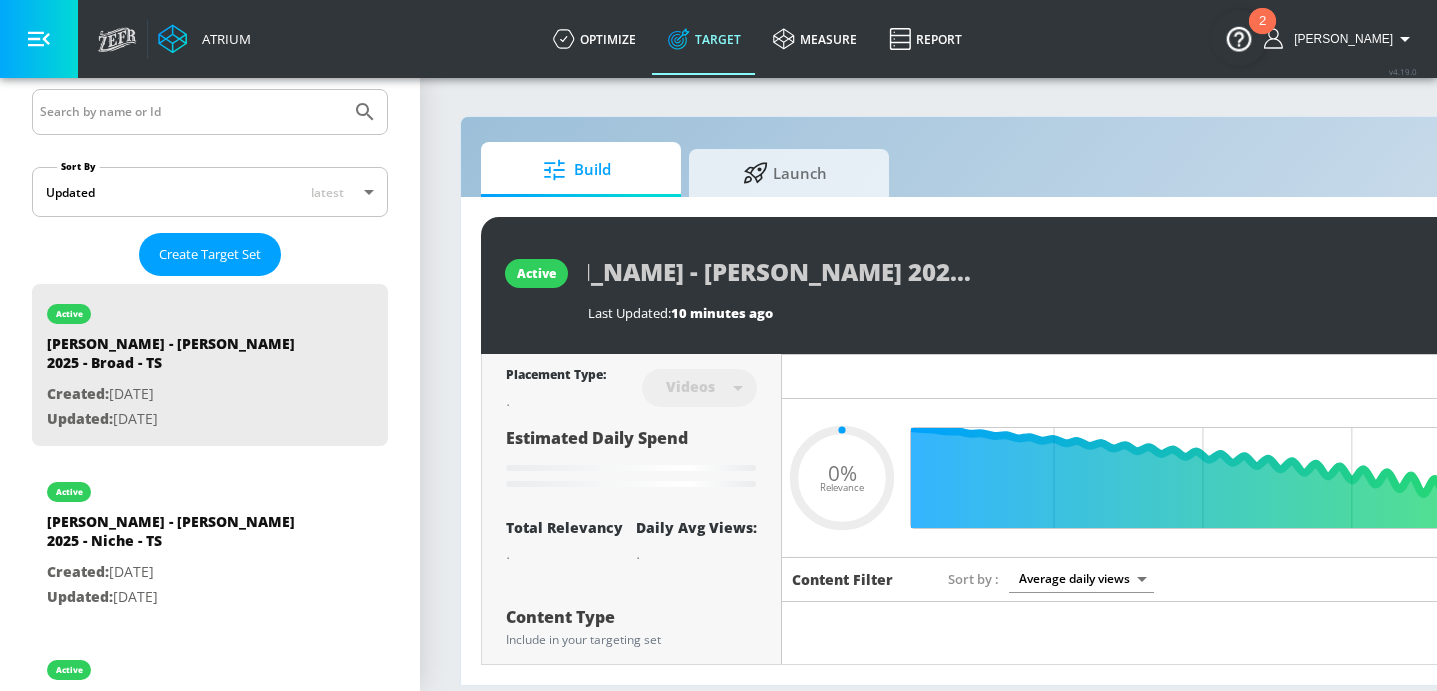 type on "0.52" 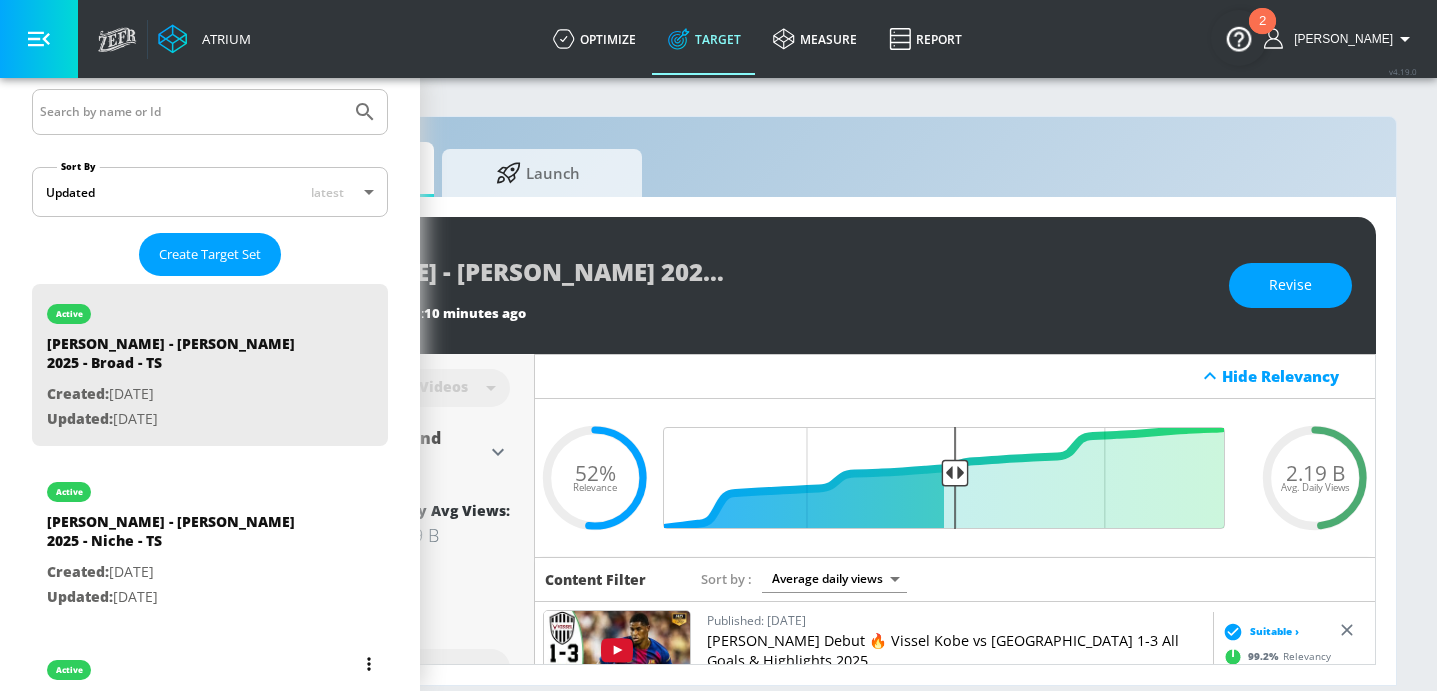 scroll, scrollTop: 0, scrollLeft: 0, axis: both 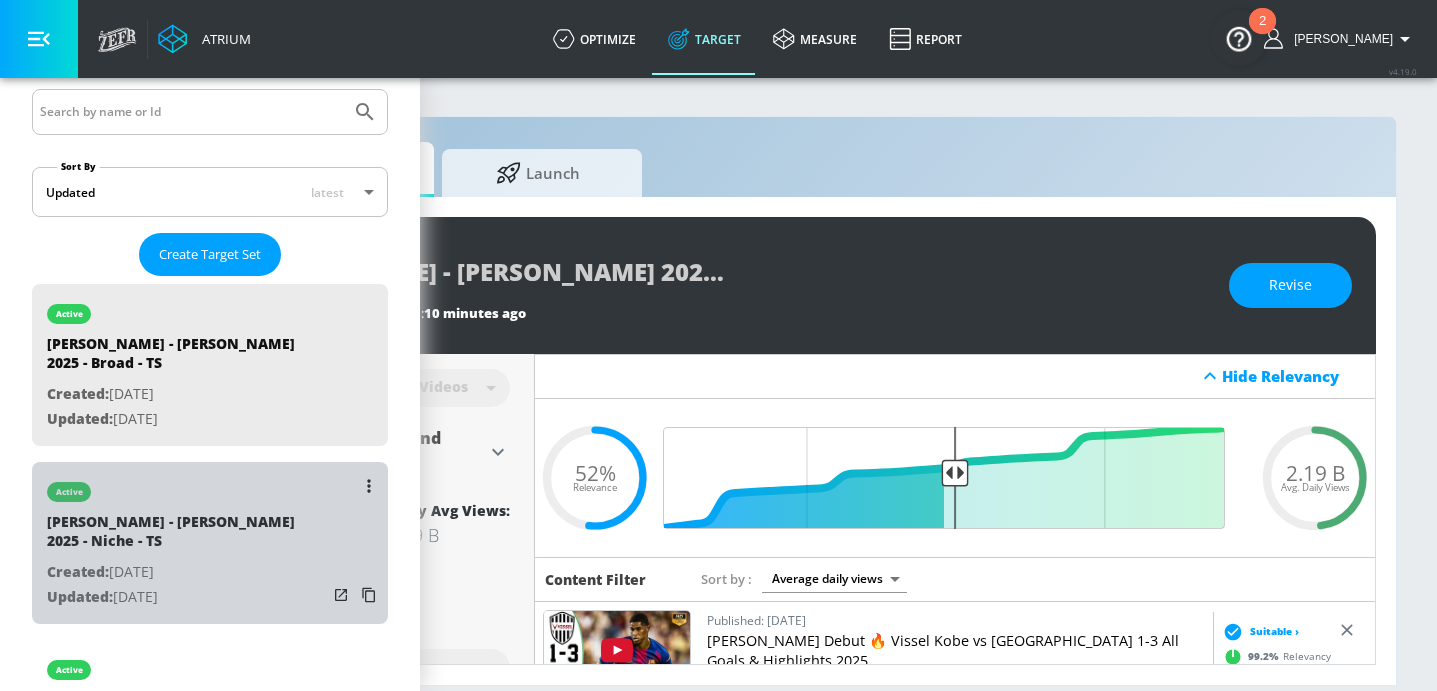 click on "[PERSON_NAME] - [PERSON_NAME] 2025 - Niche - TS" at bounding box center (187, 536) 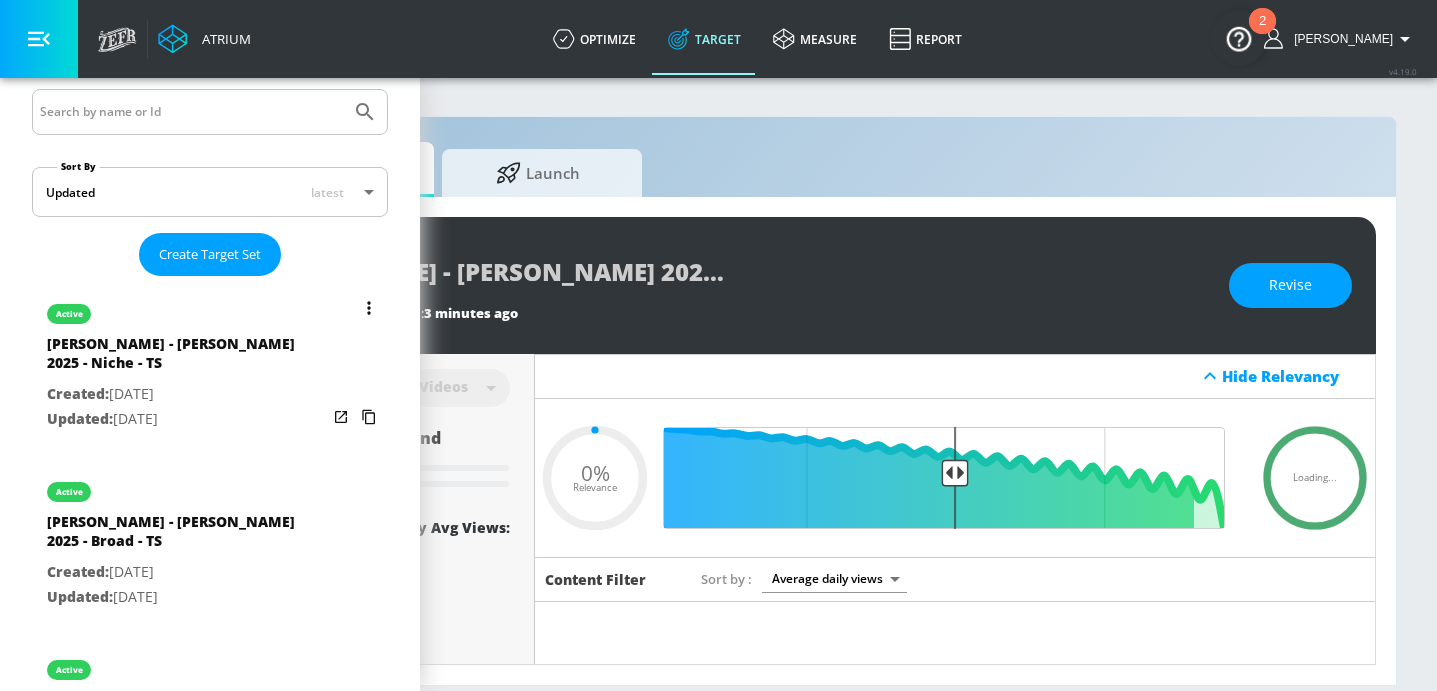 type on "[PERSON_NAME] - [PERSON_NAME] 2025 - Niche - TS" 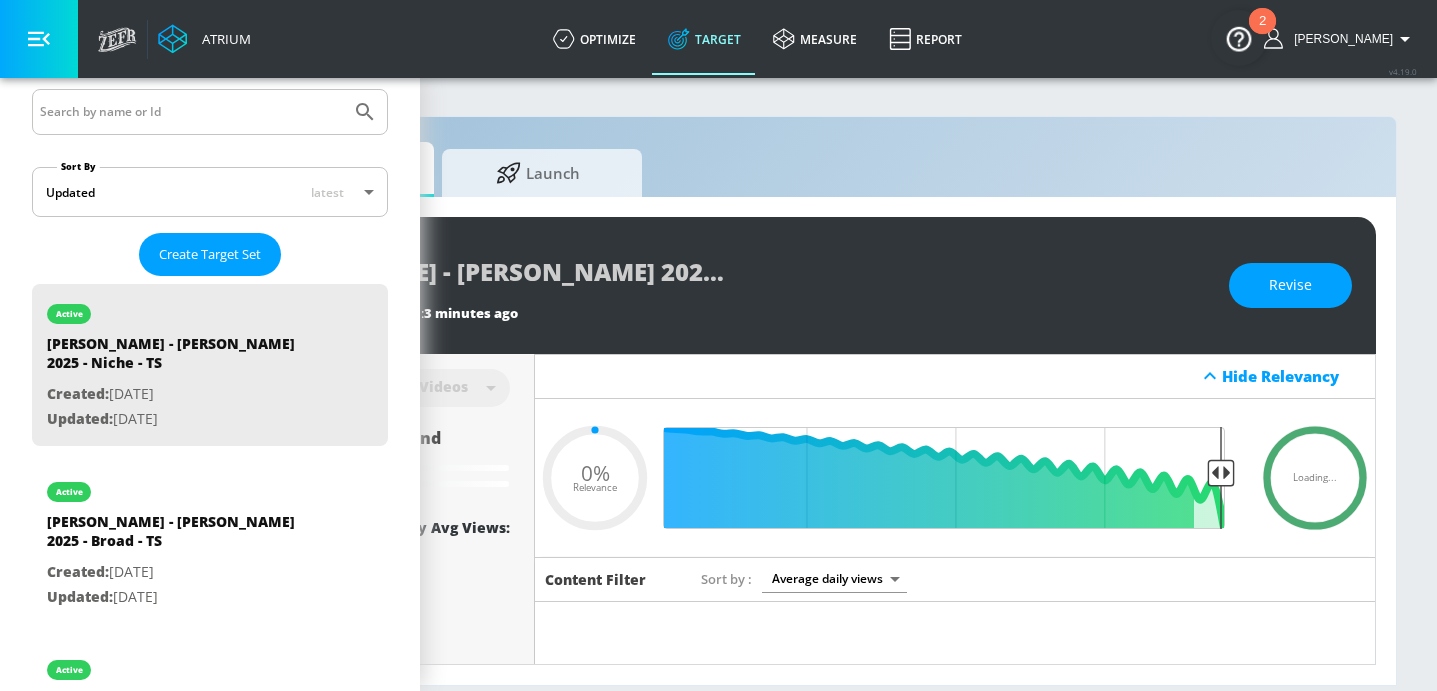 scroll, scrollTop: 0, scrollLeft: 0, axis: both 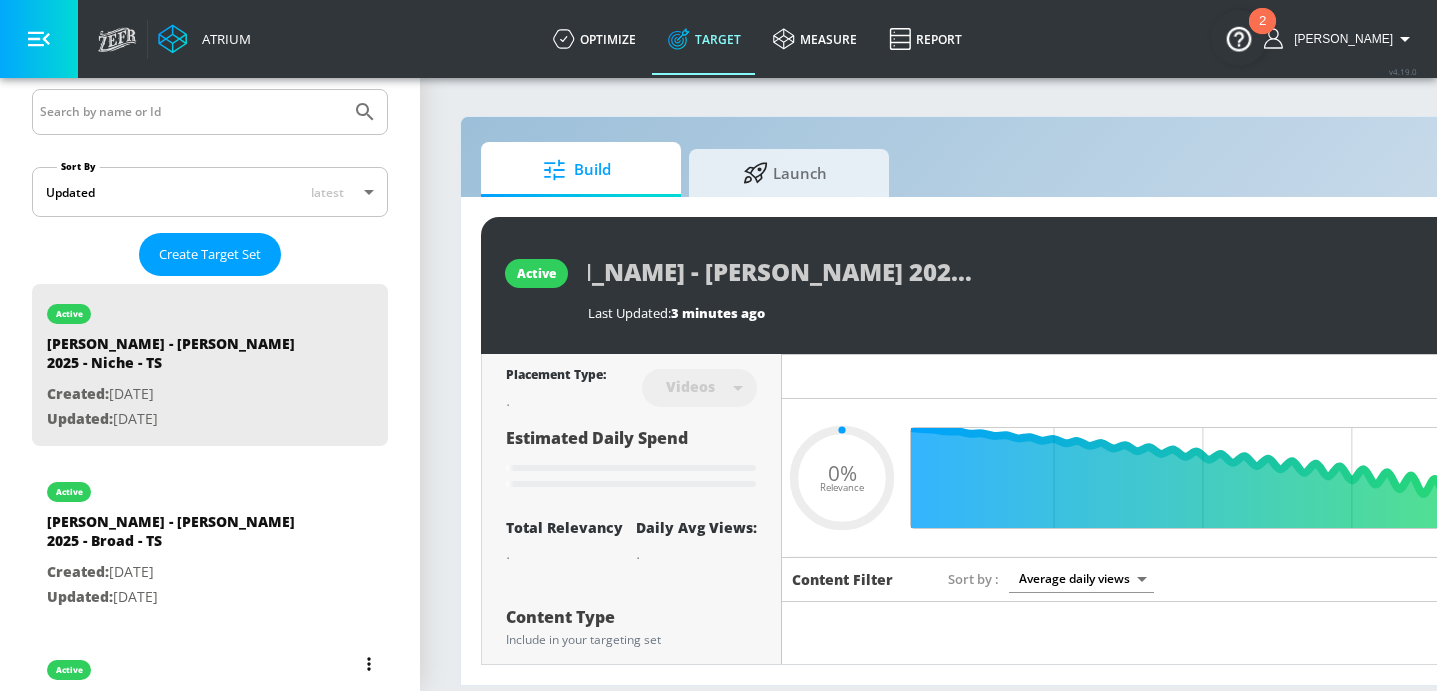 type on "0.5" 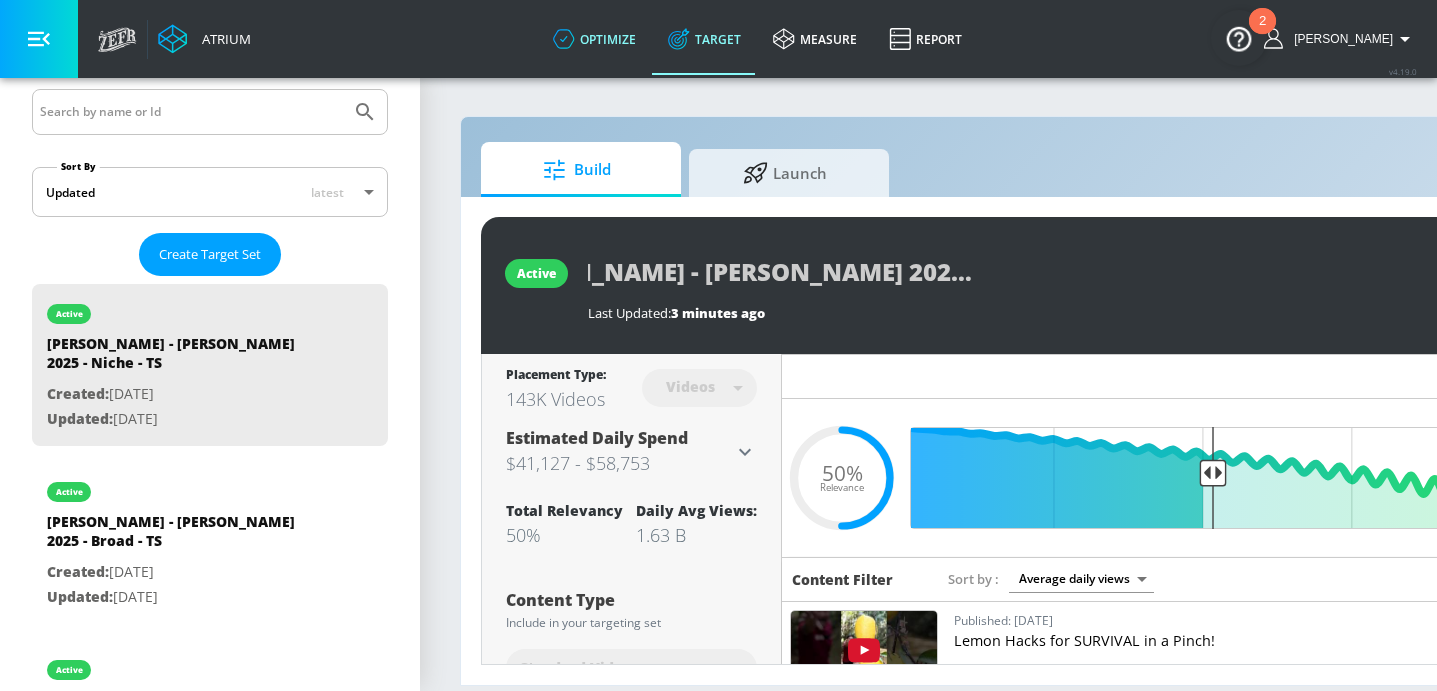 scroll, scrollTop: 0, scrollLeft: 247, axis: horizontal 